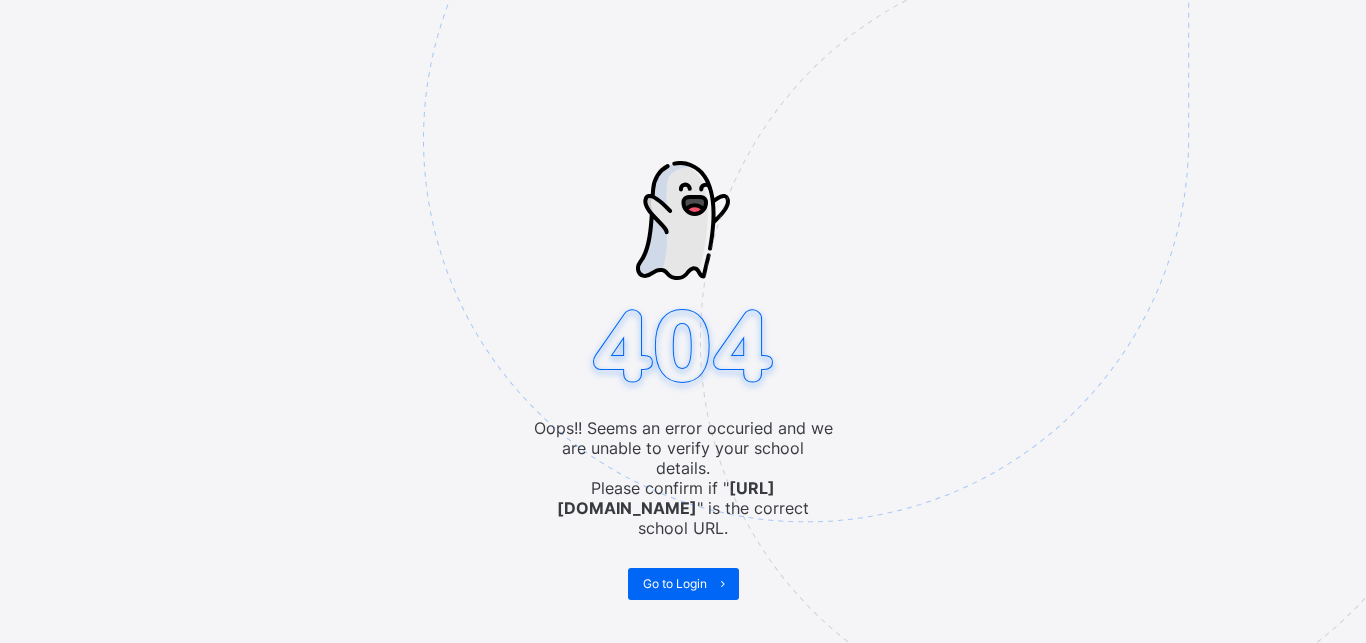 scroll, scrollTop: 0, scrollLeft: 0, axis: both 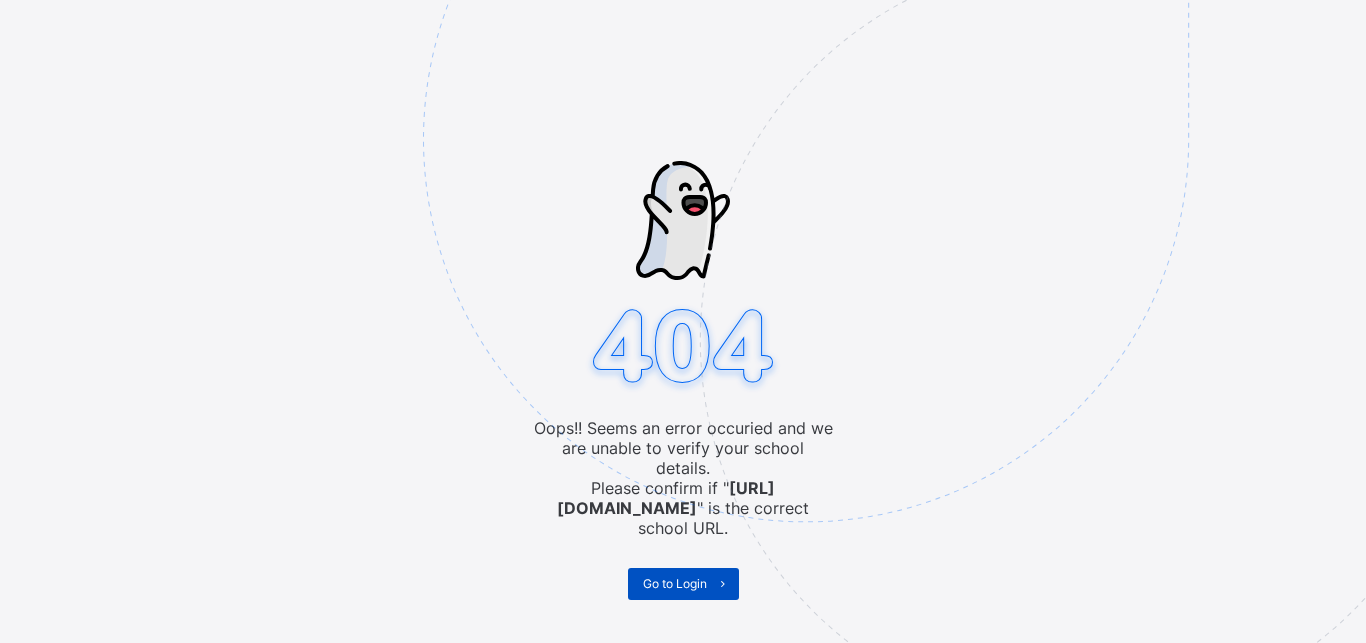 click on "Go to Login" at bounding box center (675, 583) 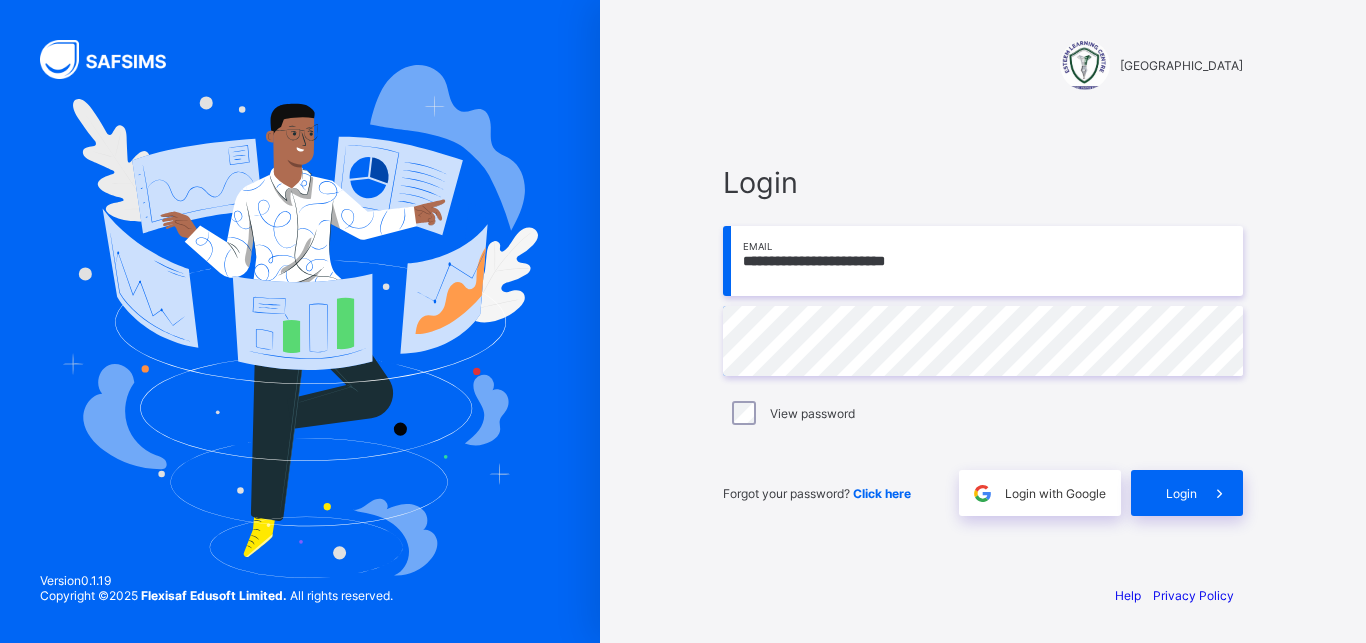 scroll, scrollTop: 0, scrollLeft: 0, axis: both 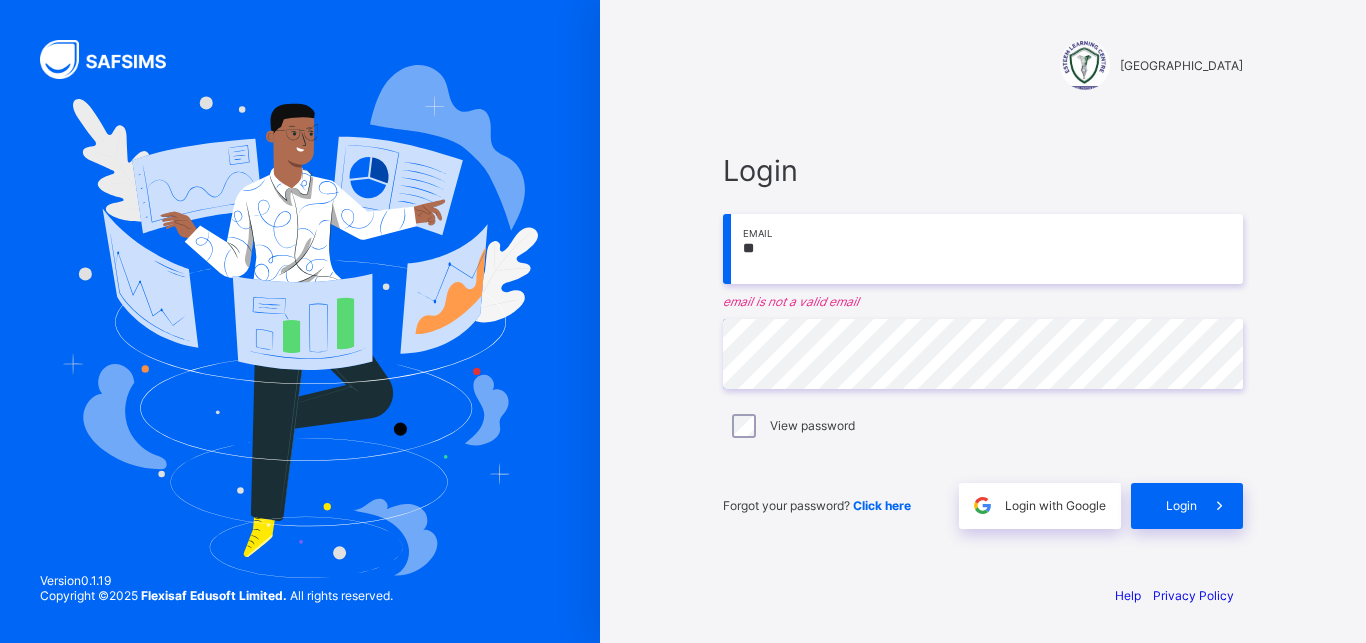 type on "*" 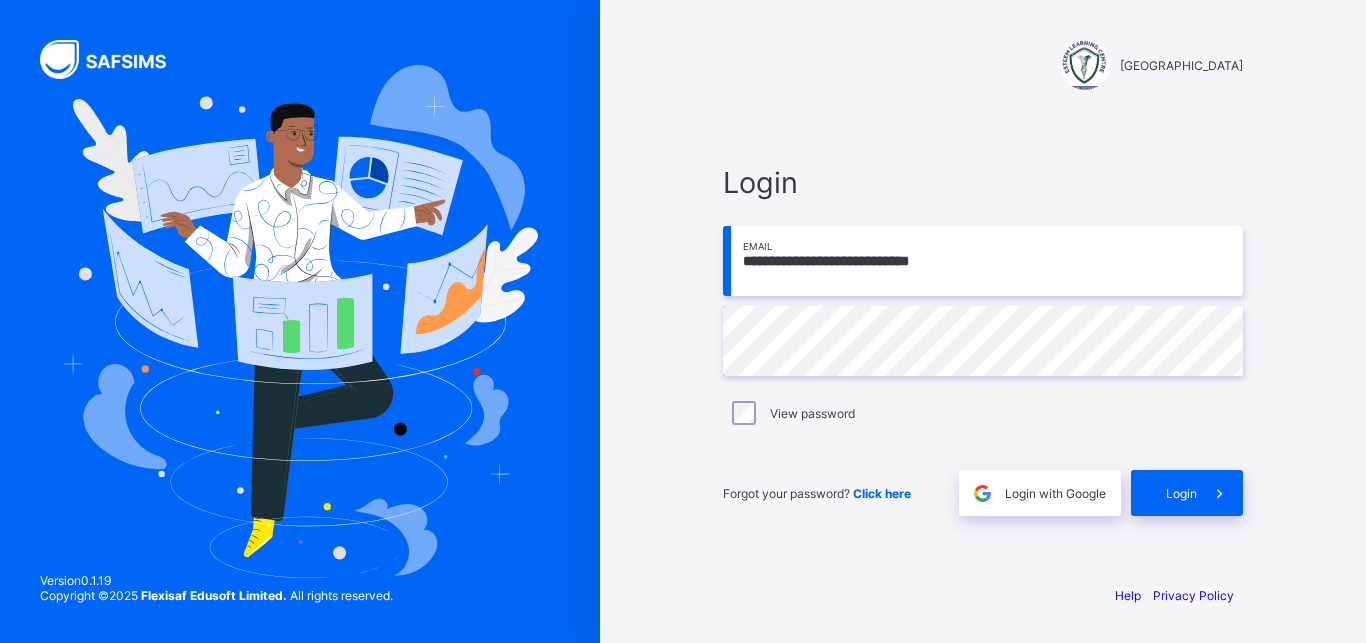 type on "**********" 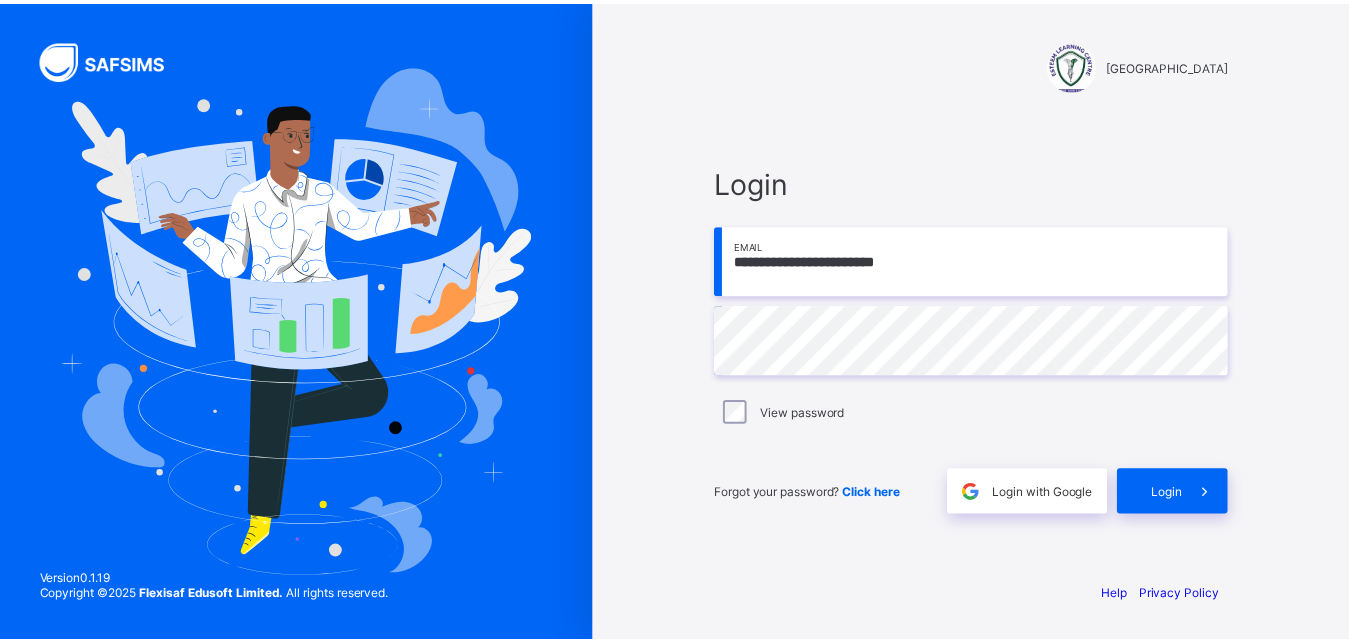 scroll, scrollTop: 0, scrollLeft: 0, axis: both 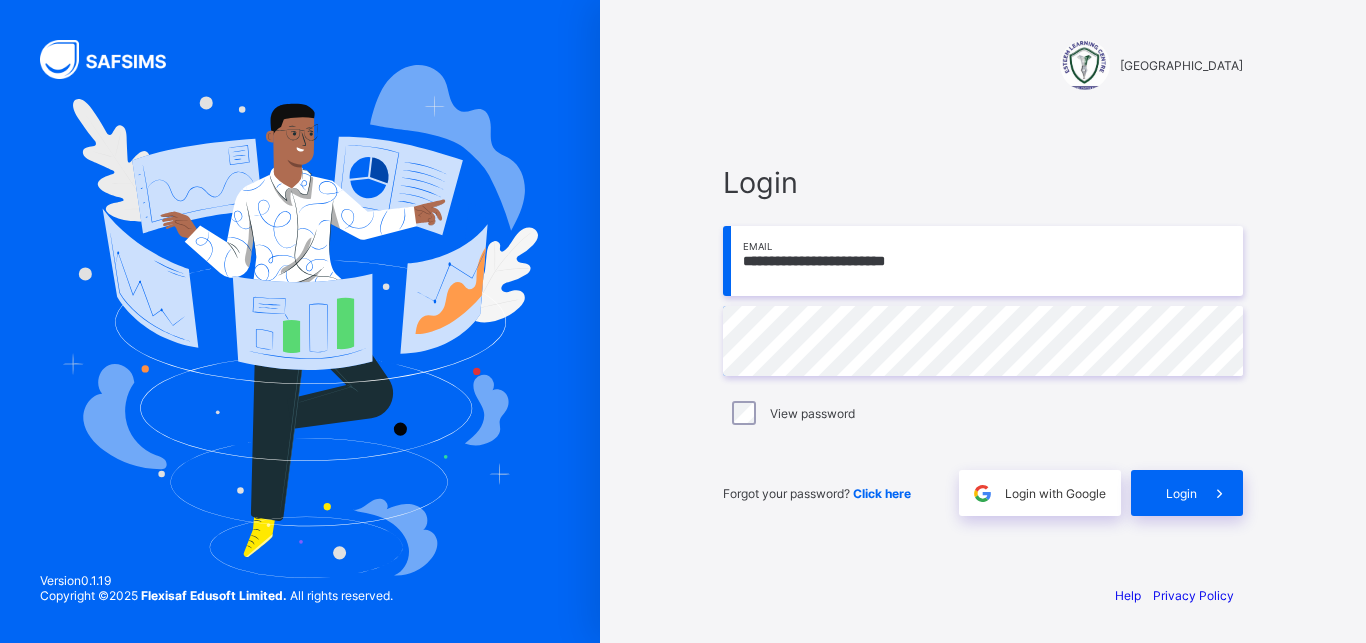 click on "**********" at bounding box center [983, 261] 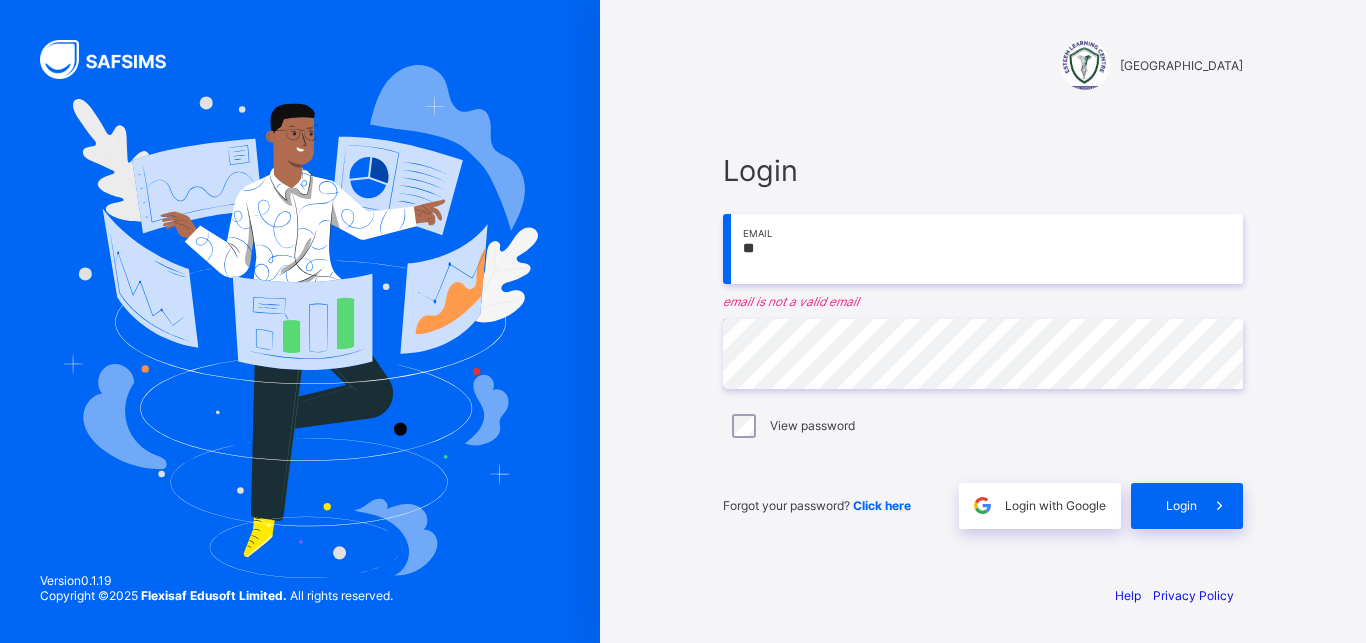 type on "*" 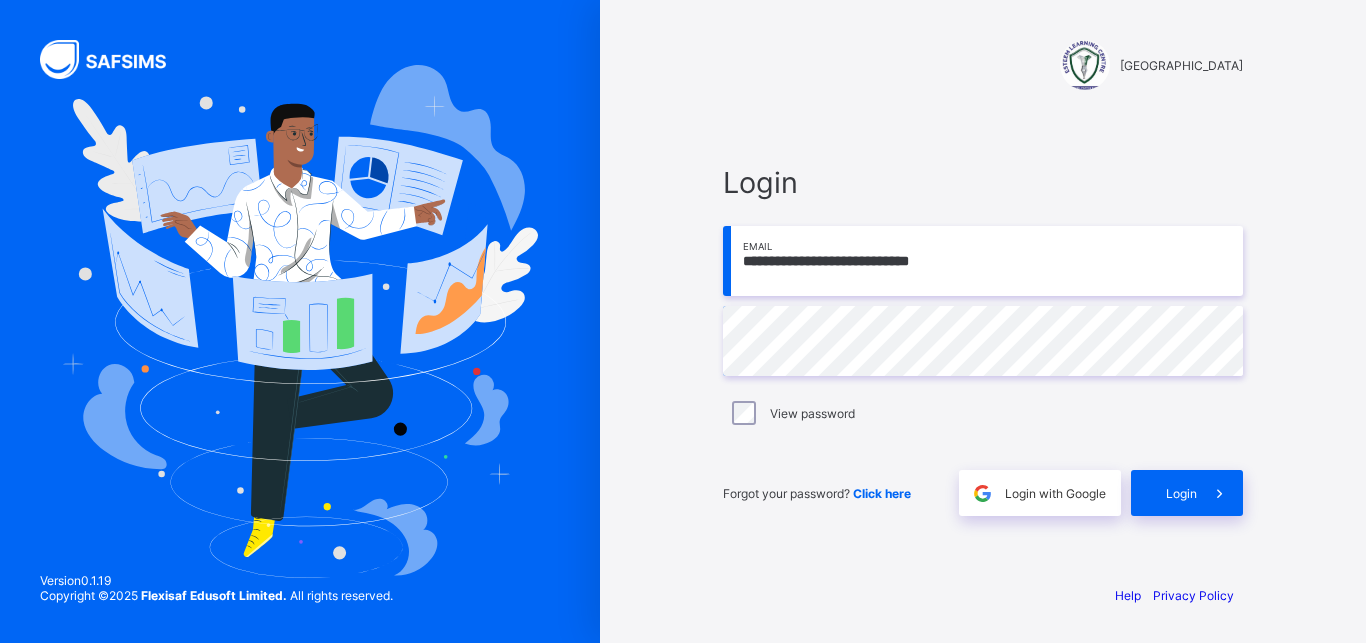 type on "**********" 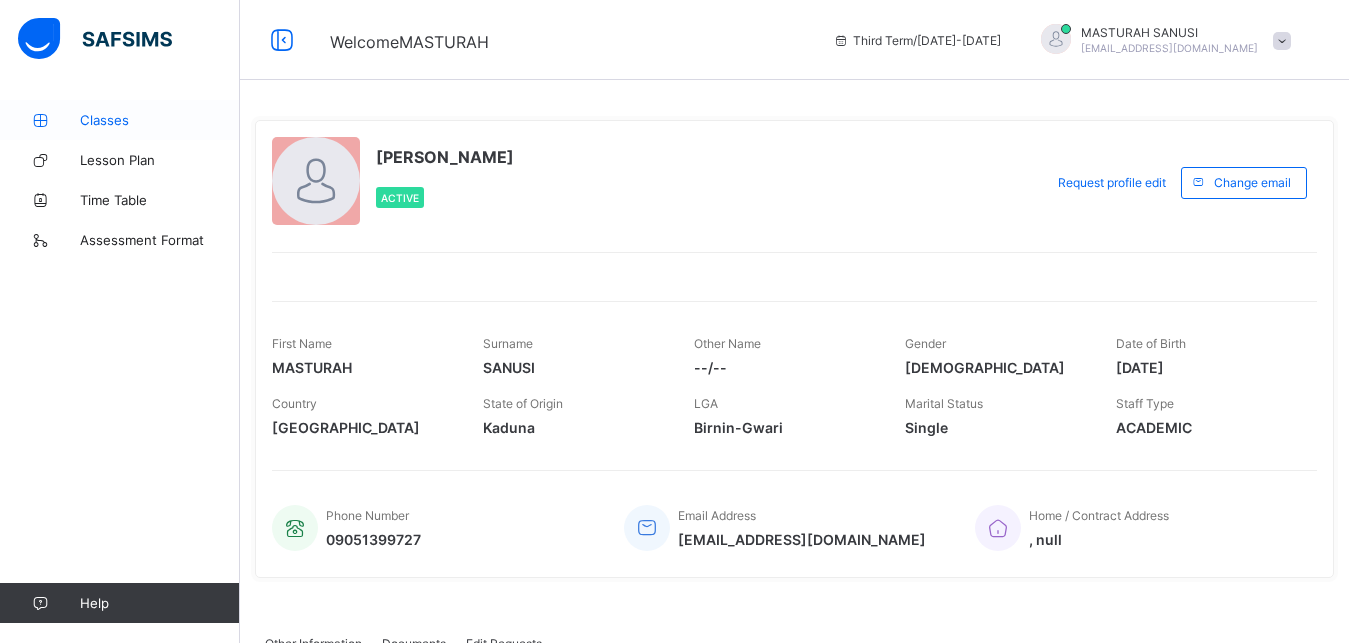 click on "Classes" at bounding box center [160, 120] 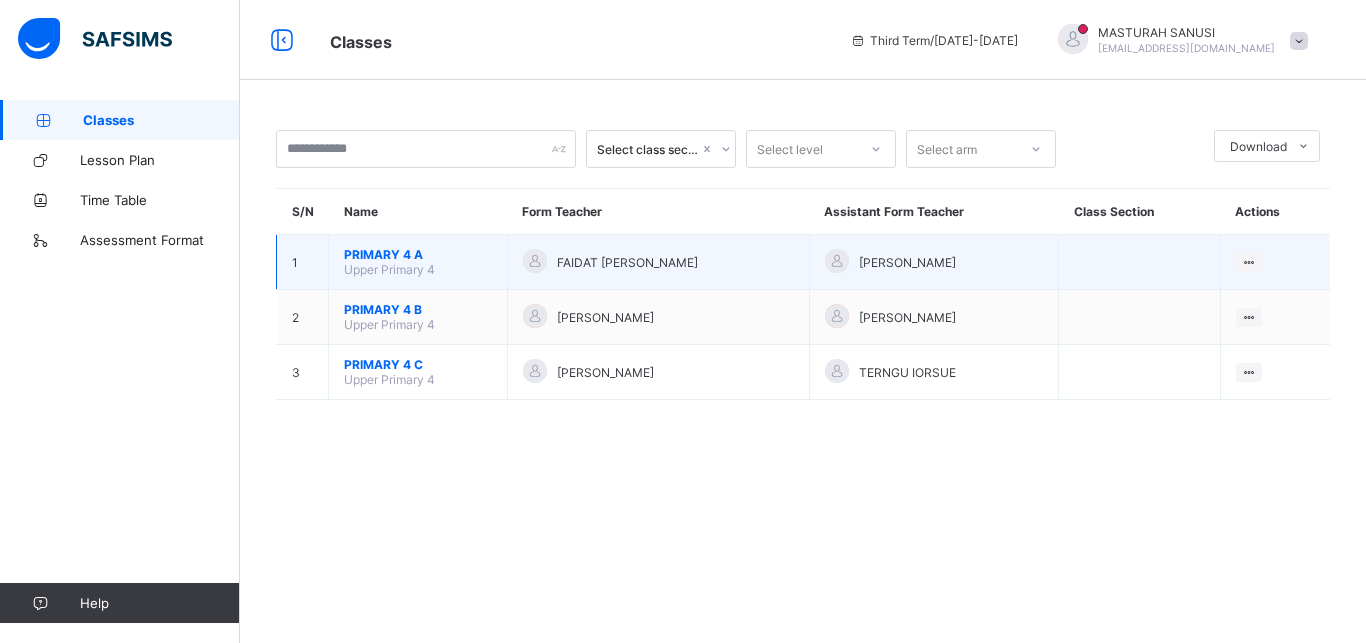 click on "Upper Primary 4" at bounding box center (389, 269) 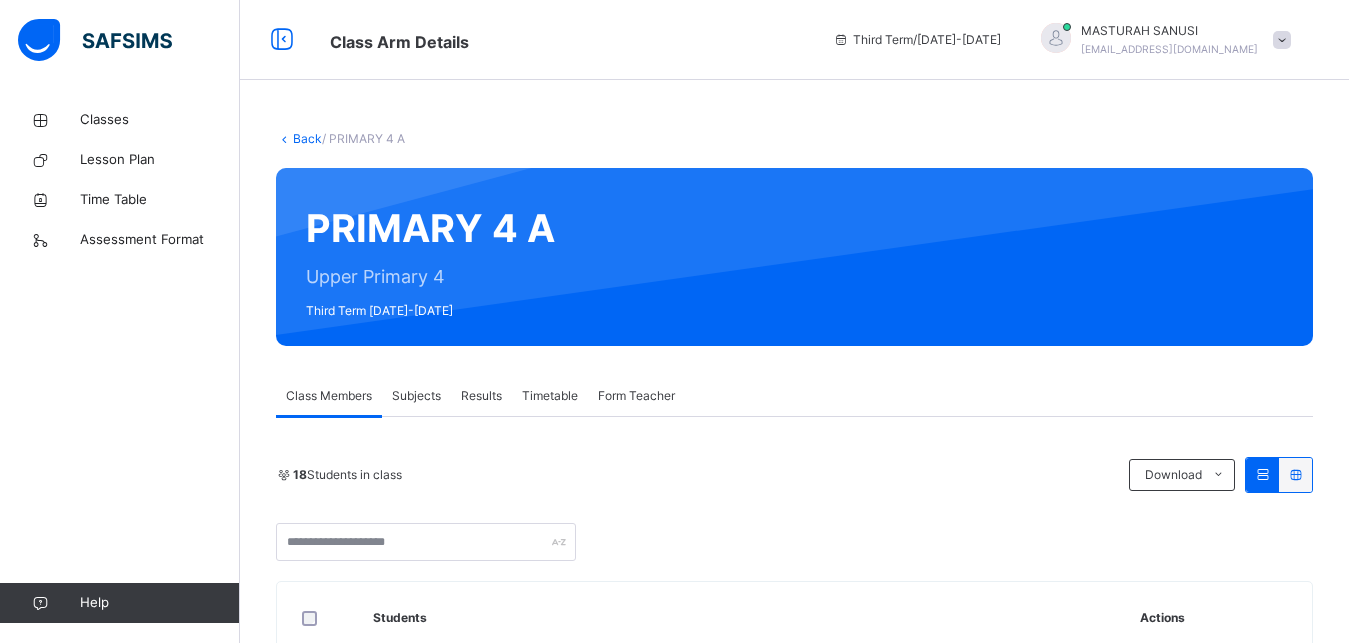 click on "Subjects" at bounding box center (416, 396) 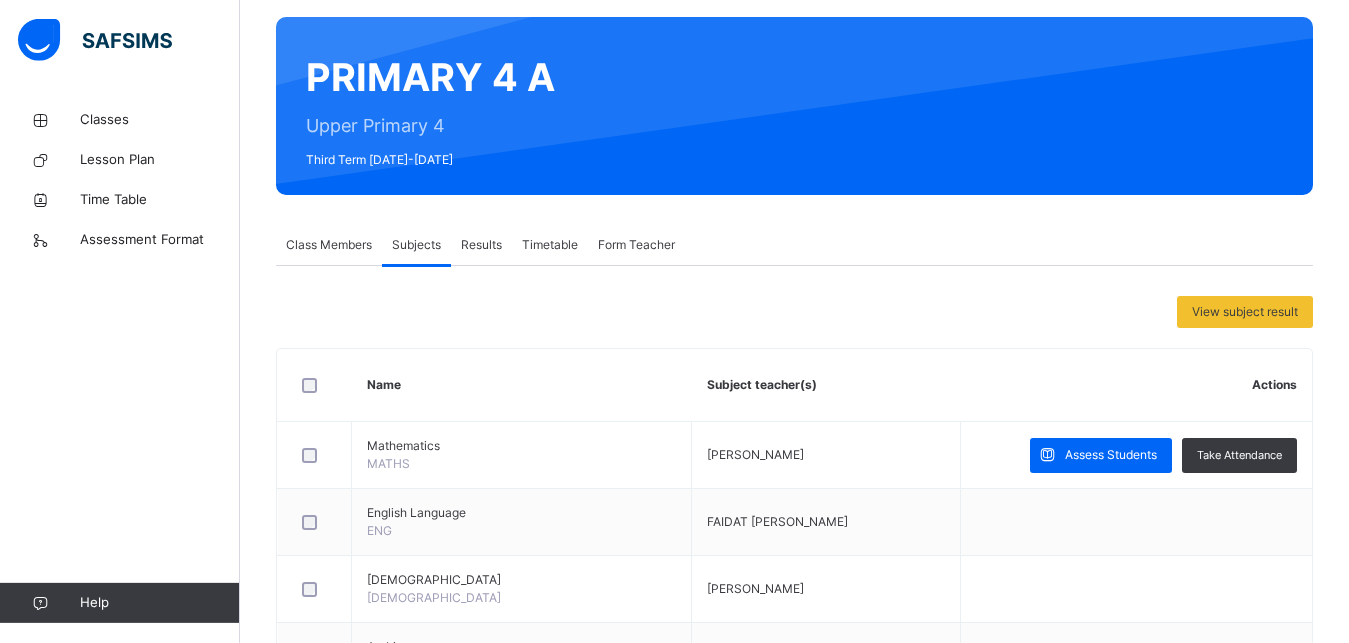 scroll, scrollTop: 204, scrollLeft: 0, axis: vertical 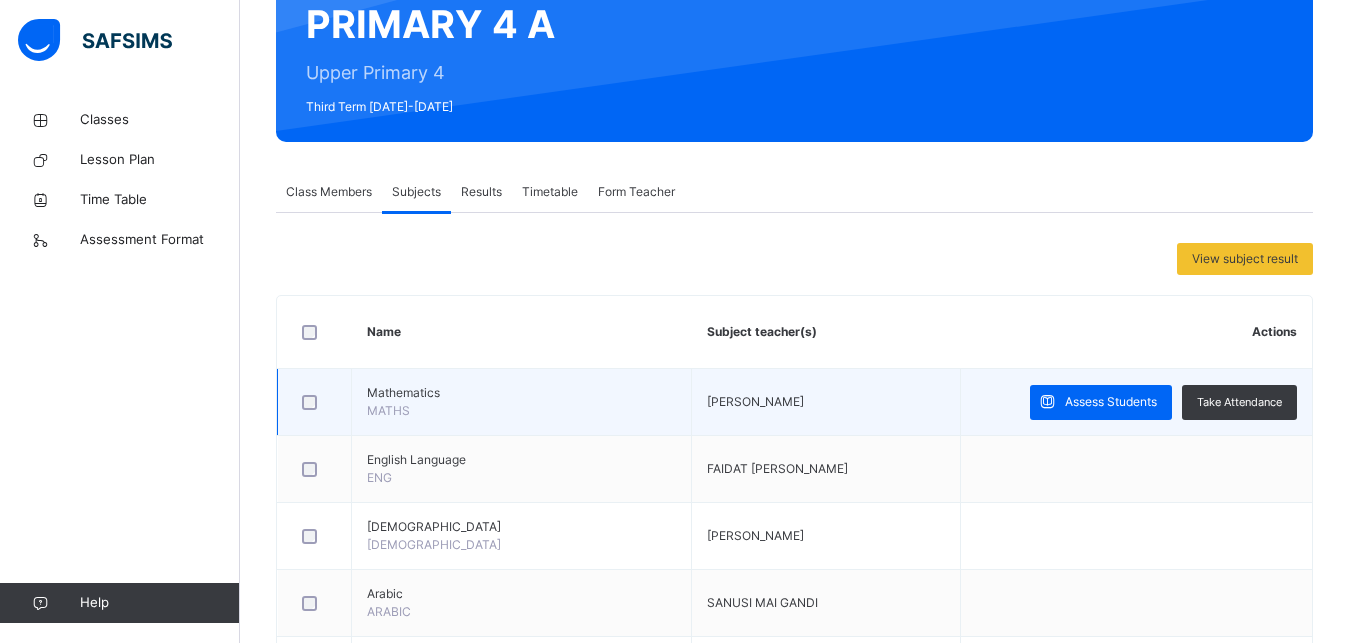 click on "Mathematics   MATHS" at bounding box center (522, 402) 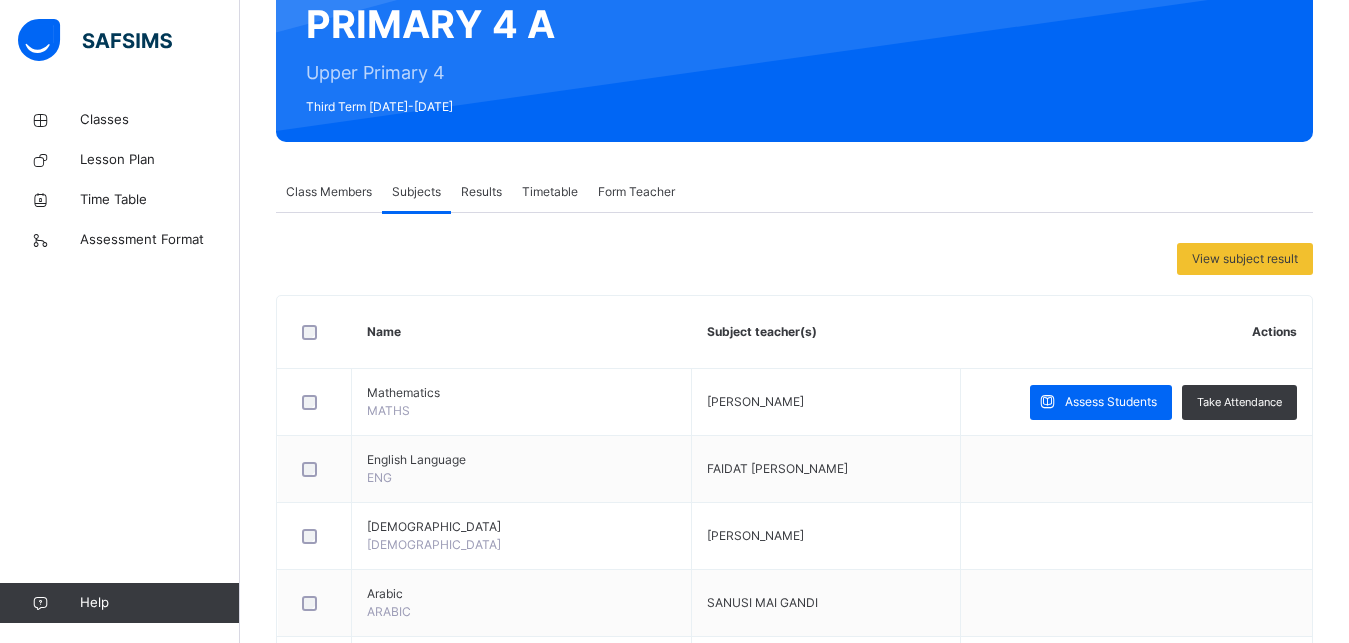 click on "Class Members" at bounding box center [329, 192] 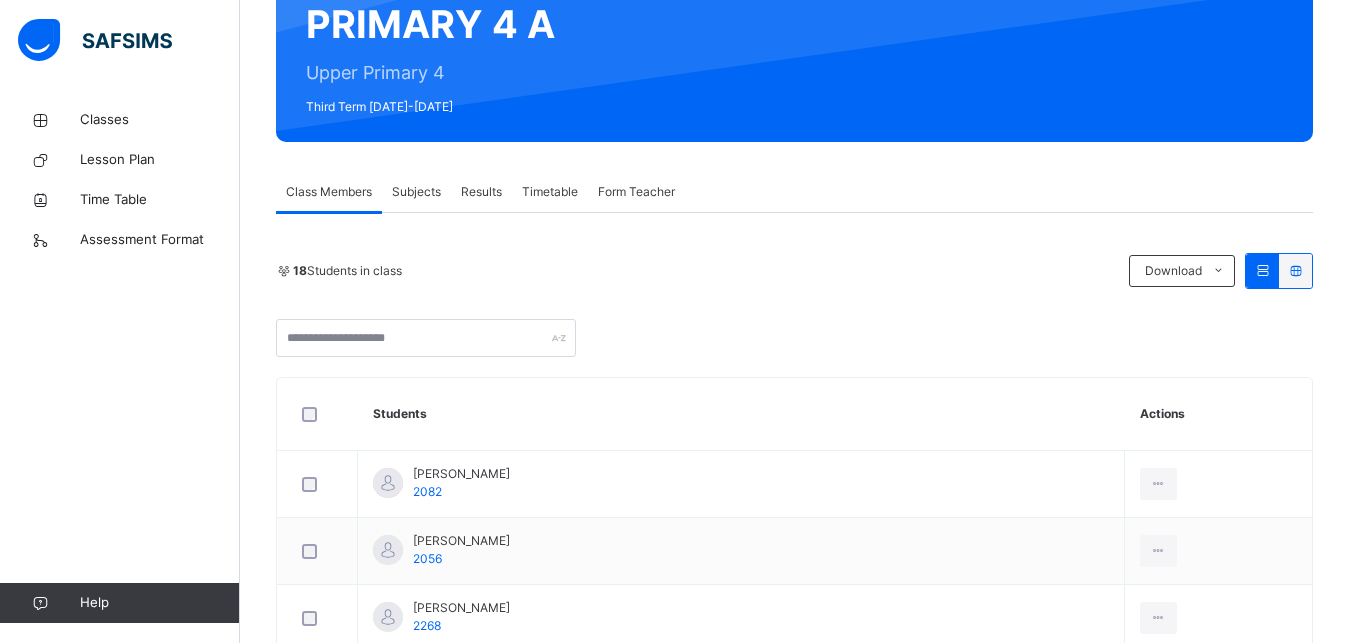 click on "Subjects" at bounding box center [416, 192] 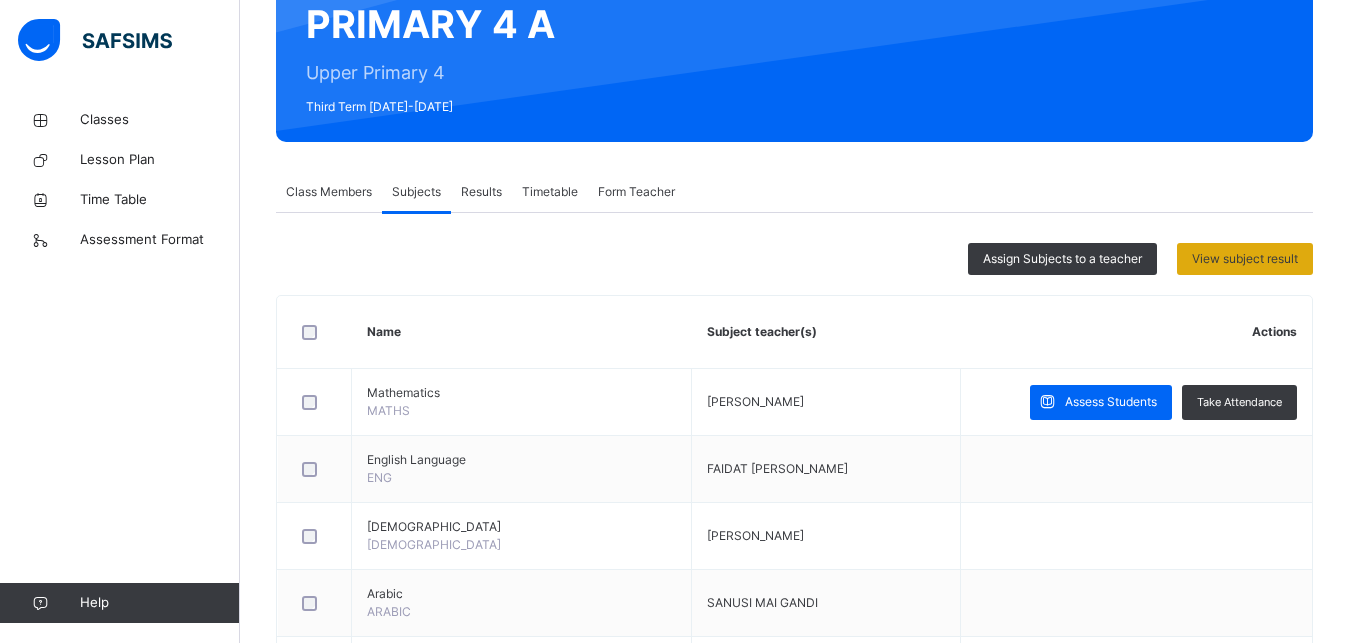 click on "View subject result" at bounding box center (1245, 259) 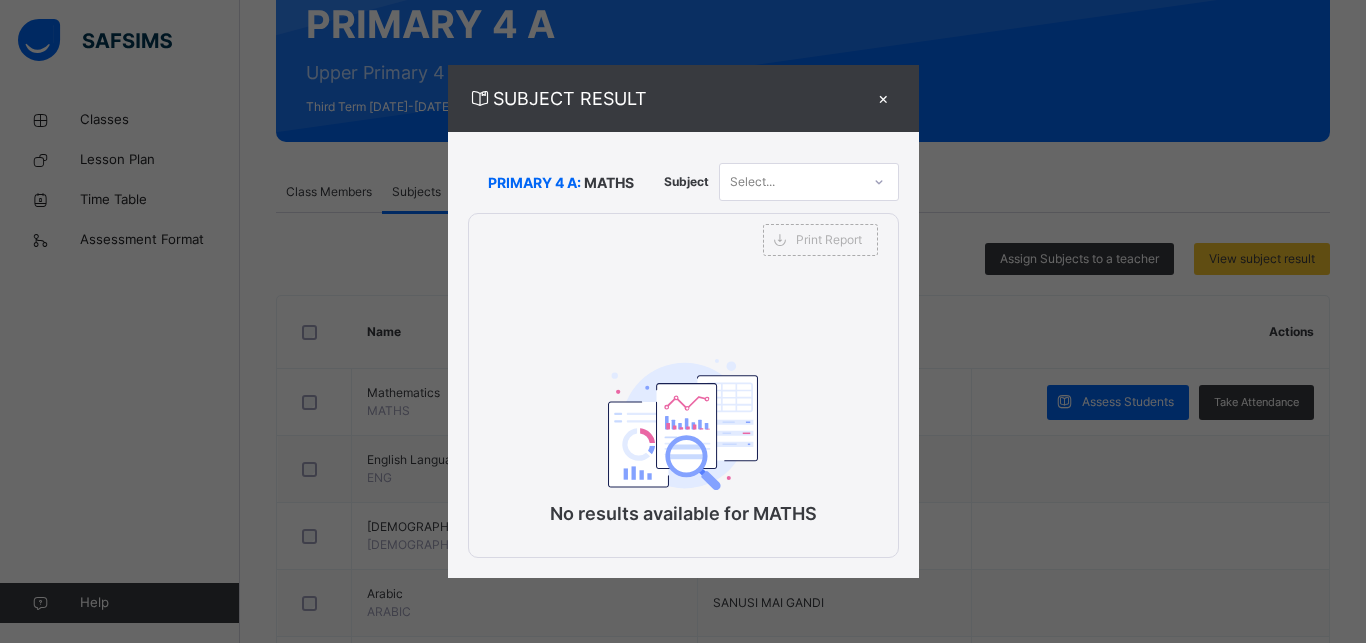 click on "×" at bounding box center (884, 98) 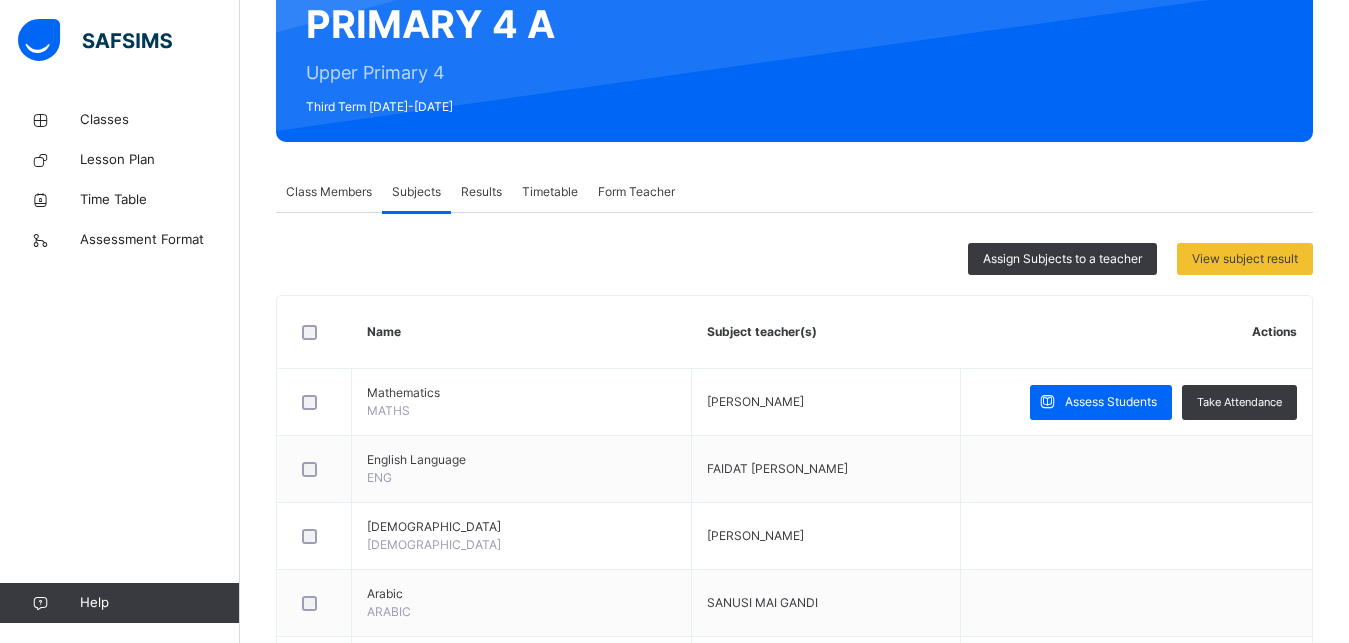 click on "Class Members" at bounding box center (329, 192) 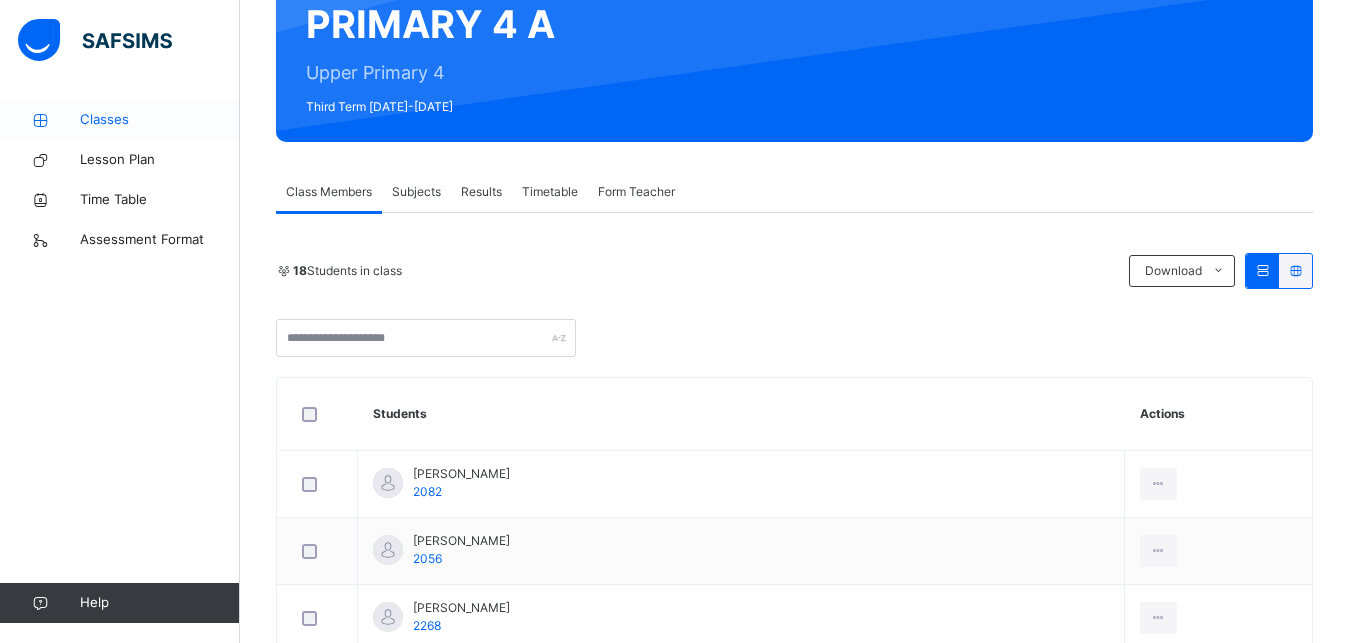 click on "Classes" at bounding box center (160, 120) 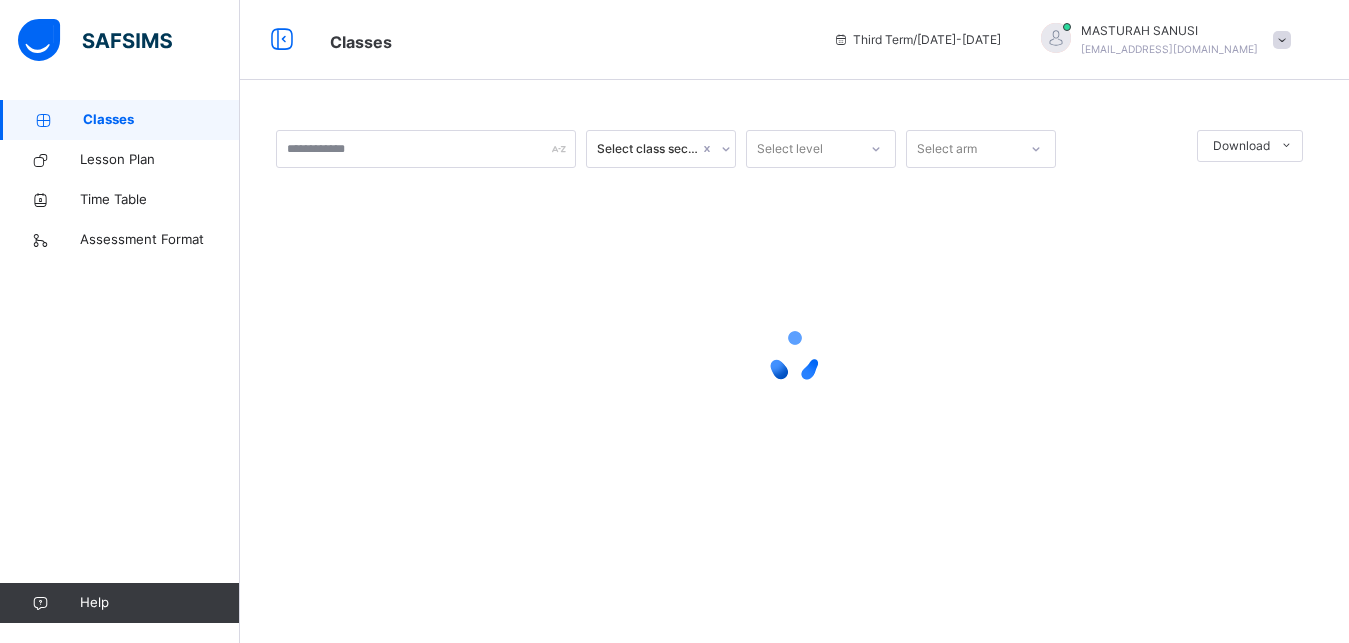scroll, scrollTop: 0, scrollLeft: 0, axis: both 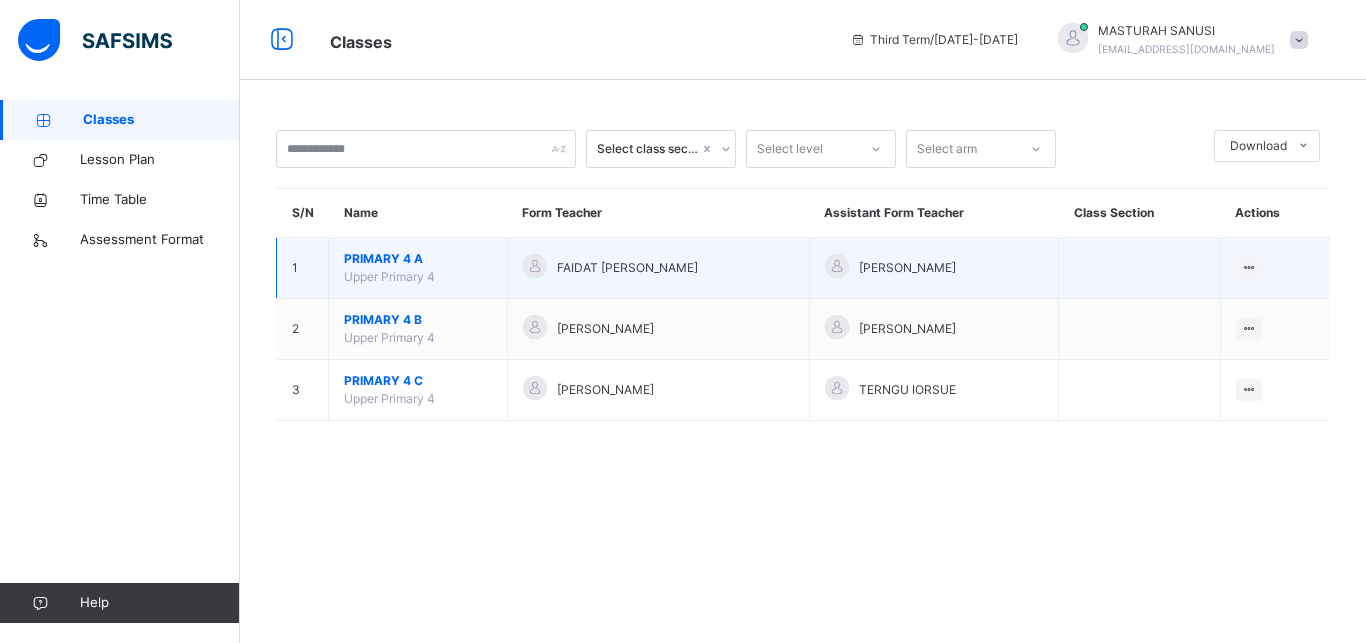 click on "PRIMARY 4   A" at bounding box center (418, 259) 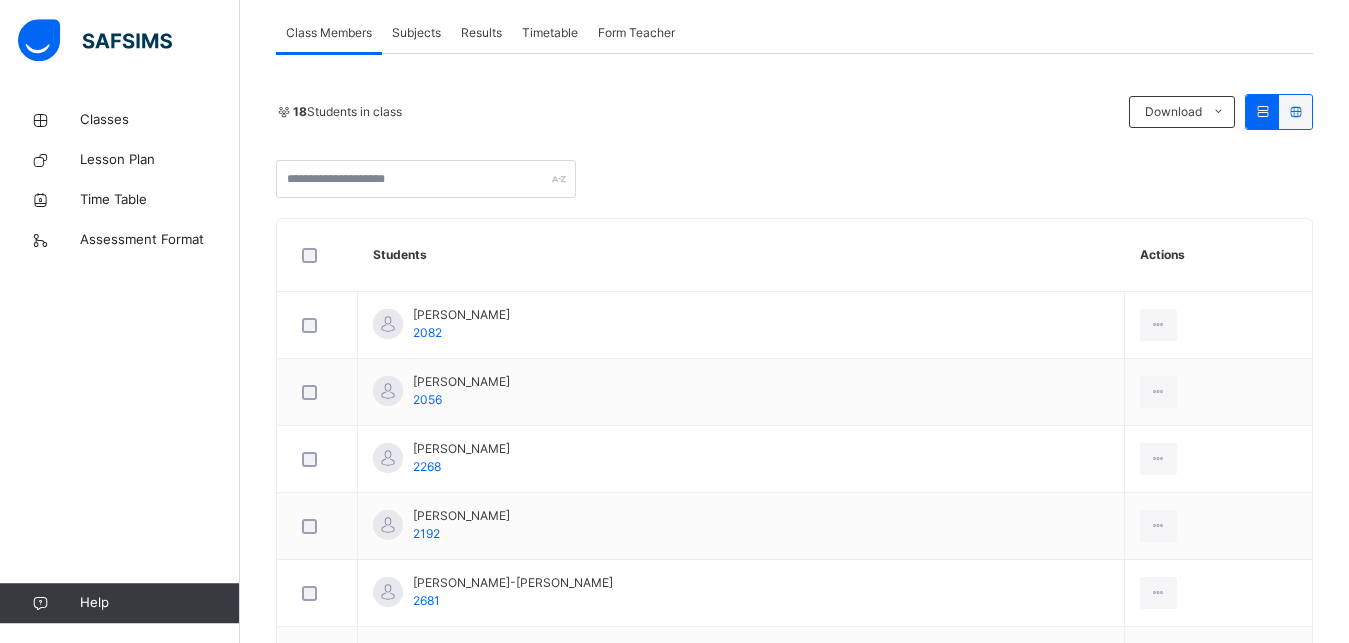 scroll, scrollTop: 366, scrollLeft: 0, axis: vertical 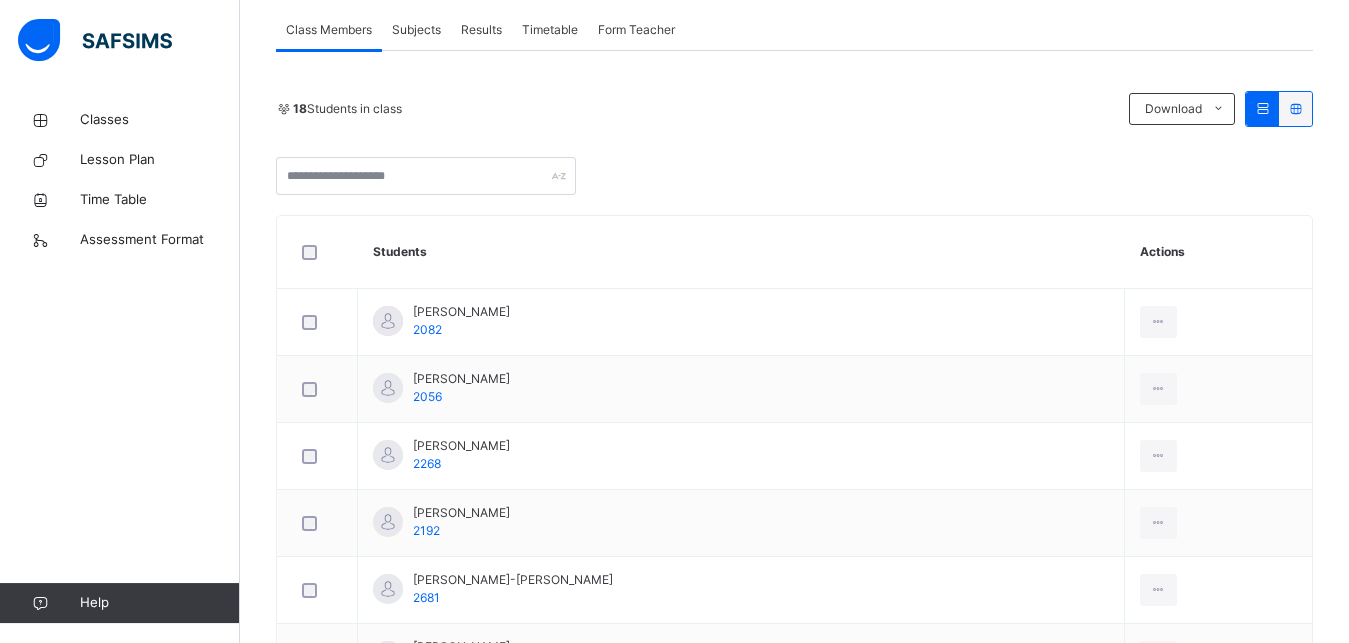 click on "Results" at bounding box center (481, 30) 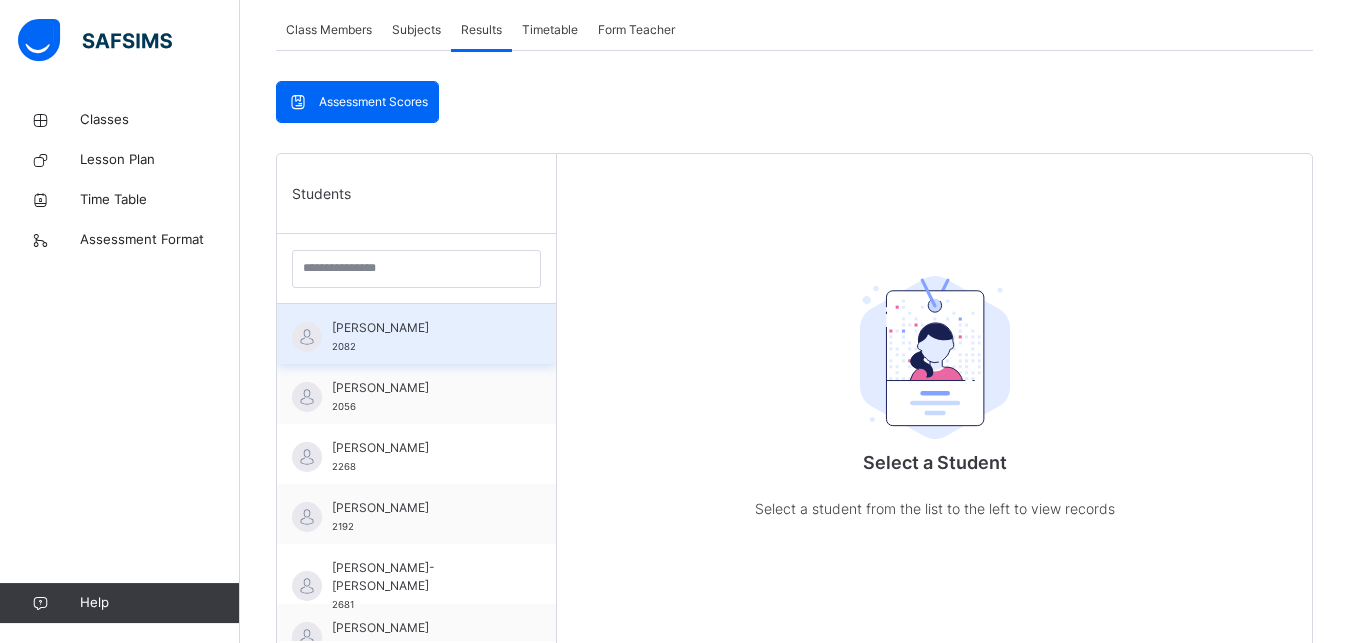 click on "[PERSON_NAME]" at bounding box center (421, 328) 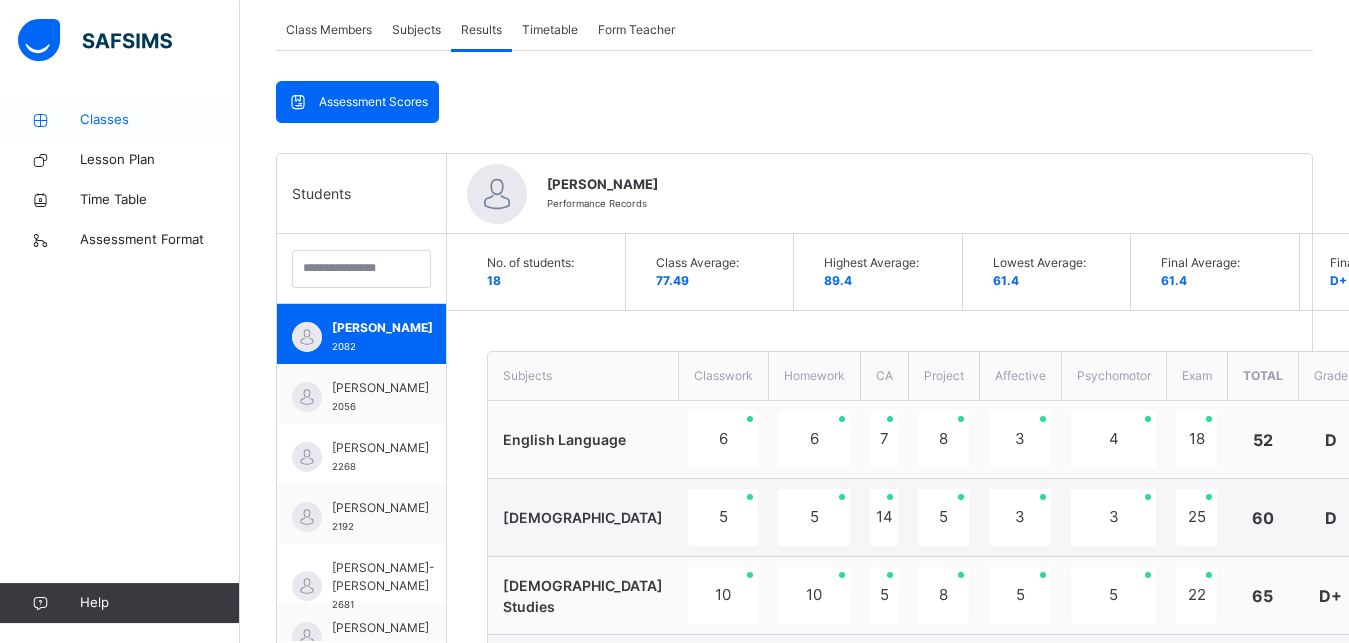 click on "Classes" at bounding box center (160, 120) 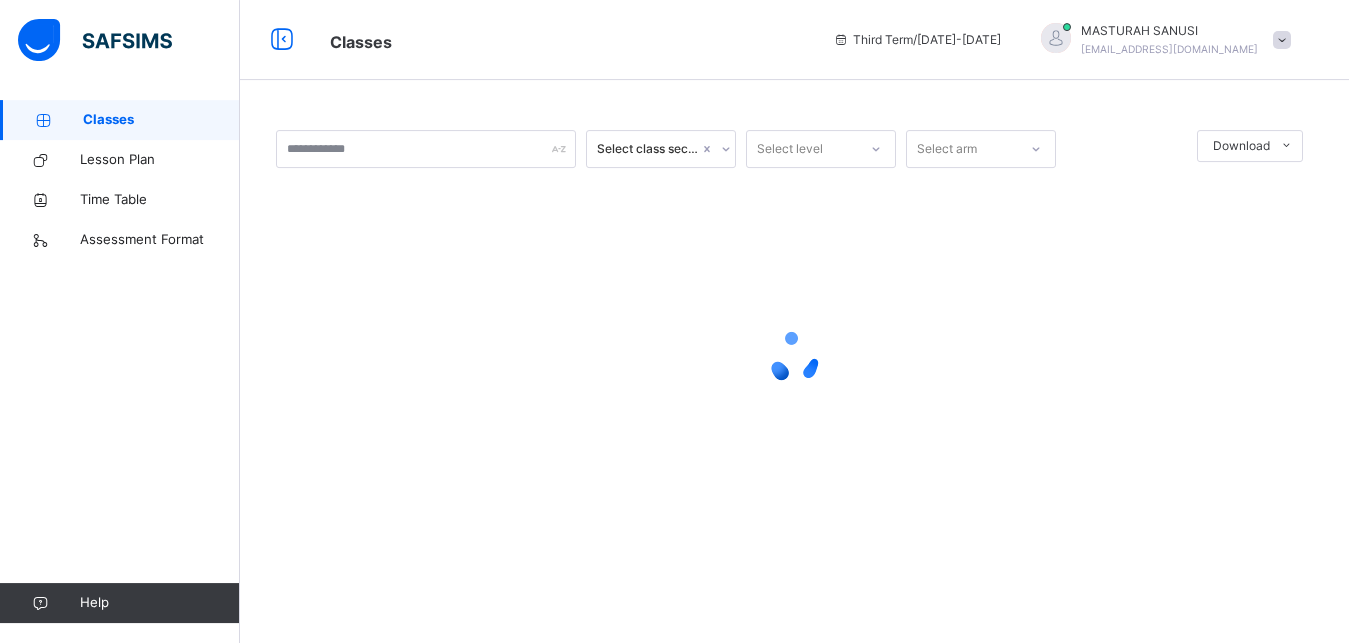 scroll, scrollTop: 0, scrollLeft: 0, axis: both 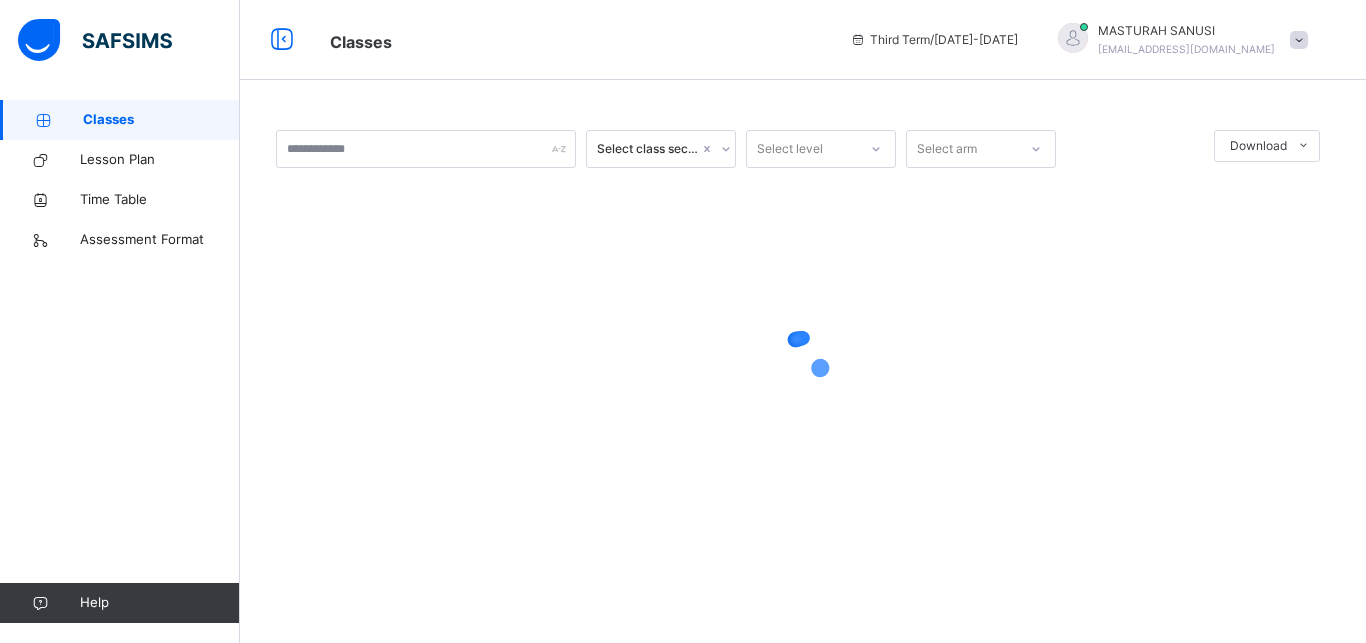click 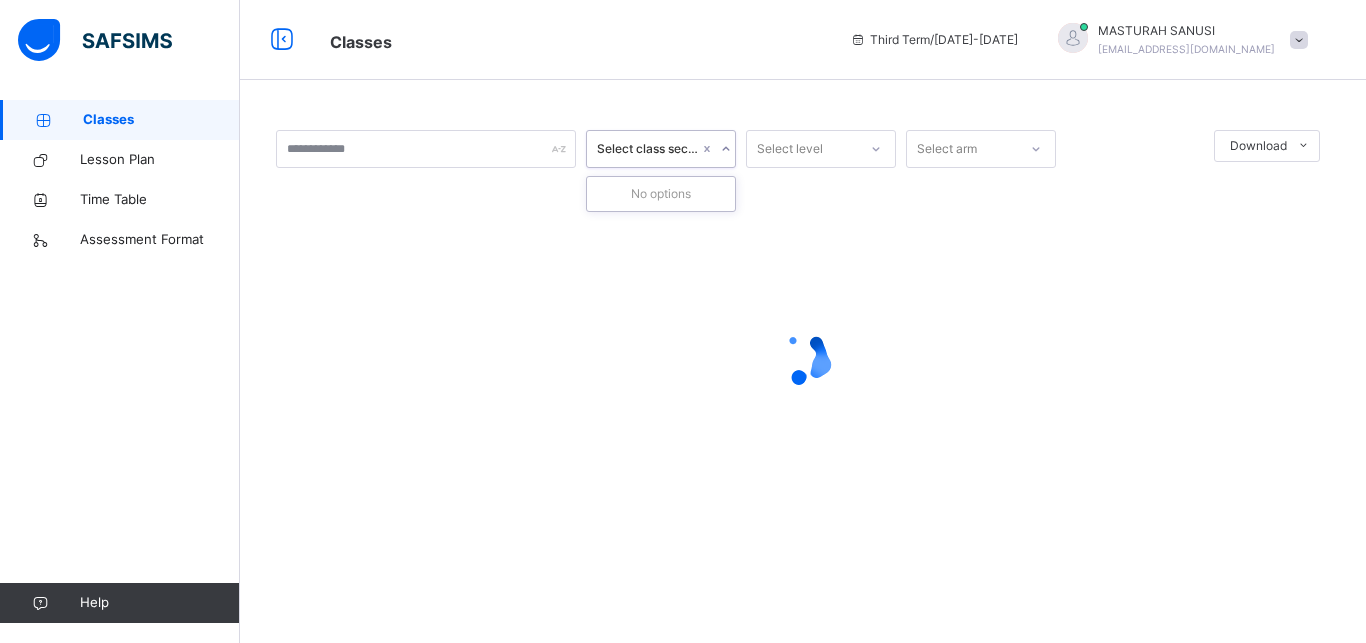 click 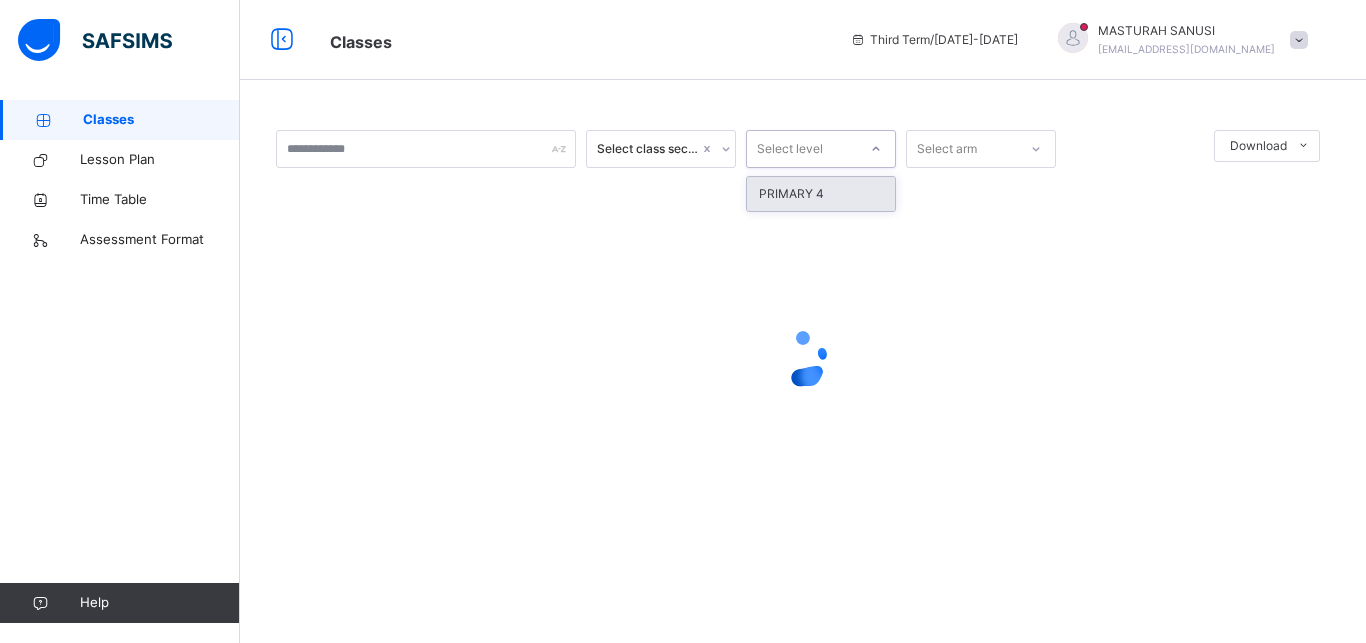 click 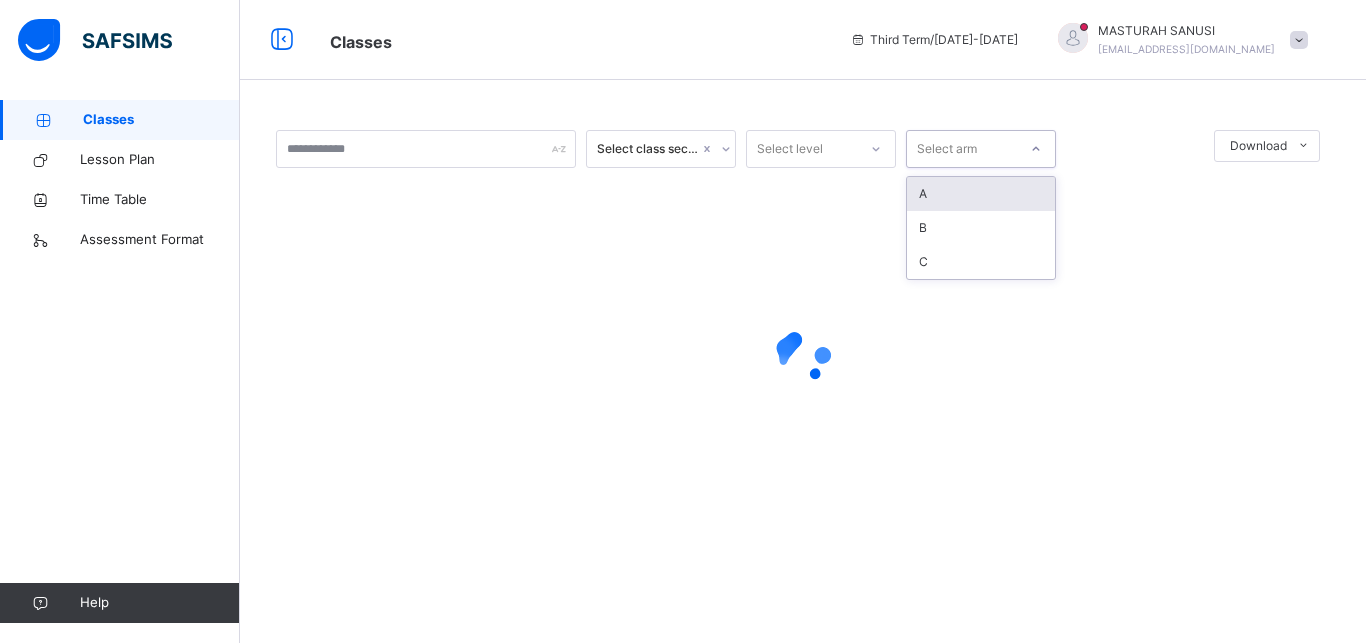click 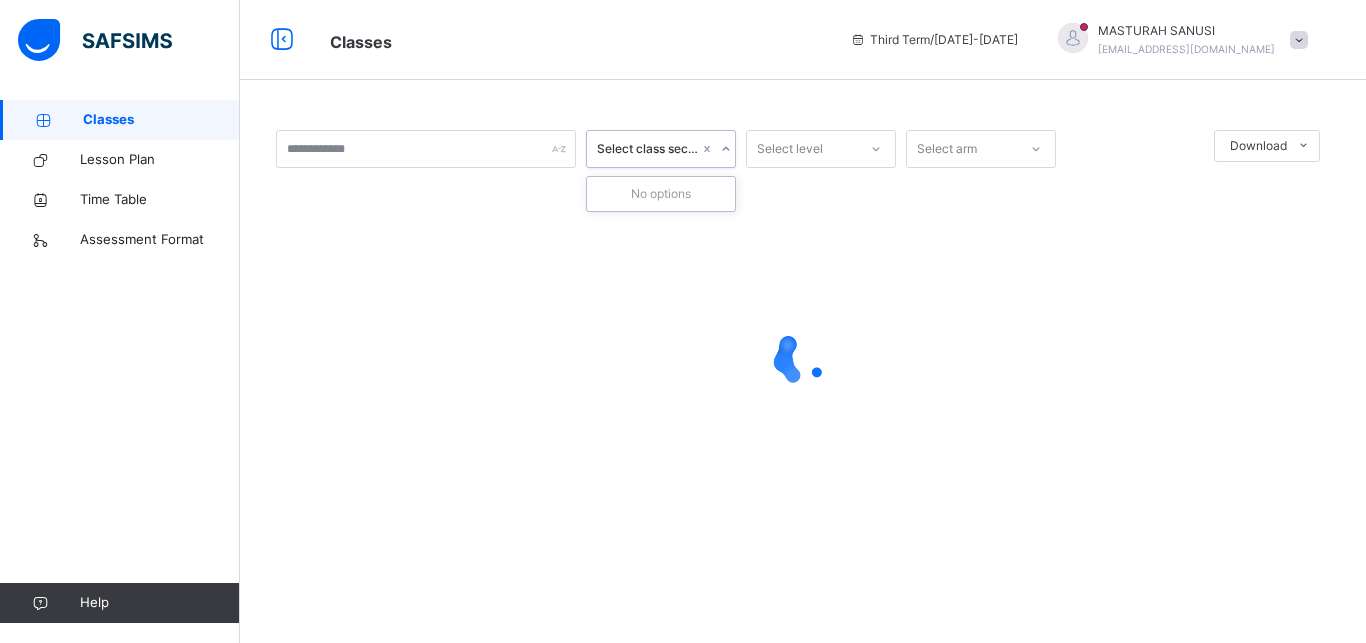 click at bounding box center (725, 149) 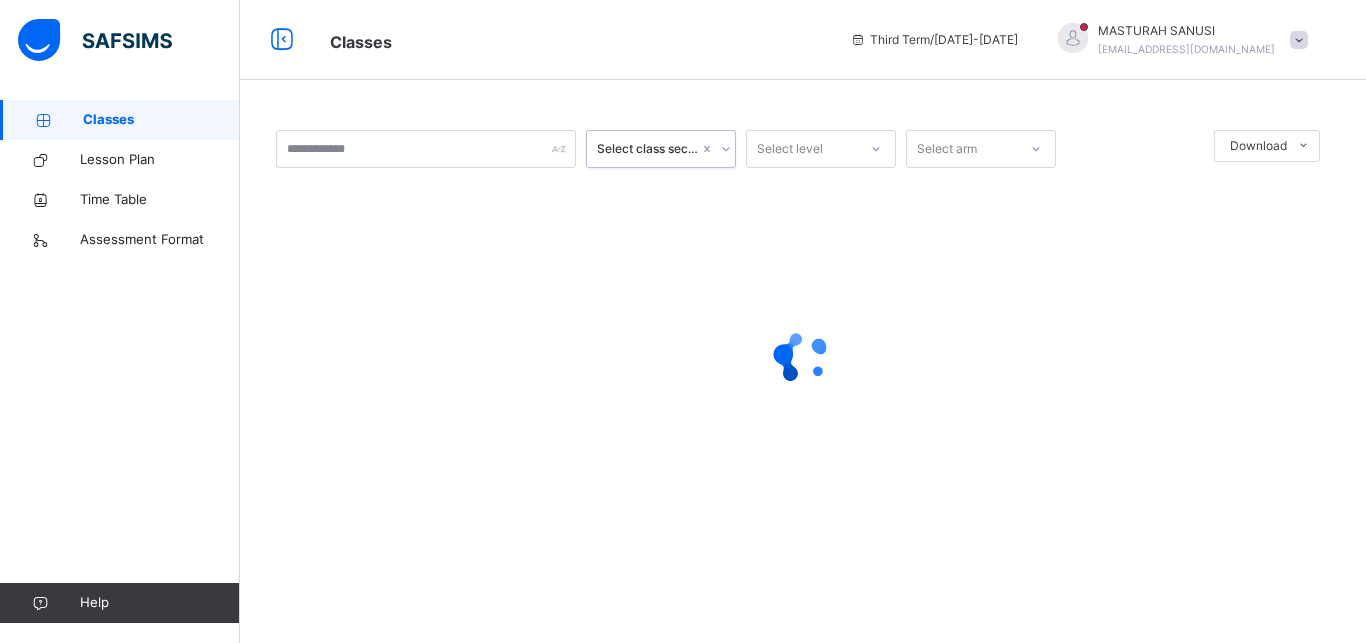 click on "Classes" at bounding box center [161, 120] 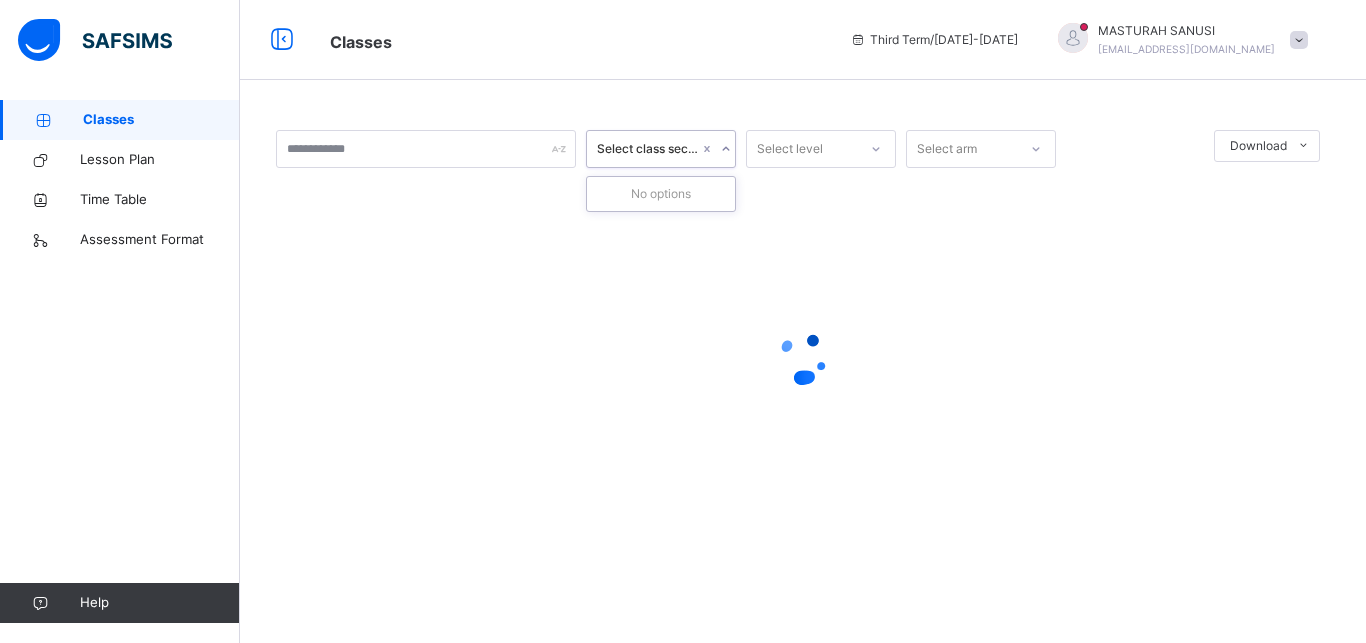 click 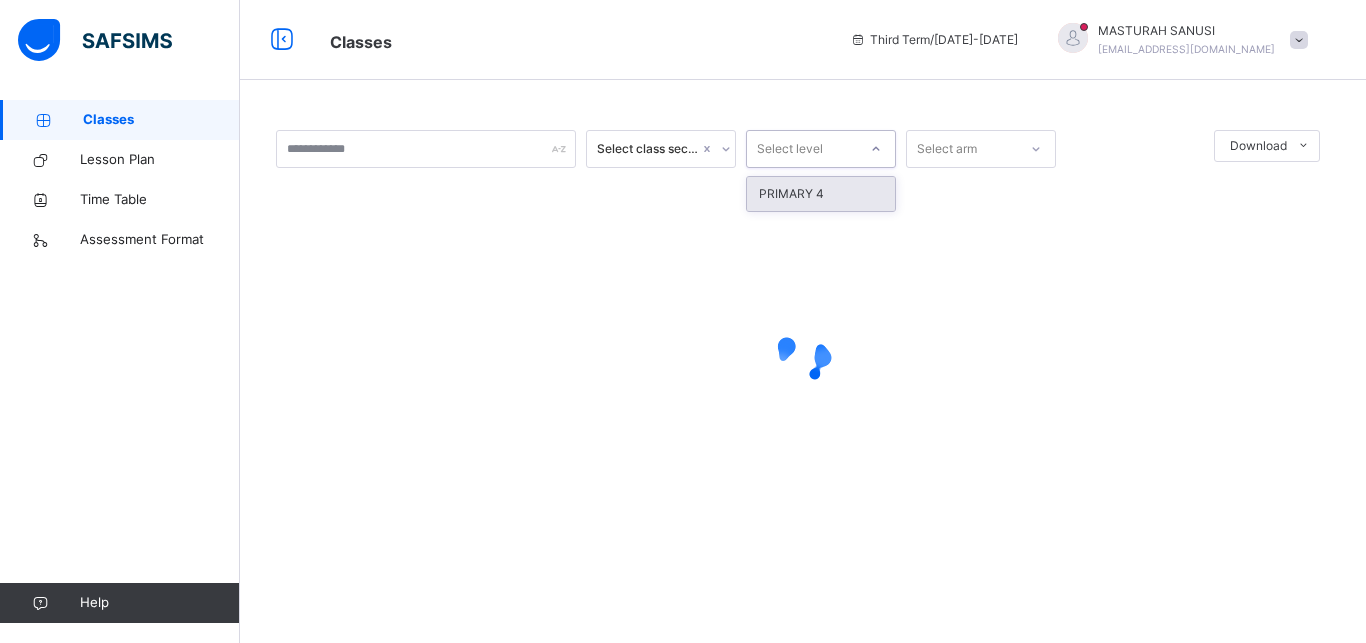 click 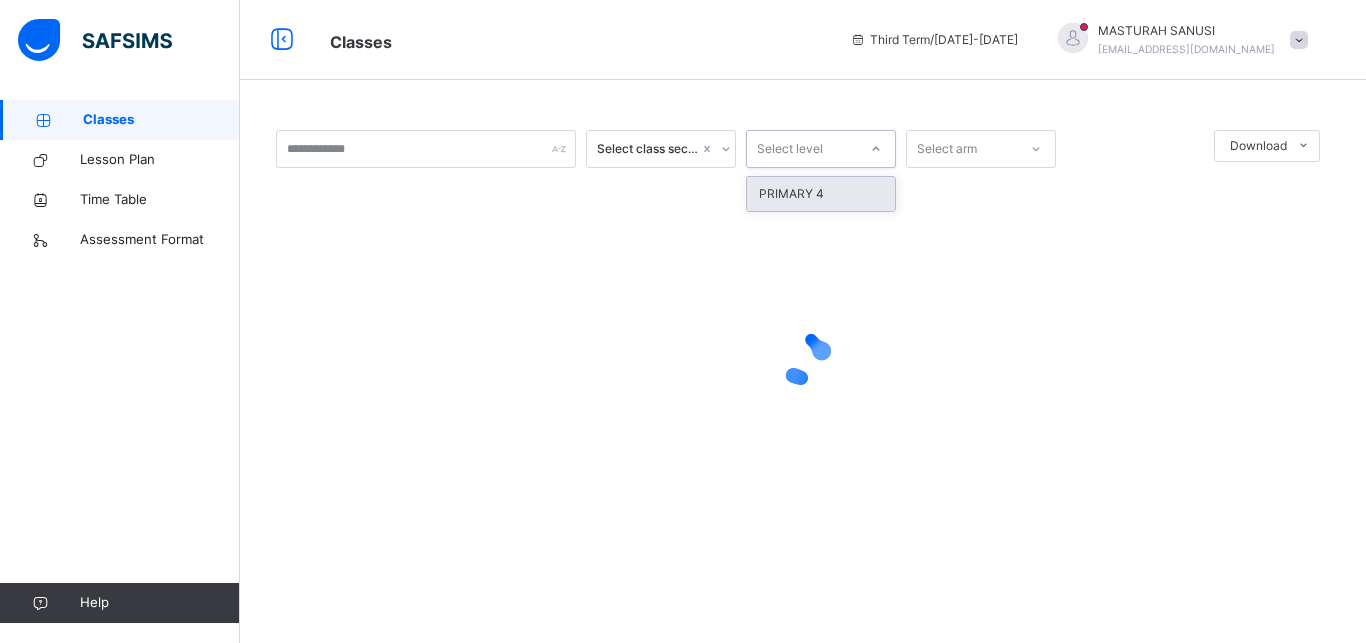 click at bounding box center [1036, 149] 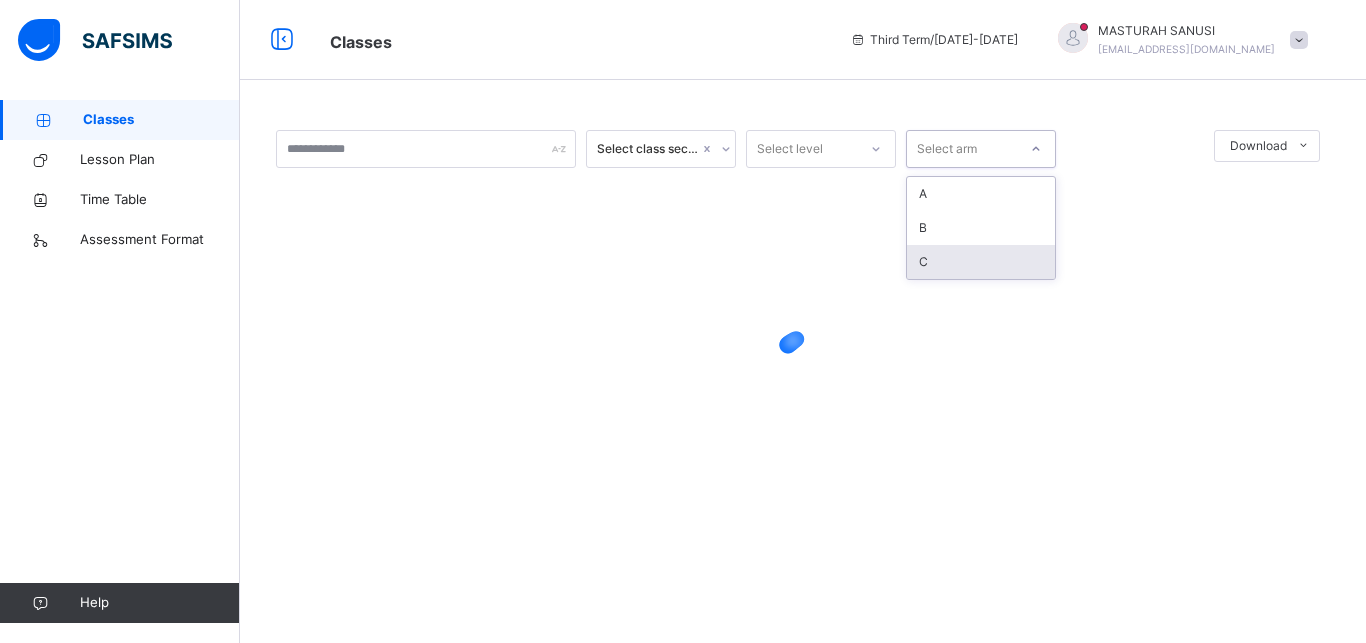 click on "Classes" at bounding box center (161, 120) 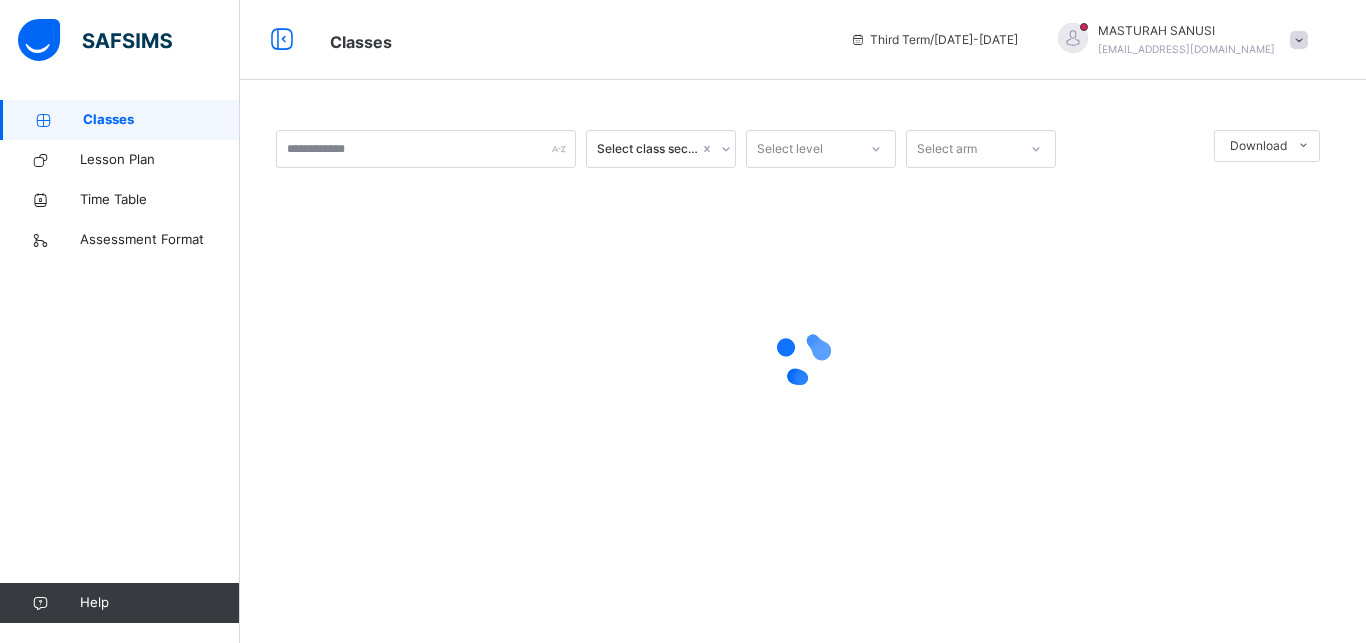 click on "Classes" at bounding box center (161, 120) 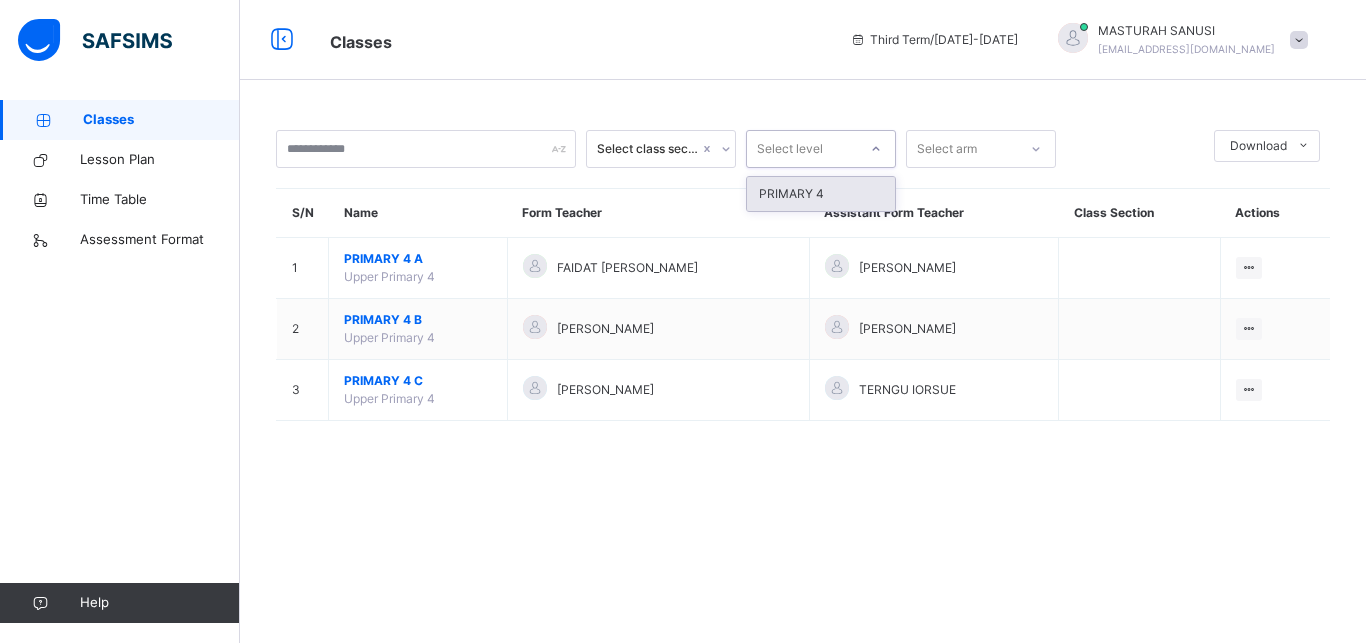 click 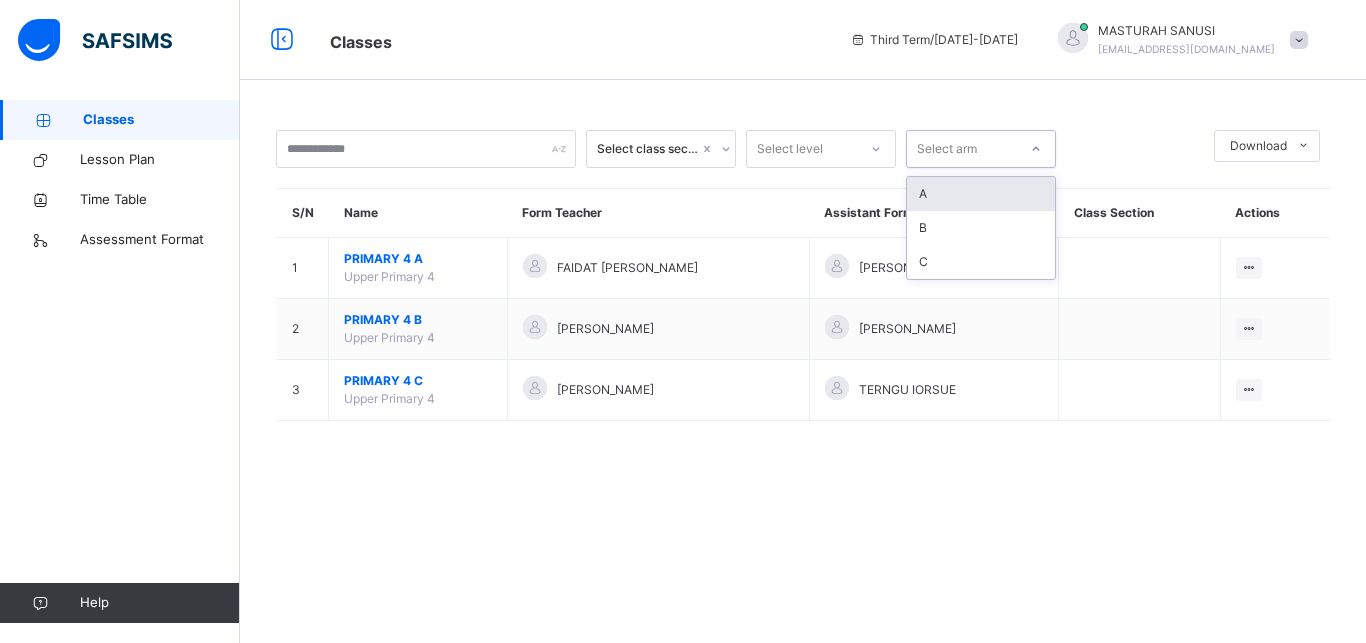 click 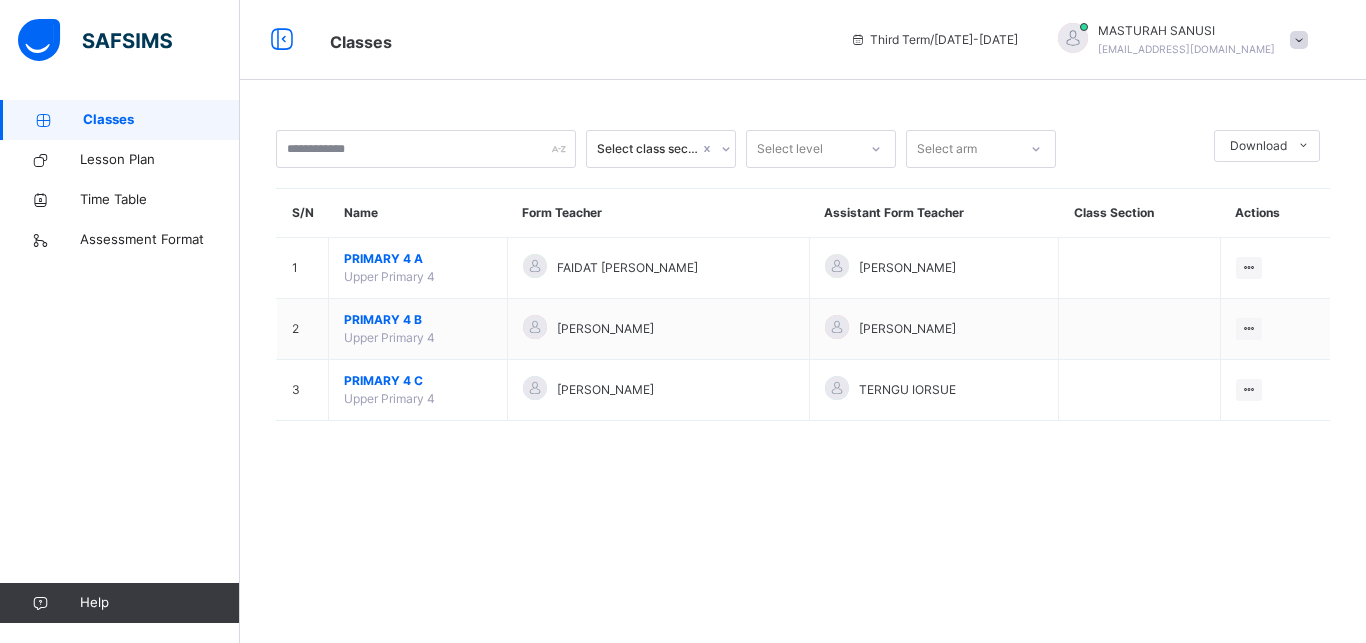 click on "Select class section Select level Select arm Download Pdf Report Excel Report S/N Name Form Teacher Assistant Form Teacher Class Section Actions 1 PRIMARY 4   A   Upper Primary 4 FAIDAT [PERSON_NAME] [PERSON_NAME]  View Class 2 PRIMARY 4   B   Upper Primary 4 [PERSON_NAME]  [PERSON_NAME]  View Class 3 PRIMARY 4   C   Upper Primary 4 [PERSON_NAME] IORSUE  View Class" at bounding box center [803, 275] 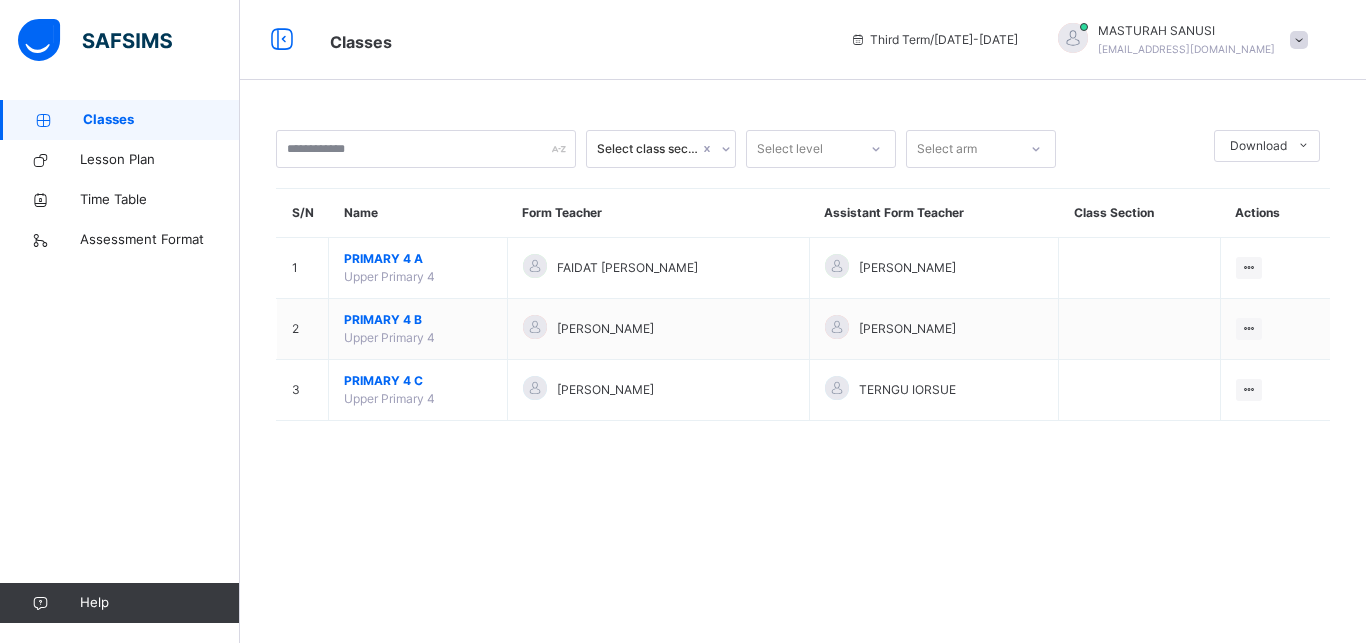 click 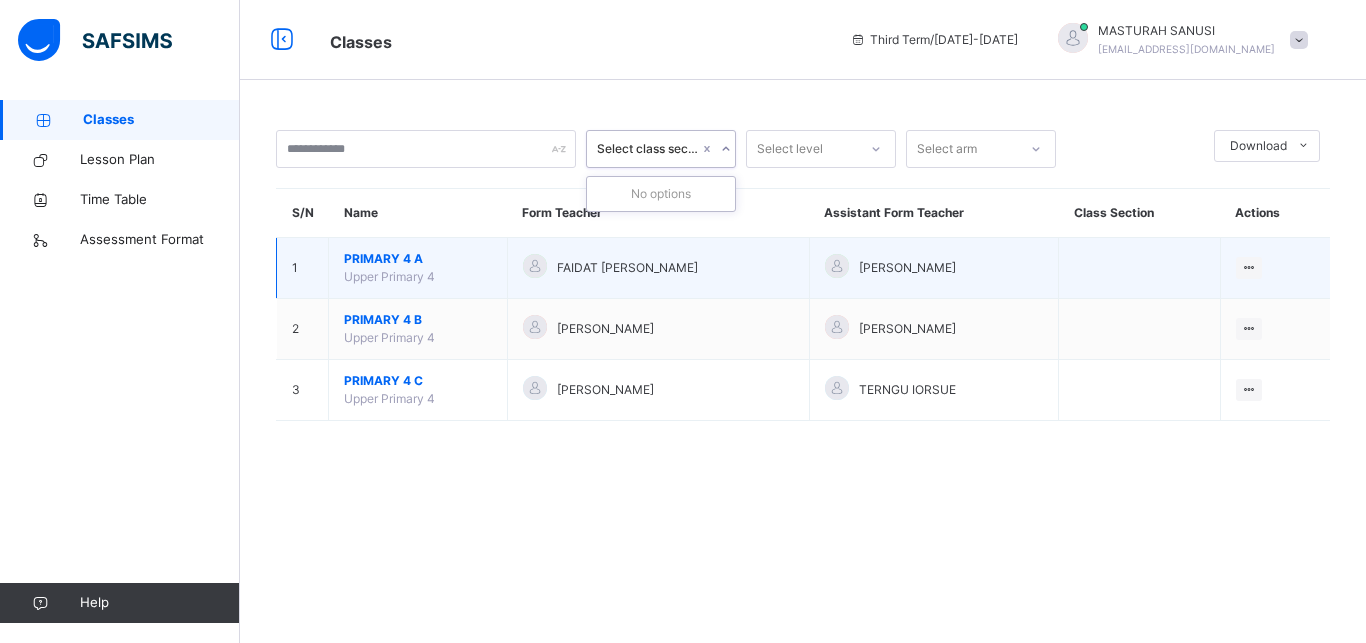 click on "FAIDAT [PERSON_NAME]" at bounding box center (627, 268) 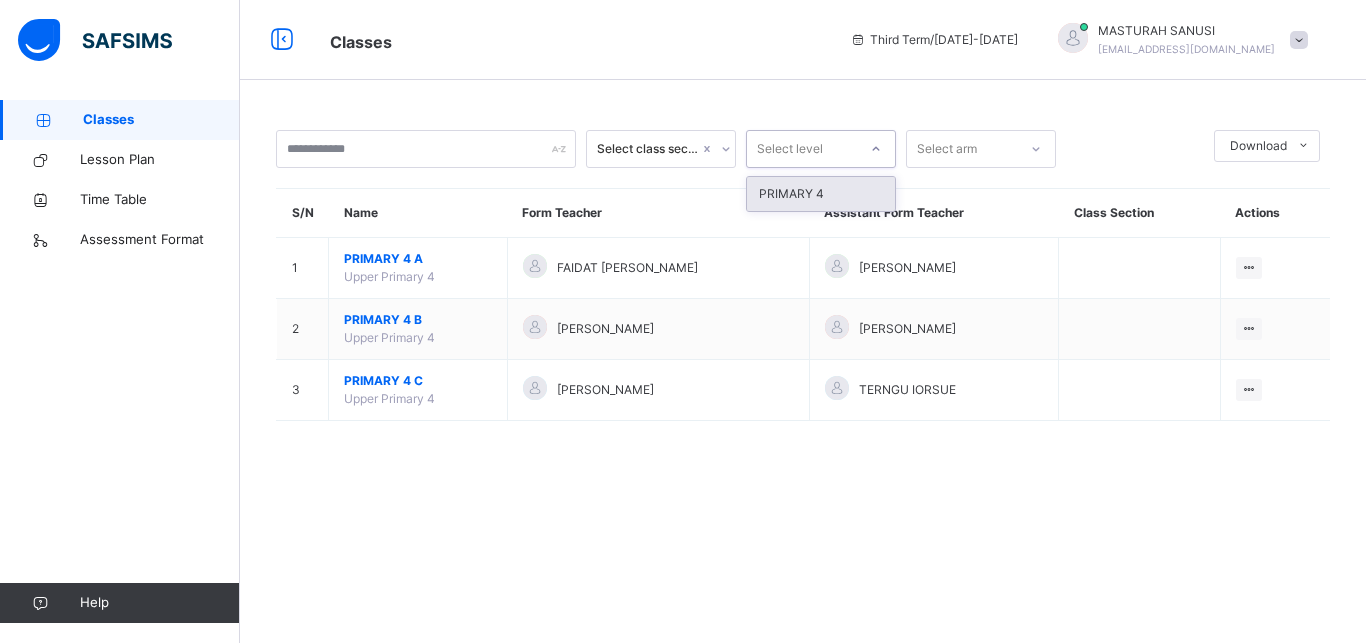 click 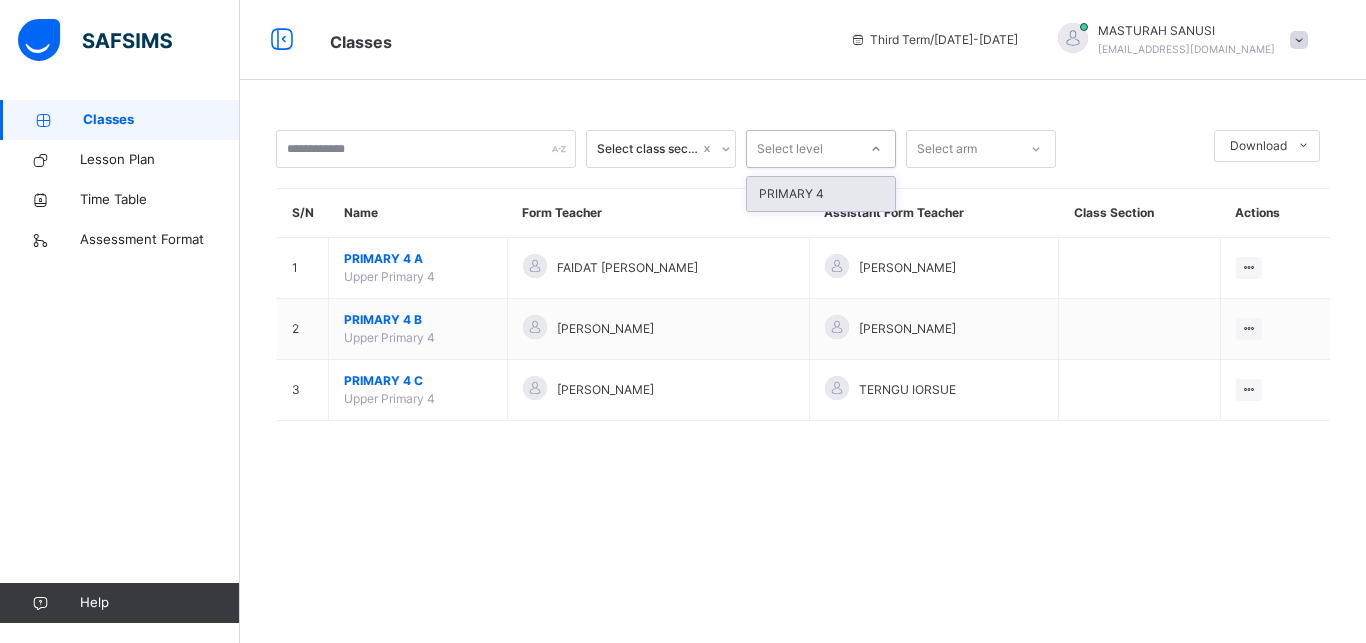 click 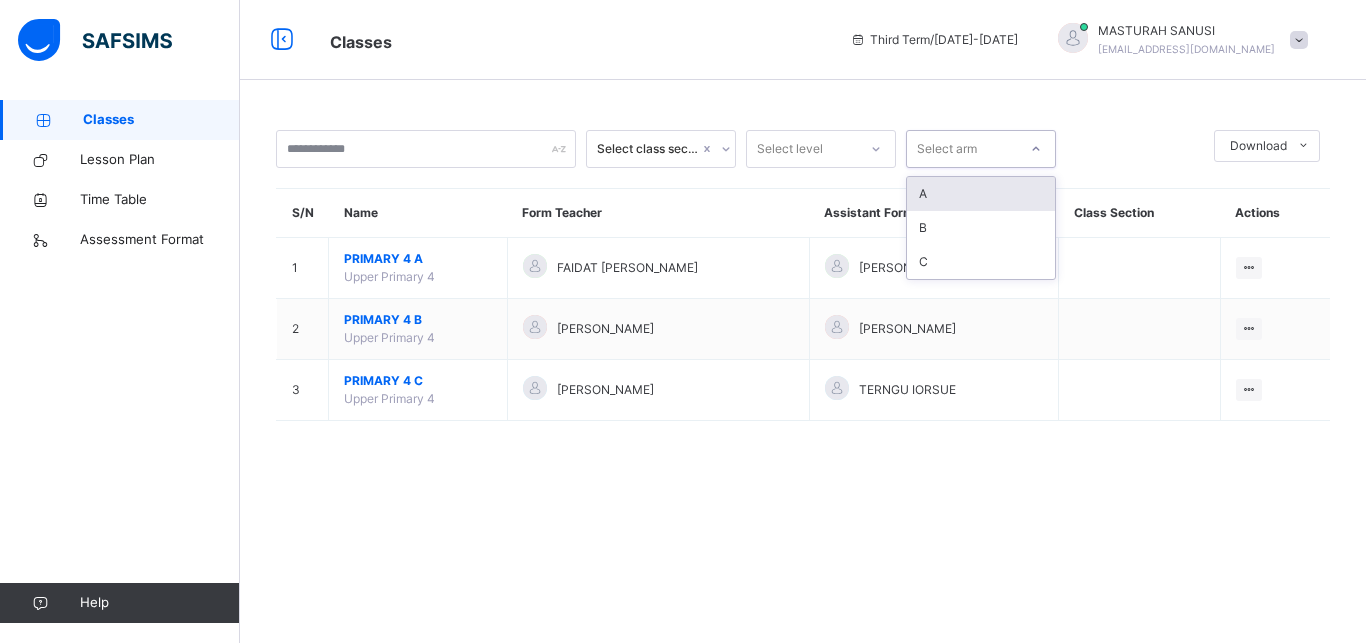 click at bounding box center (1299, 40) 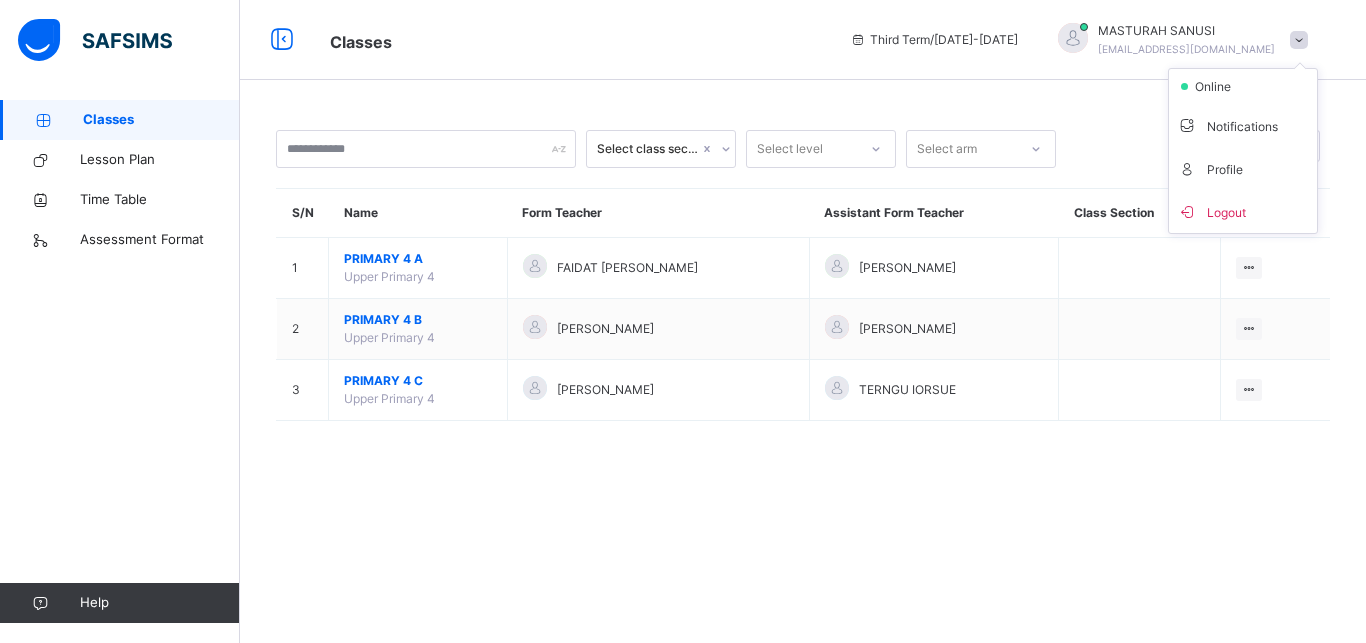 click on "Classes" at bounding box center (161, 120) 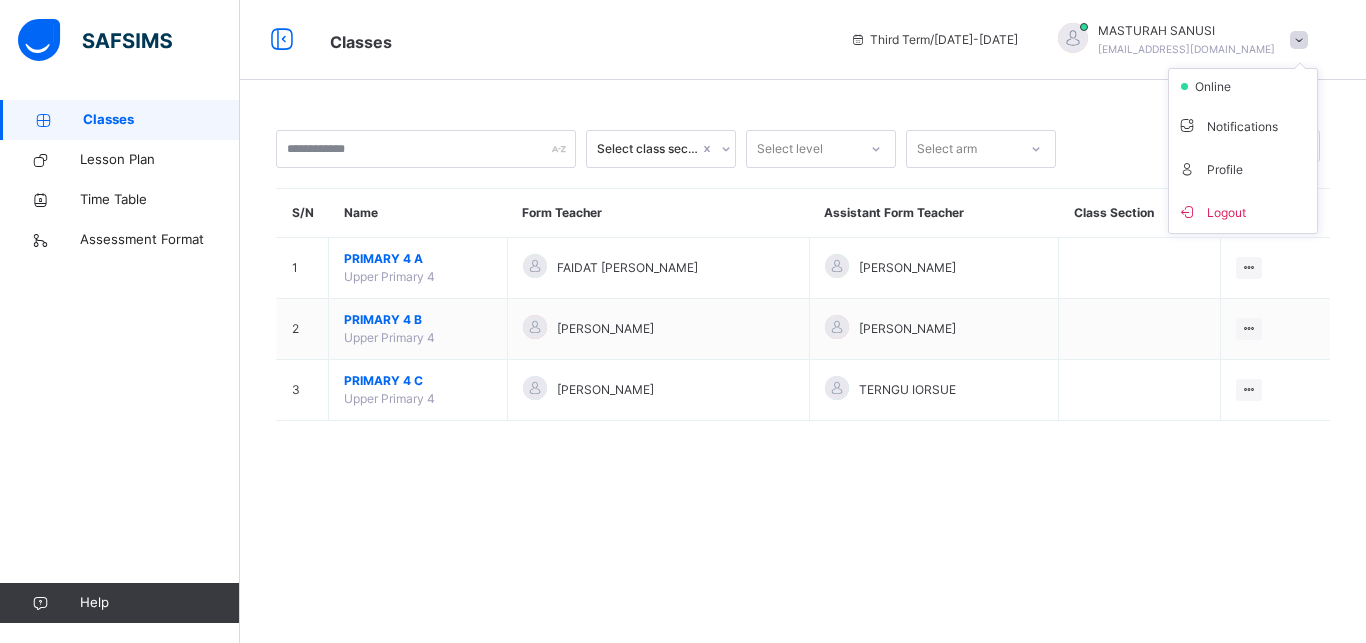 click on "Classes" at bounding box center (161, 120) 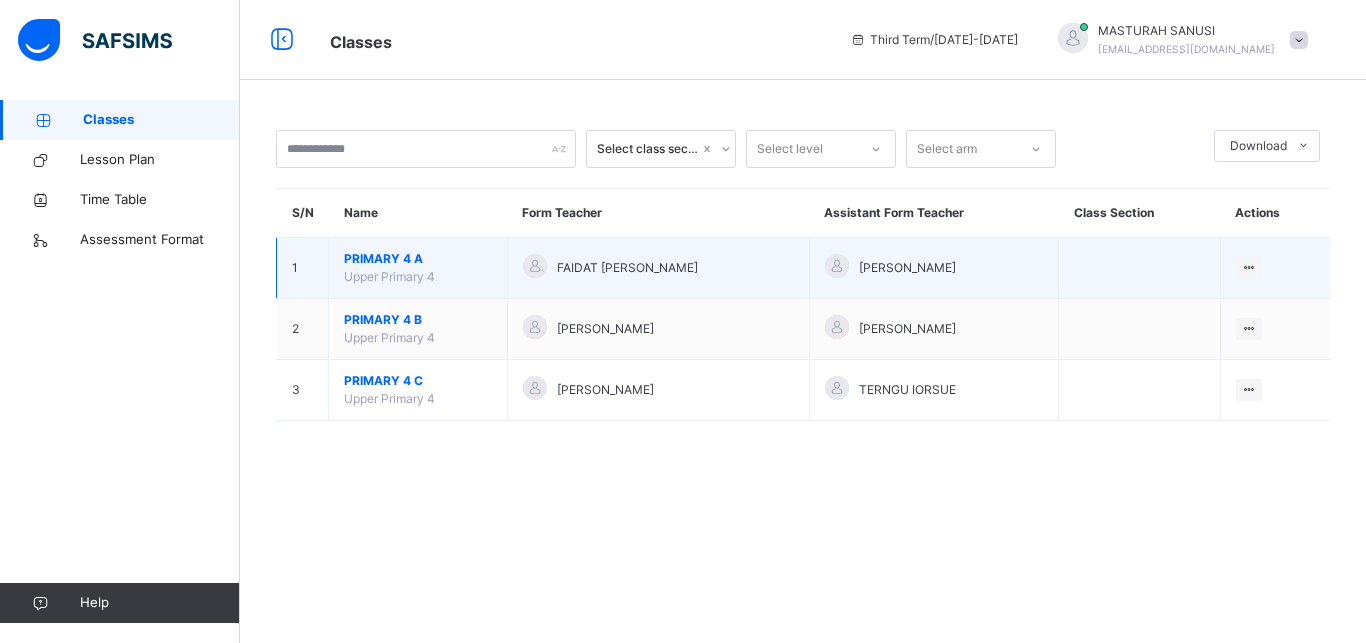 click on "Upper Primary 4" at bounding box center (389, 276) 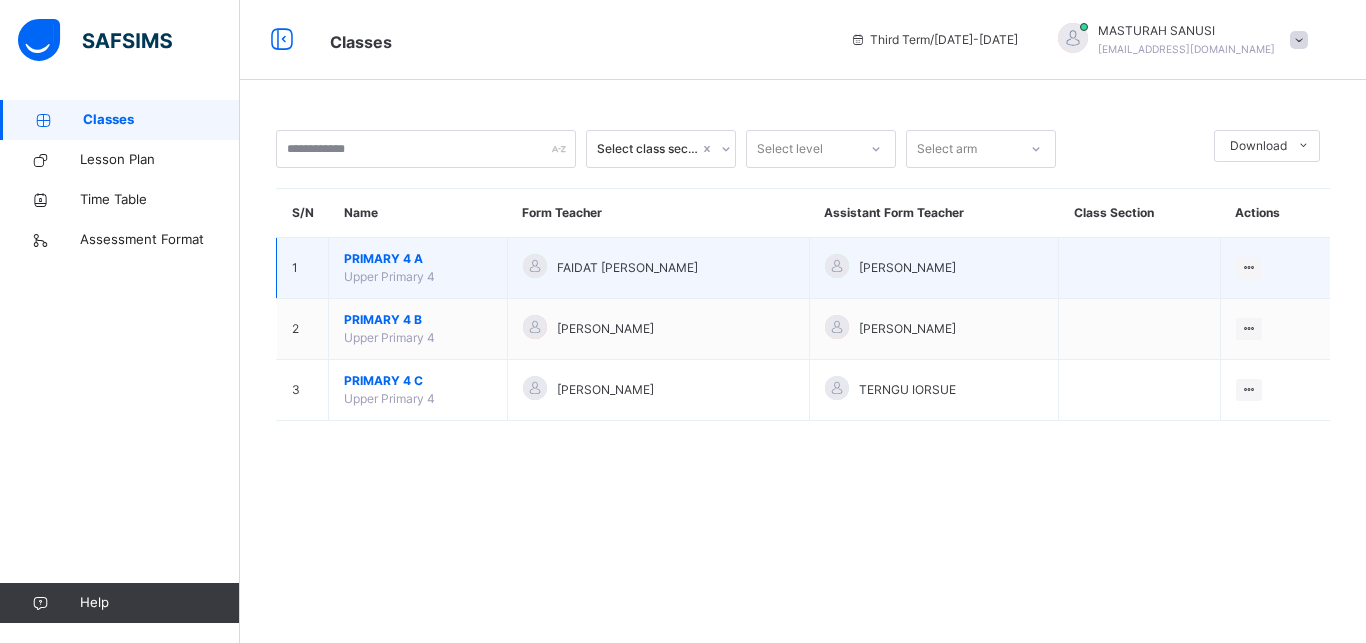 click on "PRIMARY 4   A   Upper Primary 4" at bounding box center [418, 268] 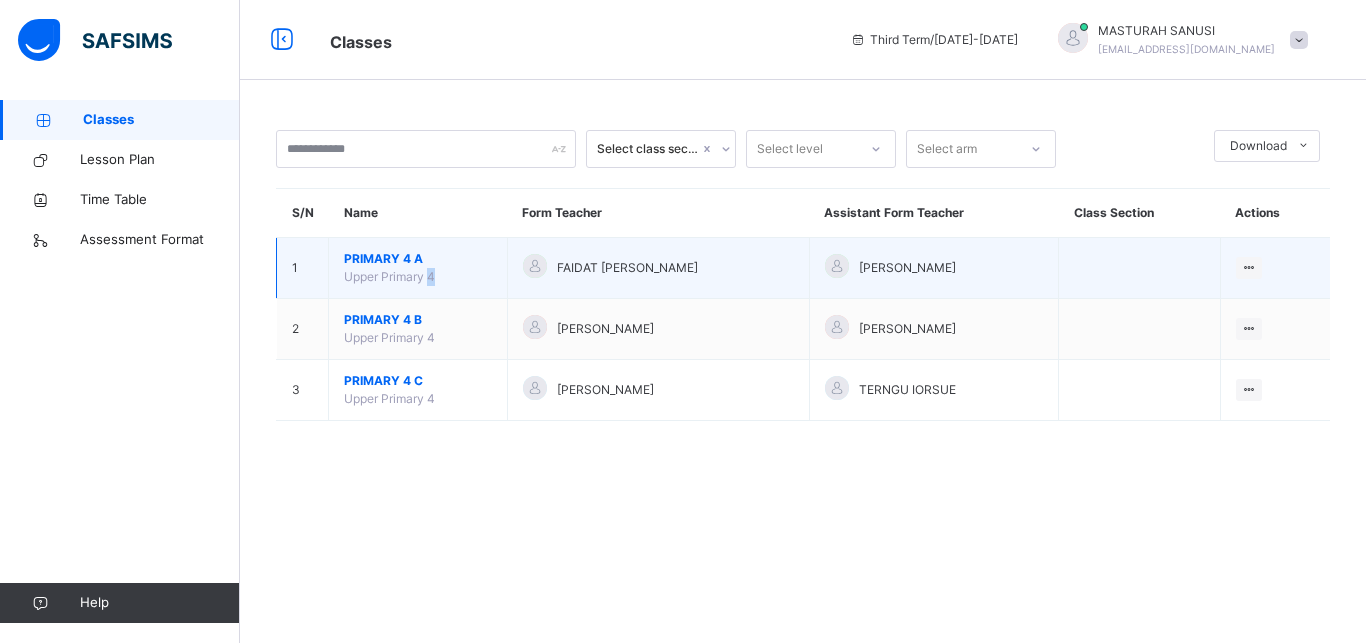 click on "PRIMARY 4   A   Upper Primary 4" at bounding box center (418, 268) 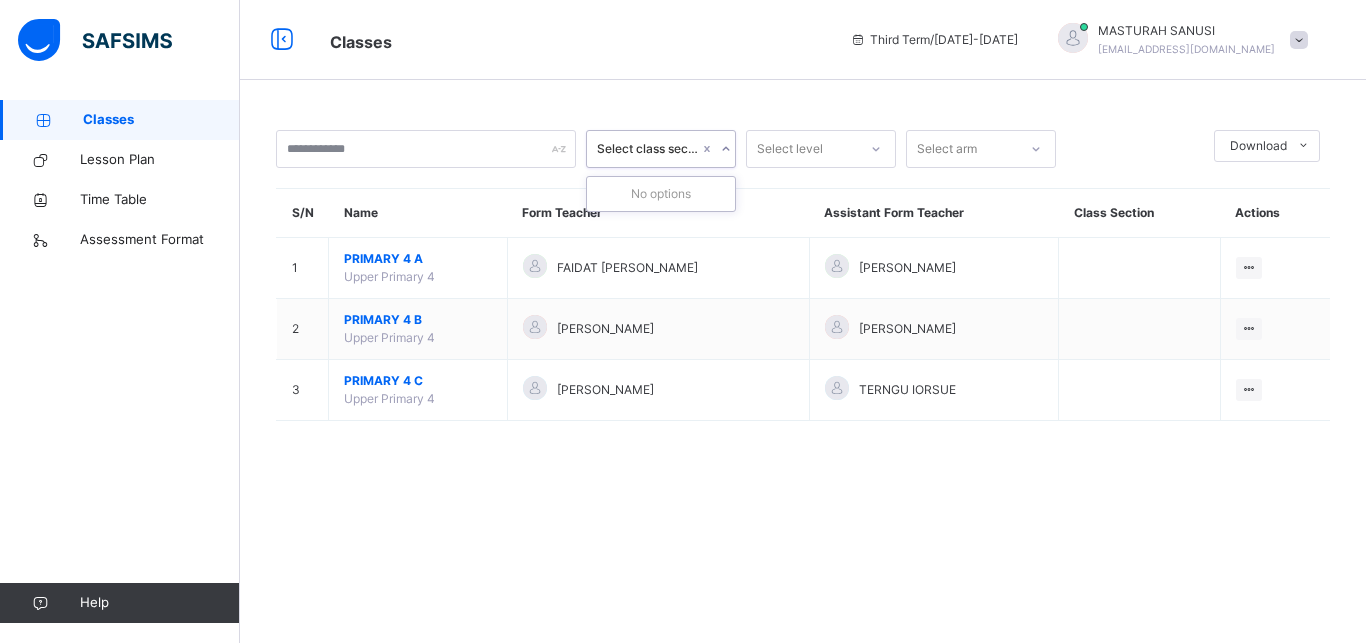 click 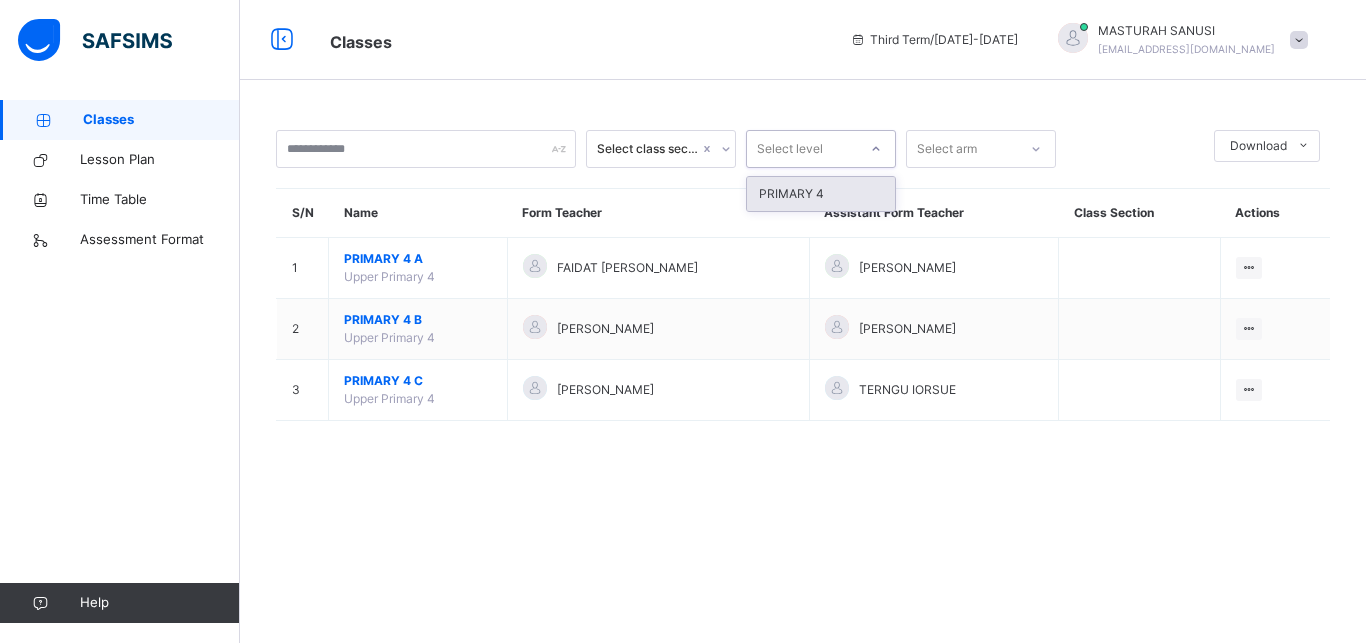 click at bounding box center [876, 149] 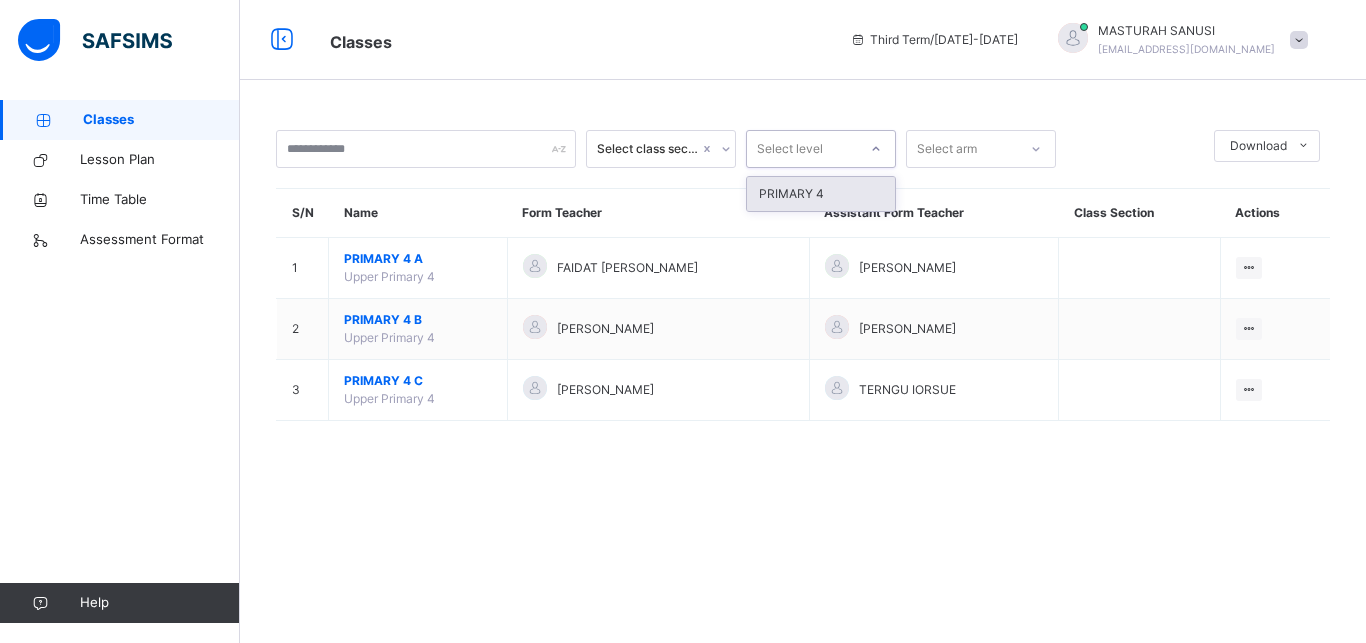 click on "PRIMARY 4" at bounding box center (821, 194) 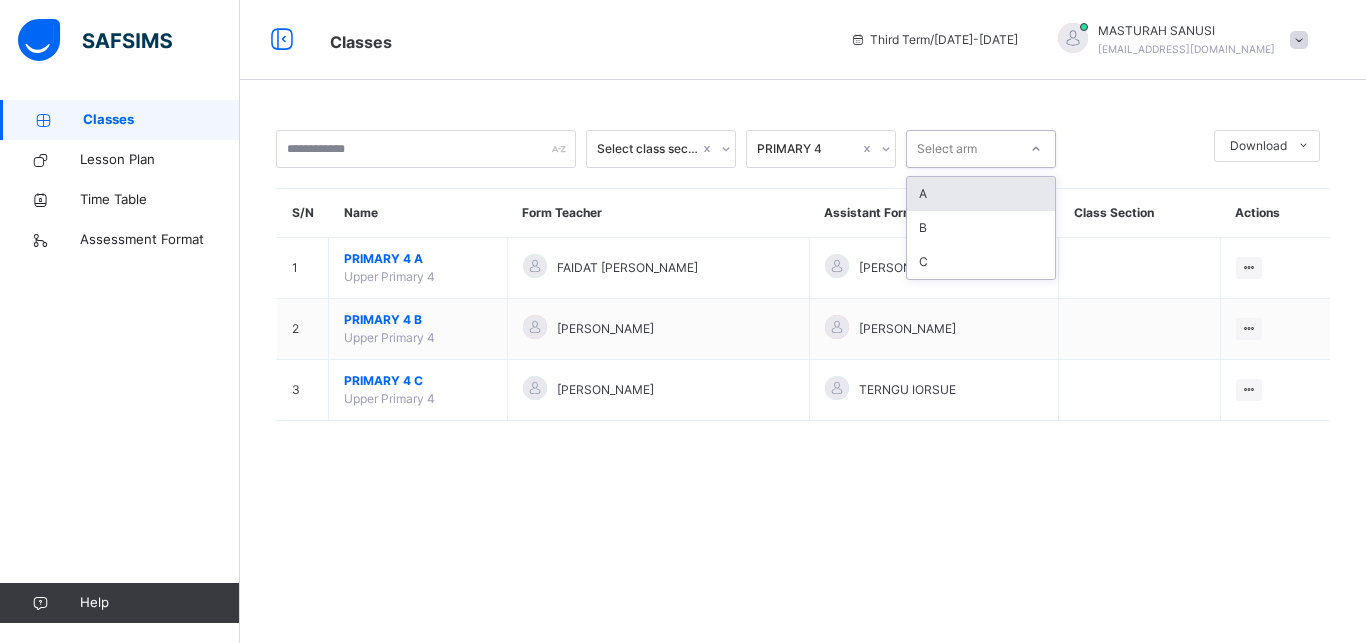 click 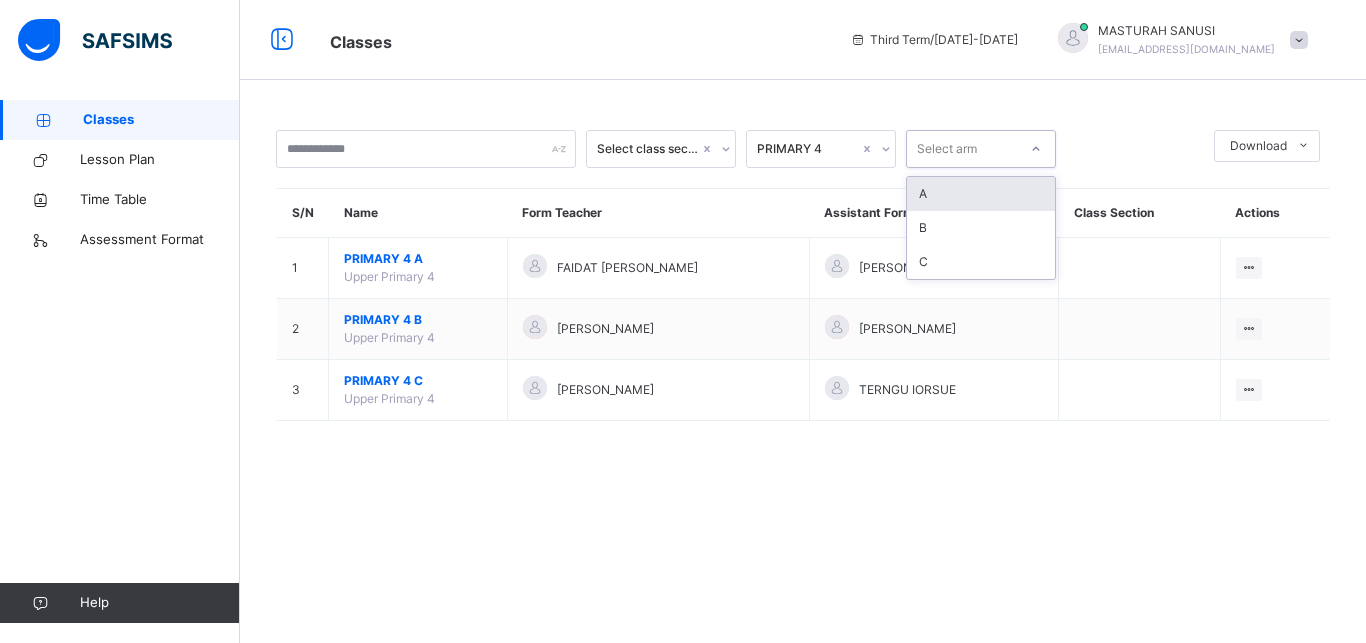 click on "A" at bounding box center [981, 194] 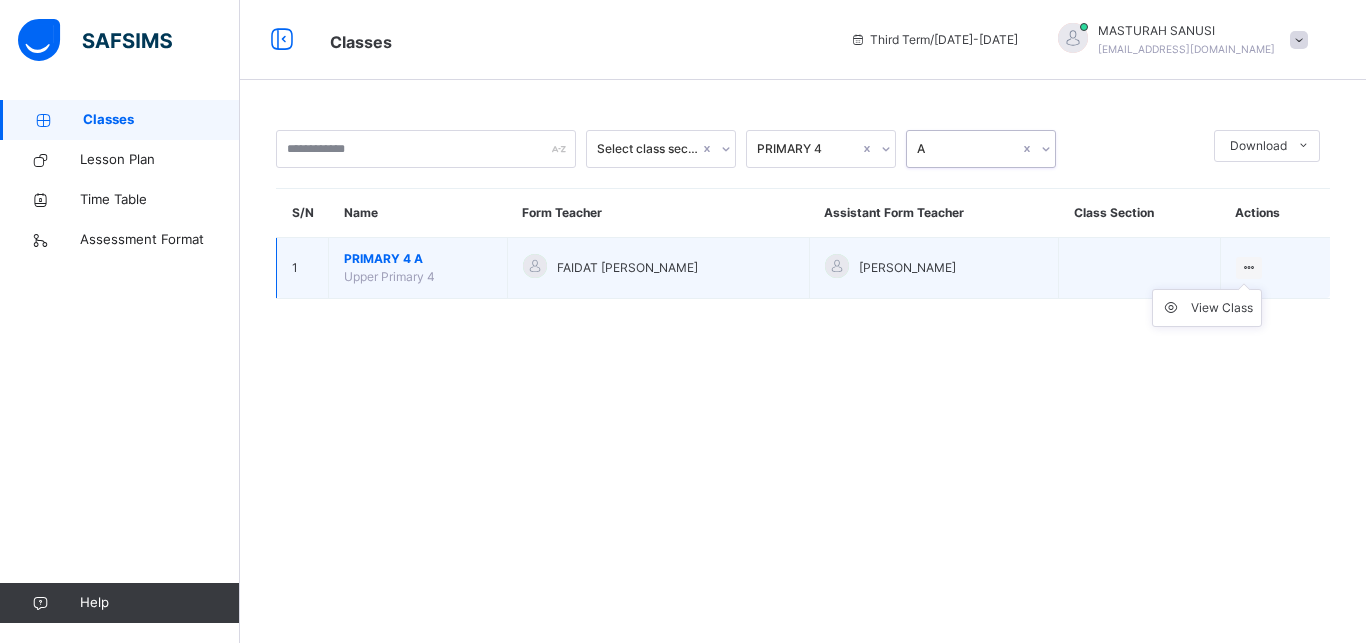 click at bounding box center [1249, 267] 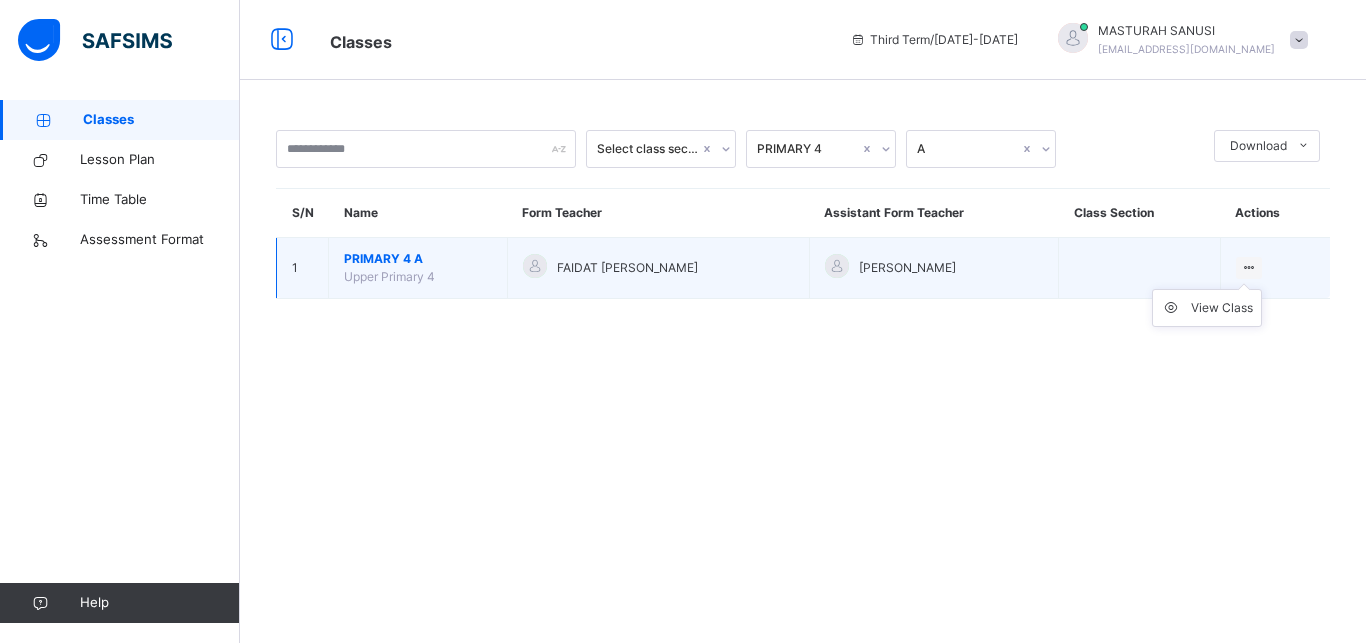 click at bounding box center (1249, 267) 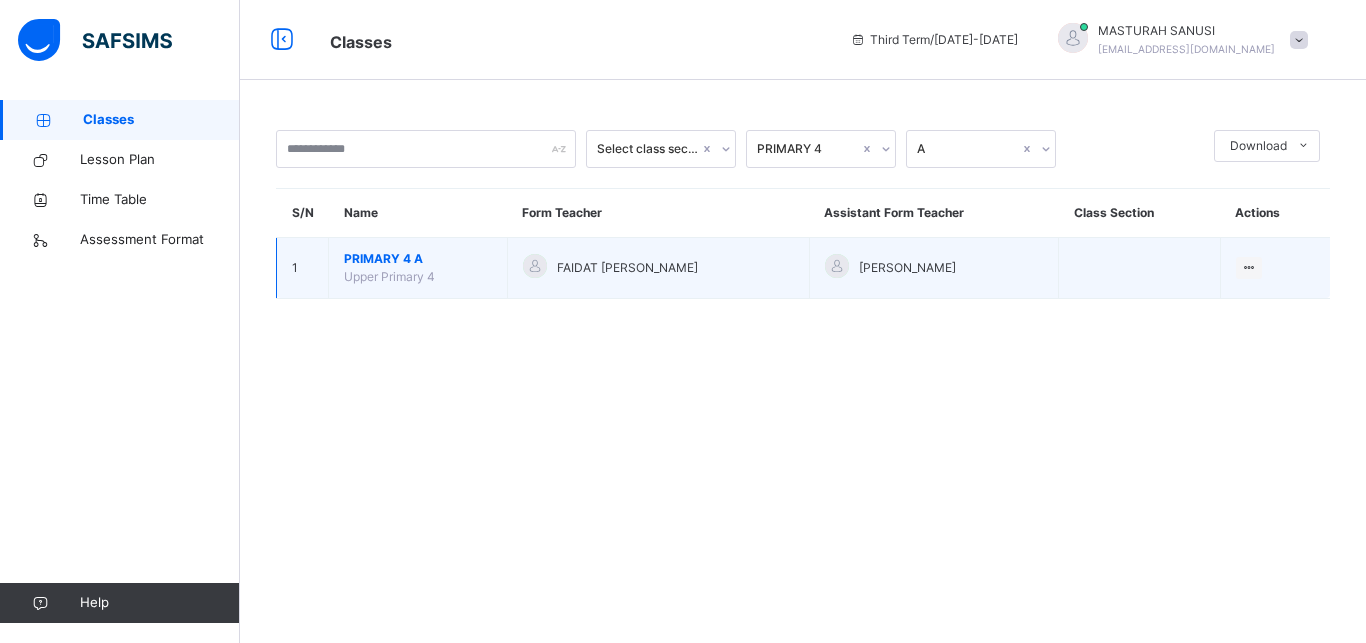 click on "FAIDAT [PERSON_NAME]" at bounding box center [658, 268] 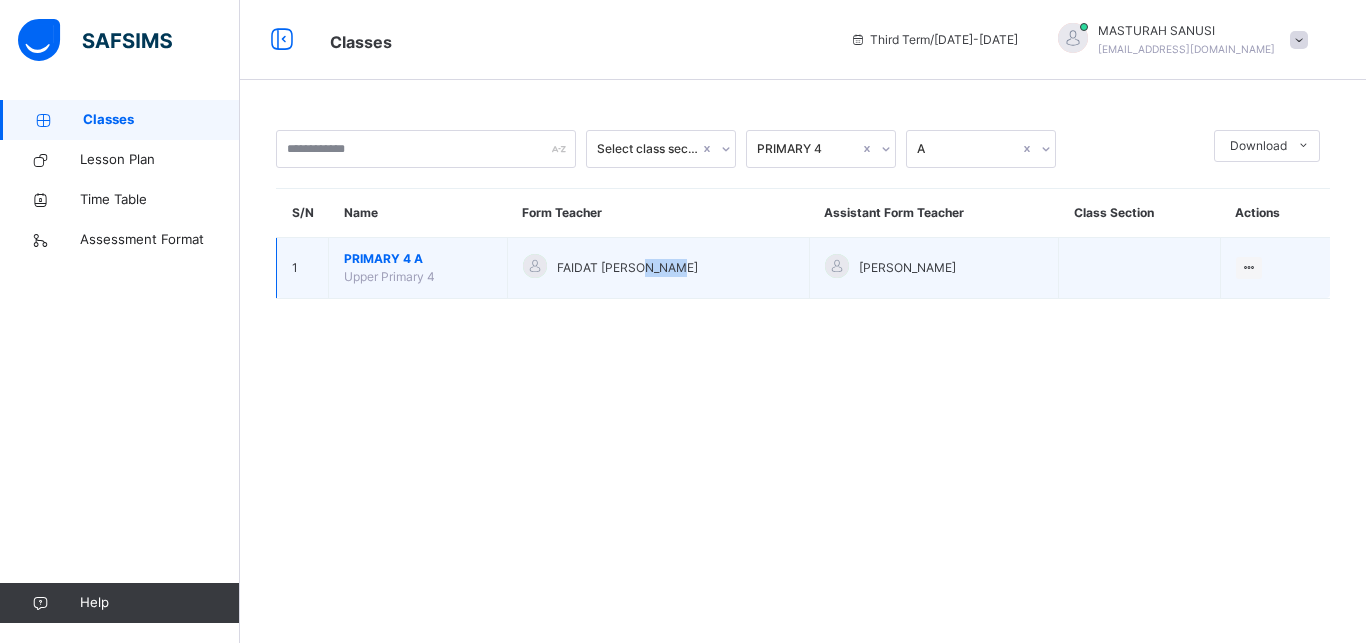 click on "FAIDAT [PERSON_NAME]" at bounding box center [658, 268] 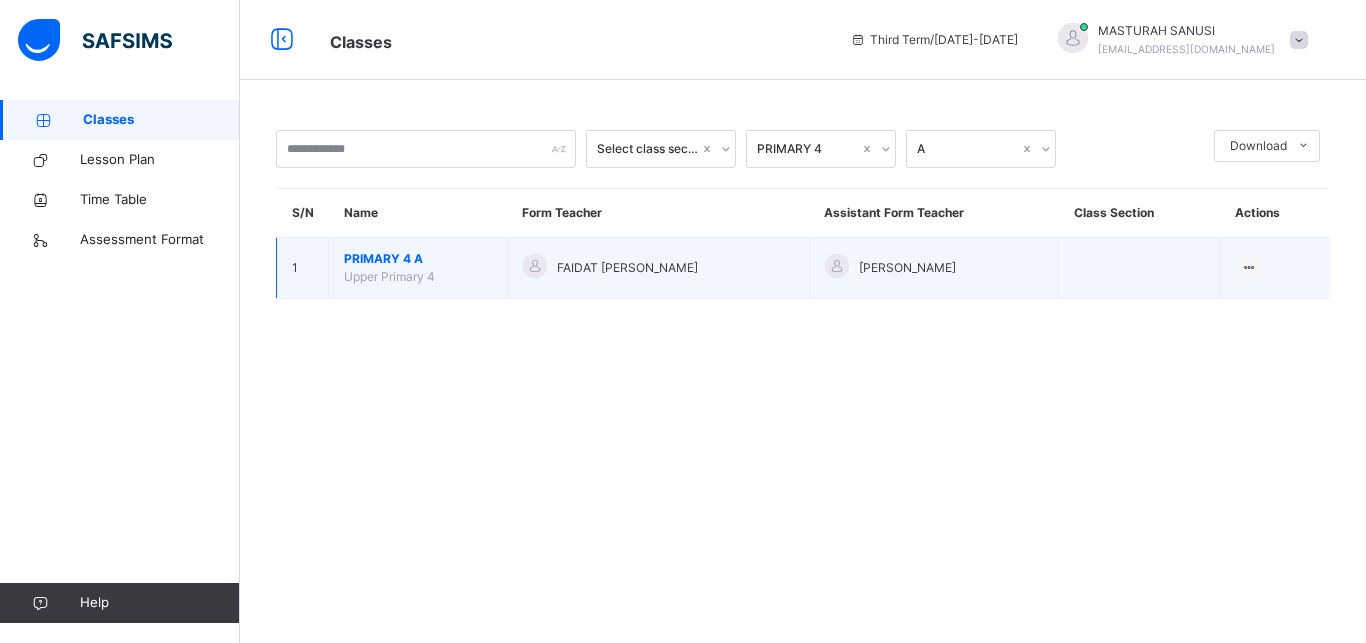 click on "PRIMARY 4   A" at bounding box center [418, 259] 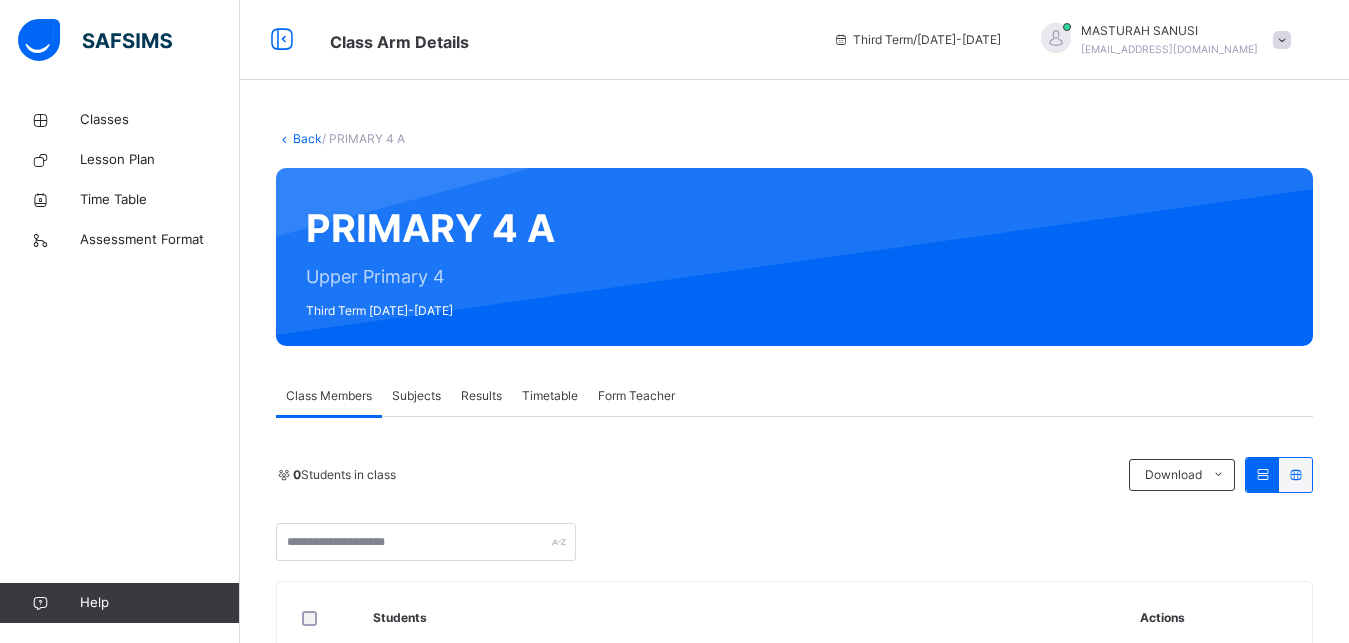 click on "Subjects" at bounding box center (416, 396) 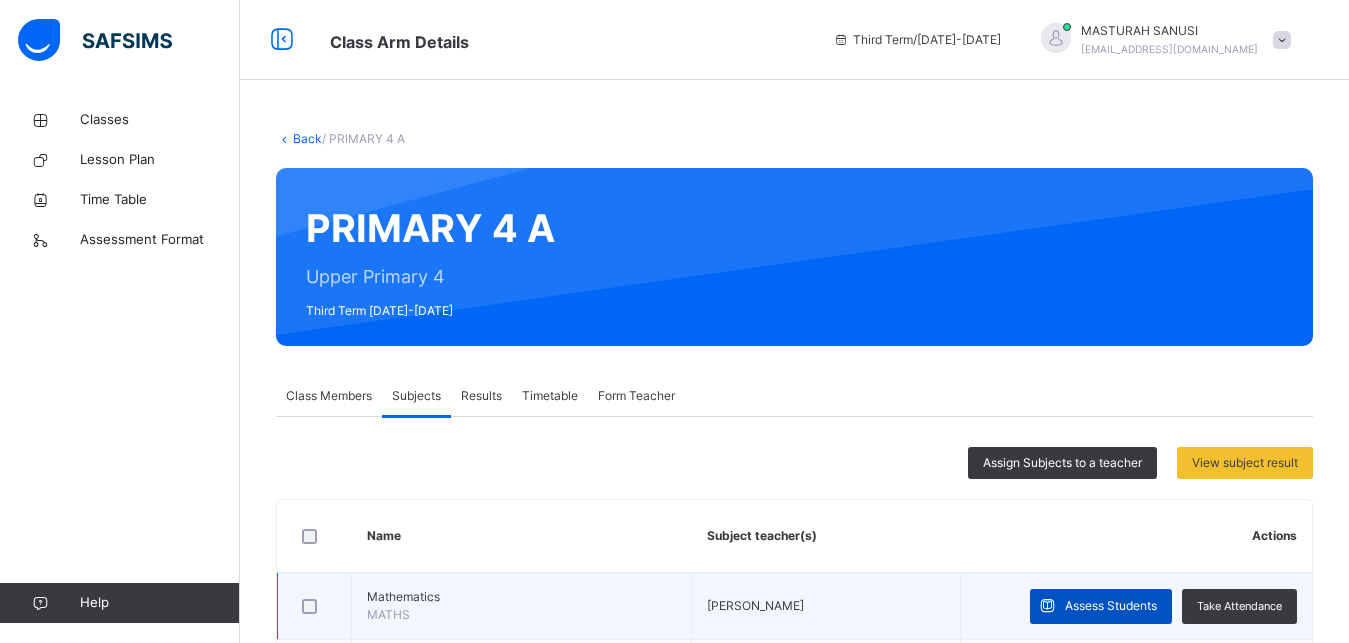 click on "Assess Students" at bounding box center [1111, 606] 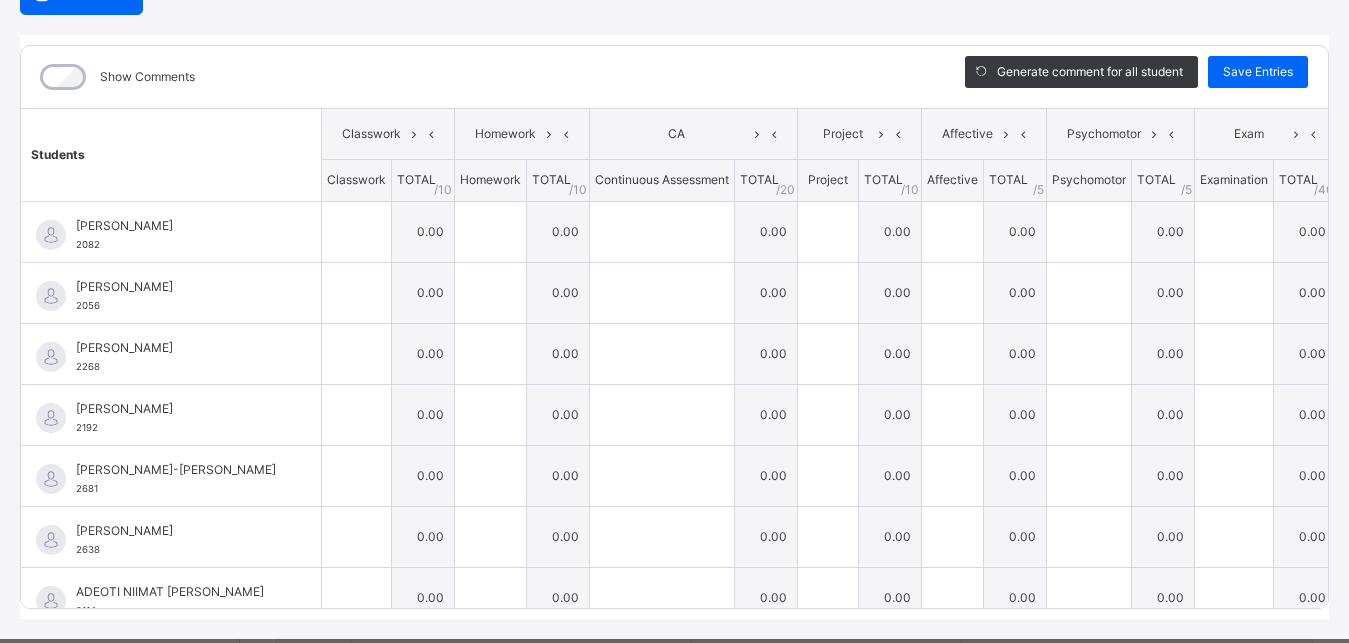 scroll, scrollTop: 225, scrollLeft: 0, axis: vertical 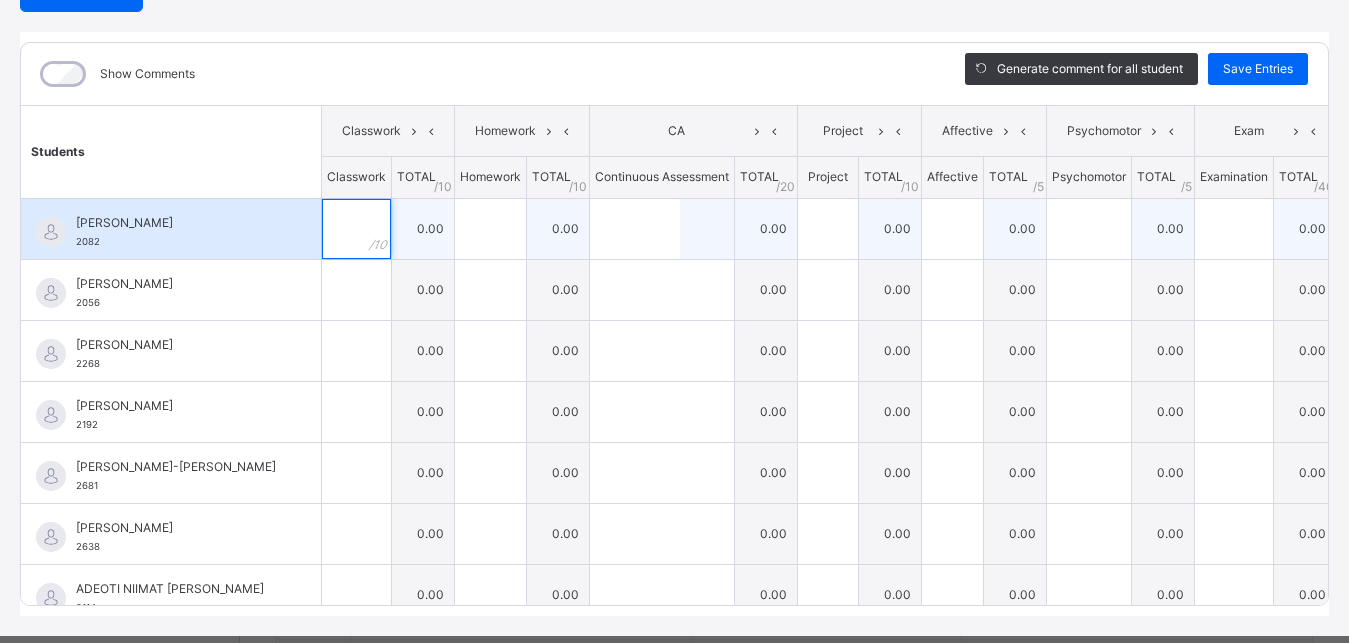 click at bounding box center (356, 229) 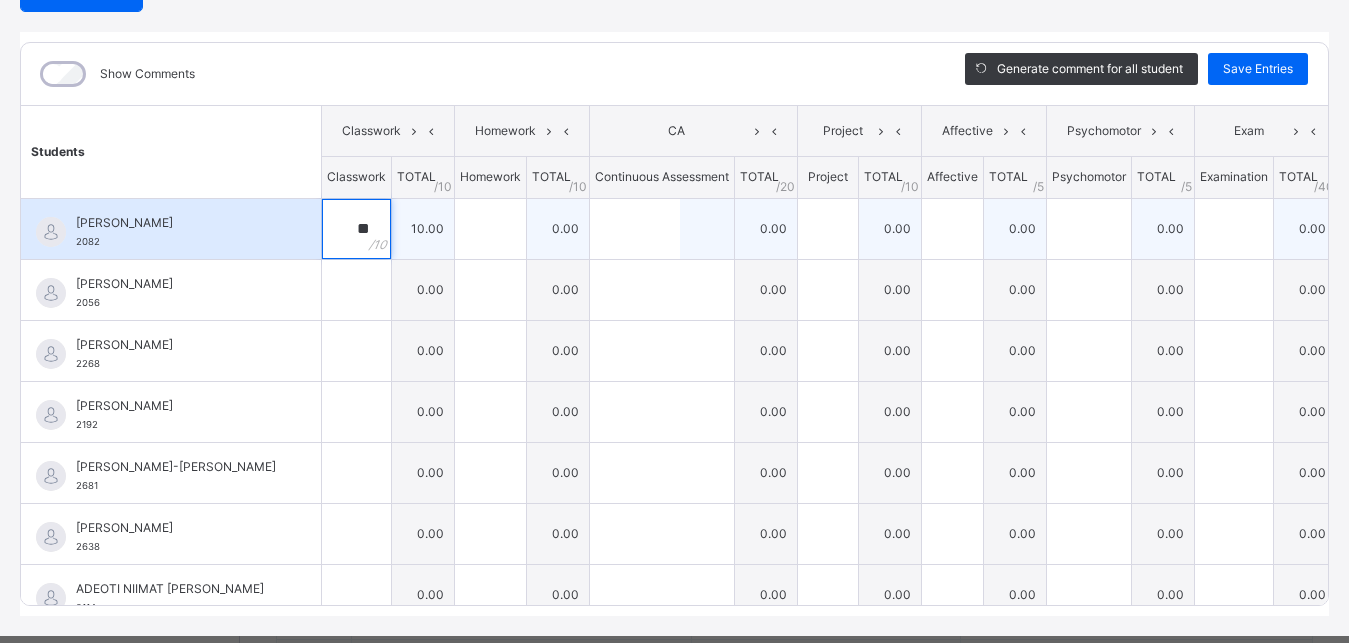 type on "**" 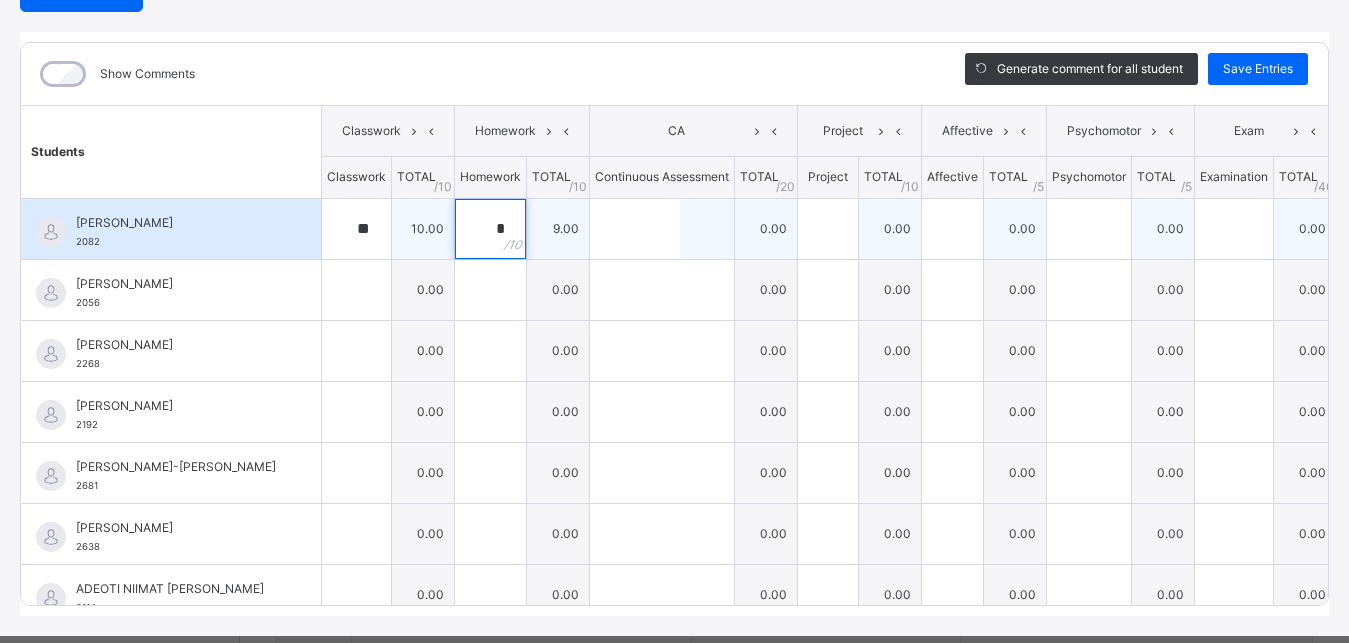 type on "*" 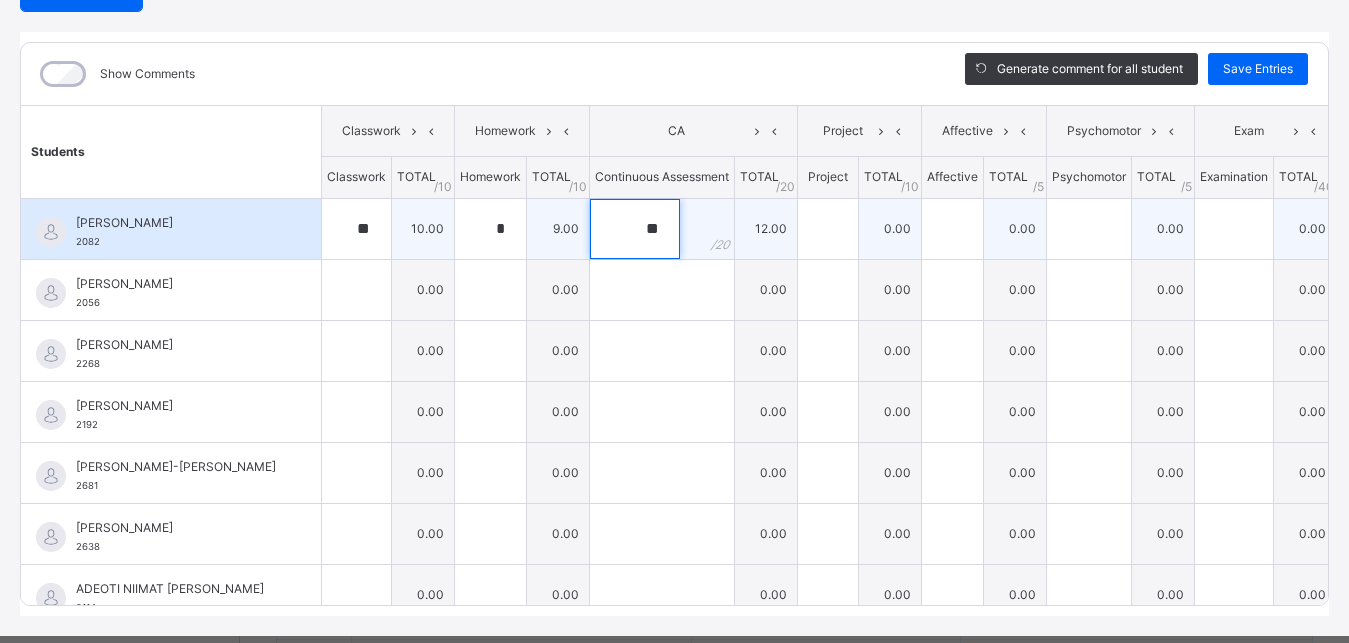 type on "**" 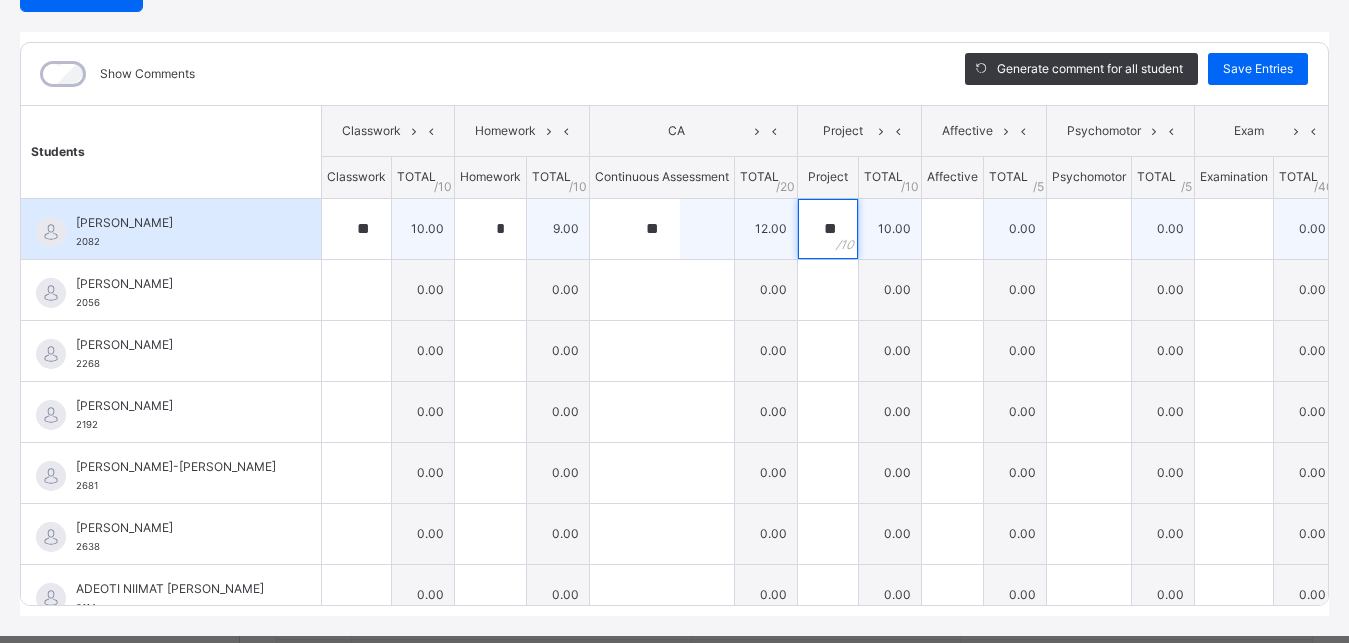 type on "**" 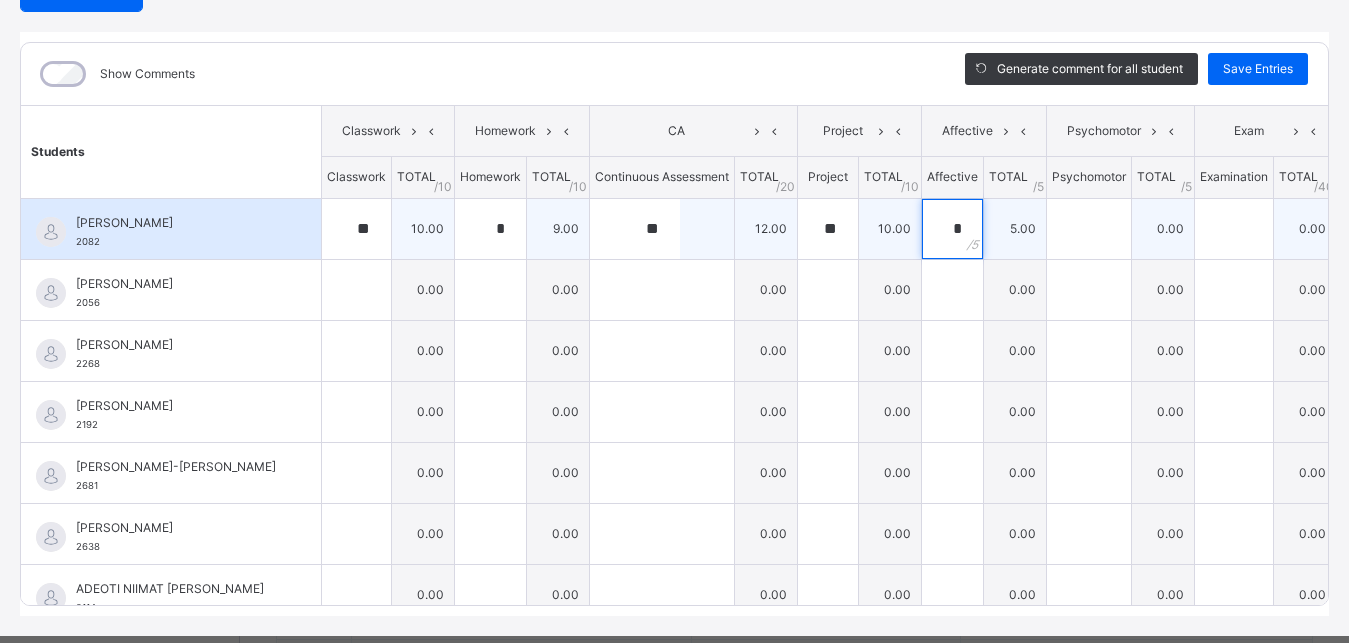 type on "*" 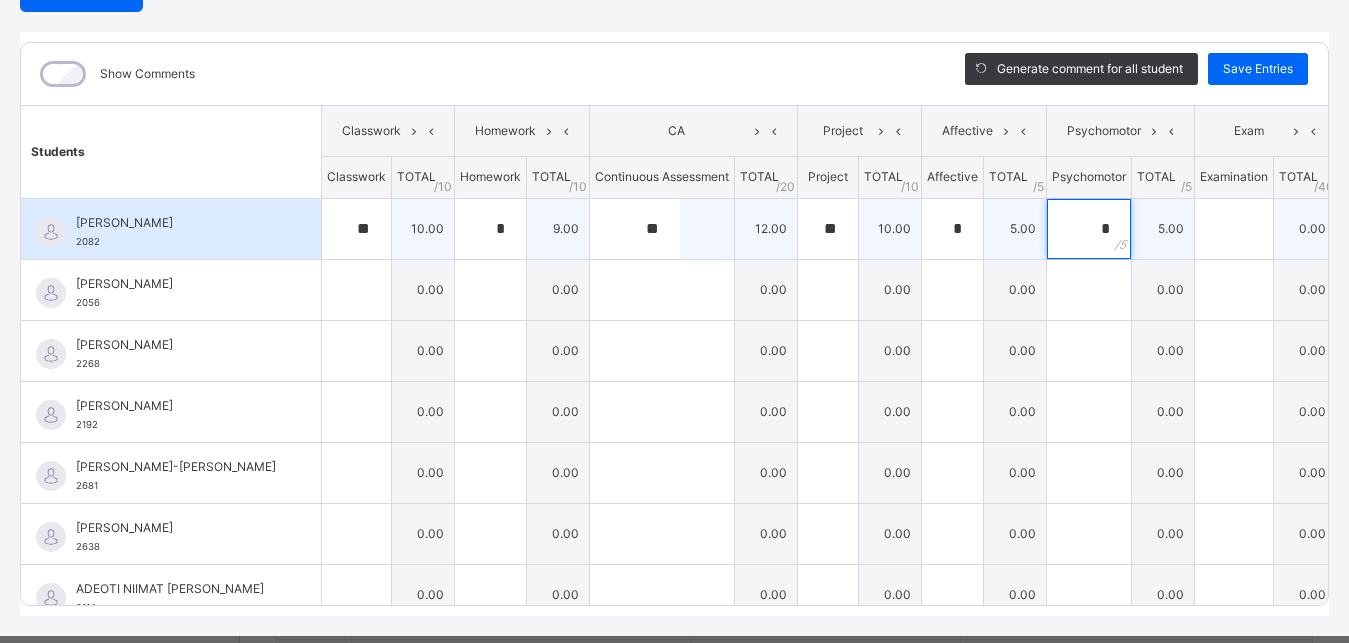 type on "*" 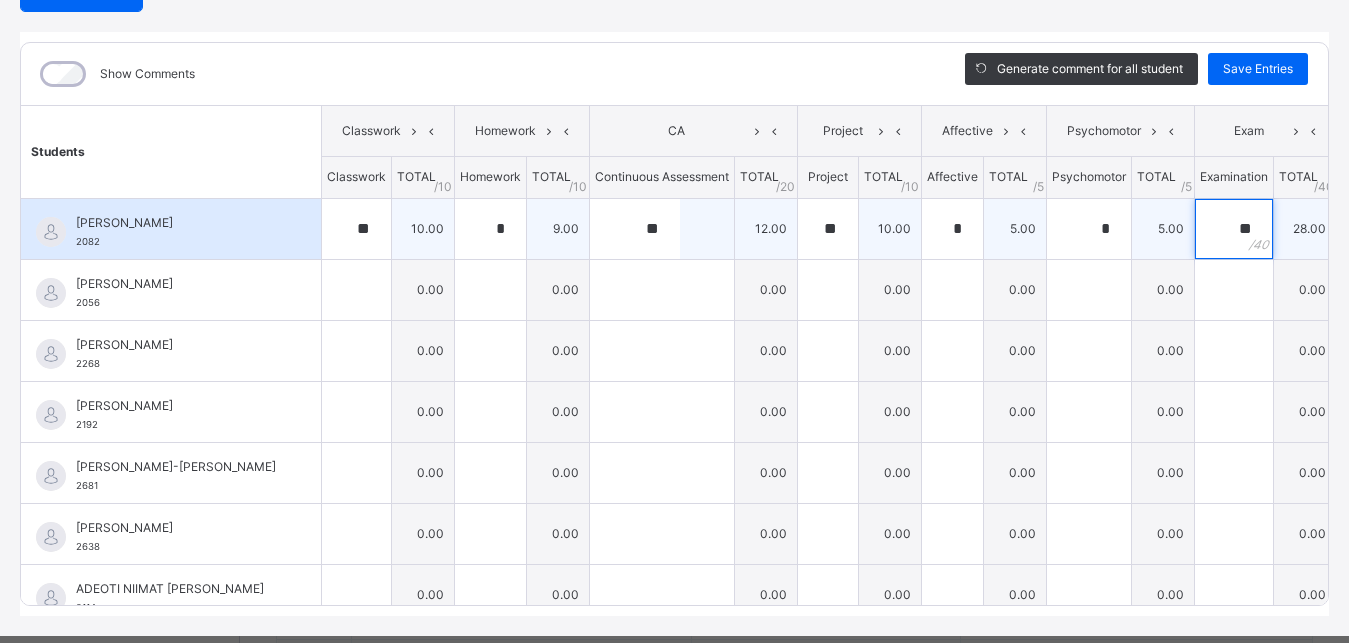 type on "**" 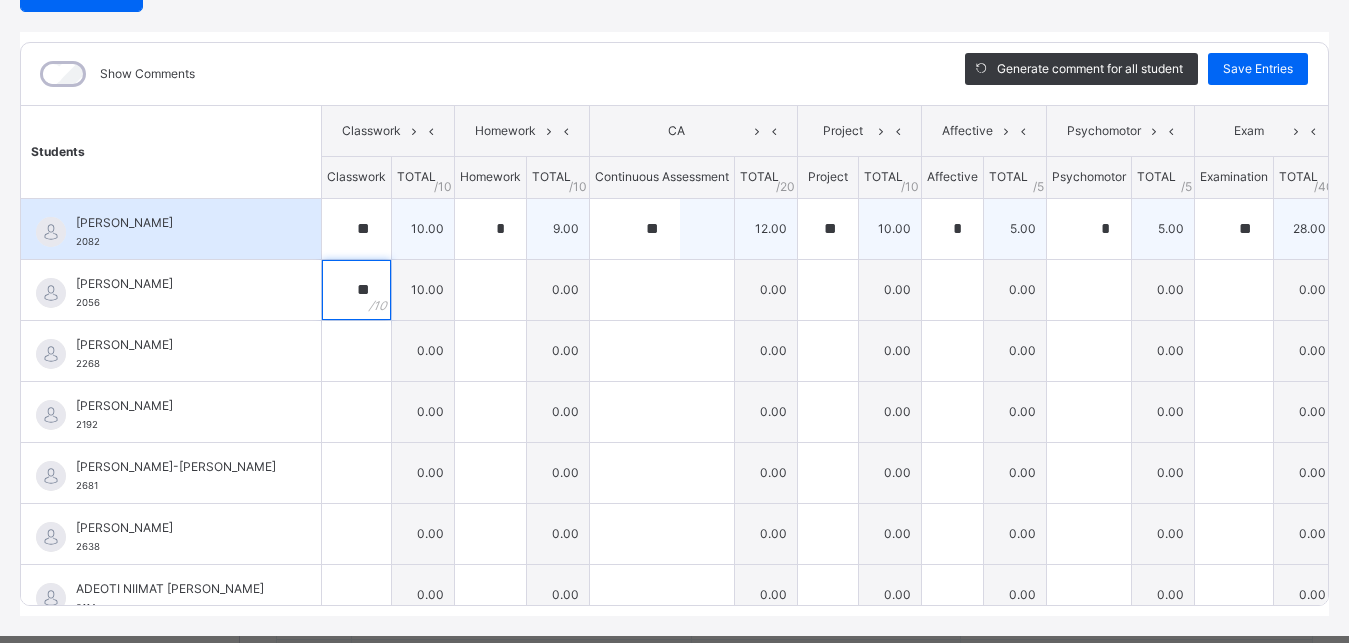 type on "**" 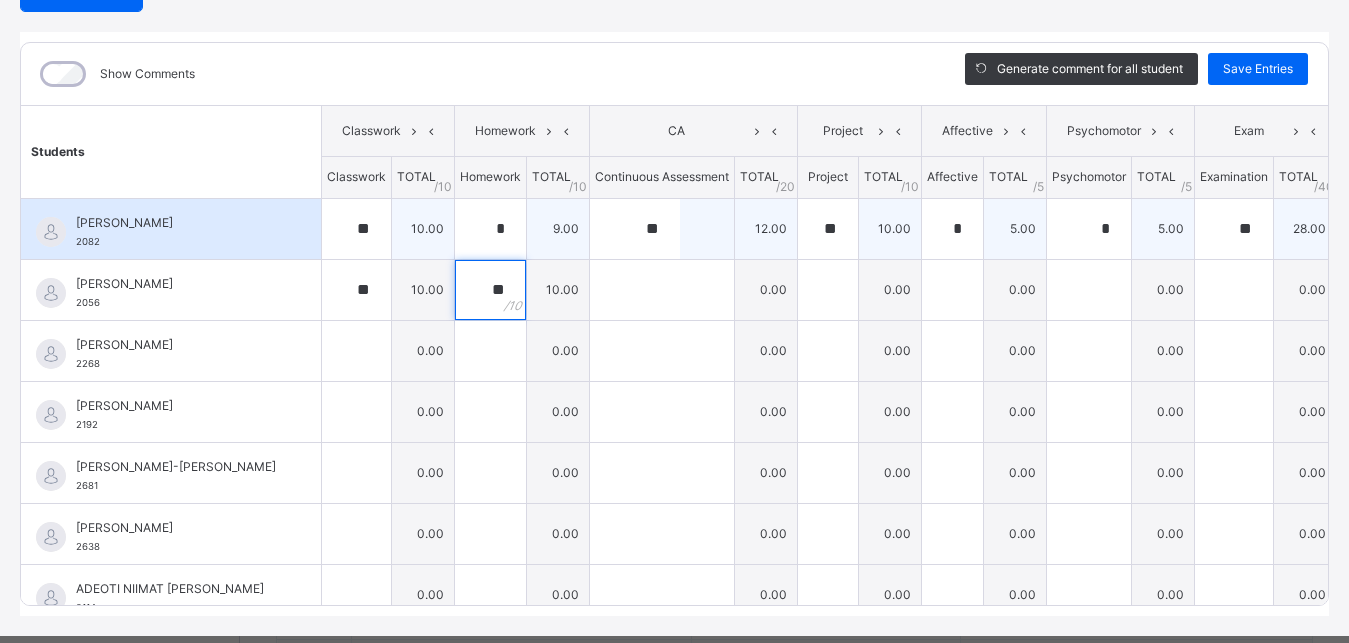 type on "**" 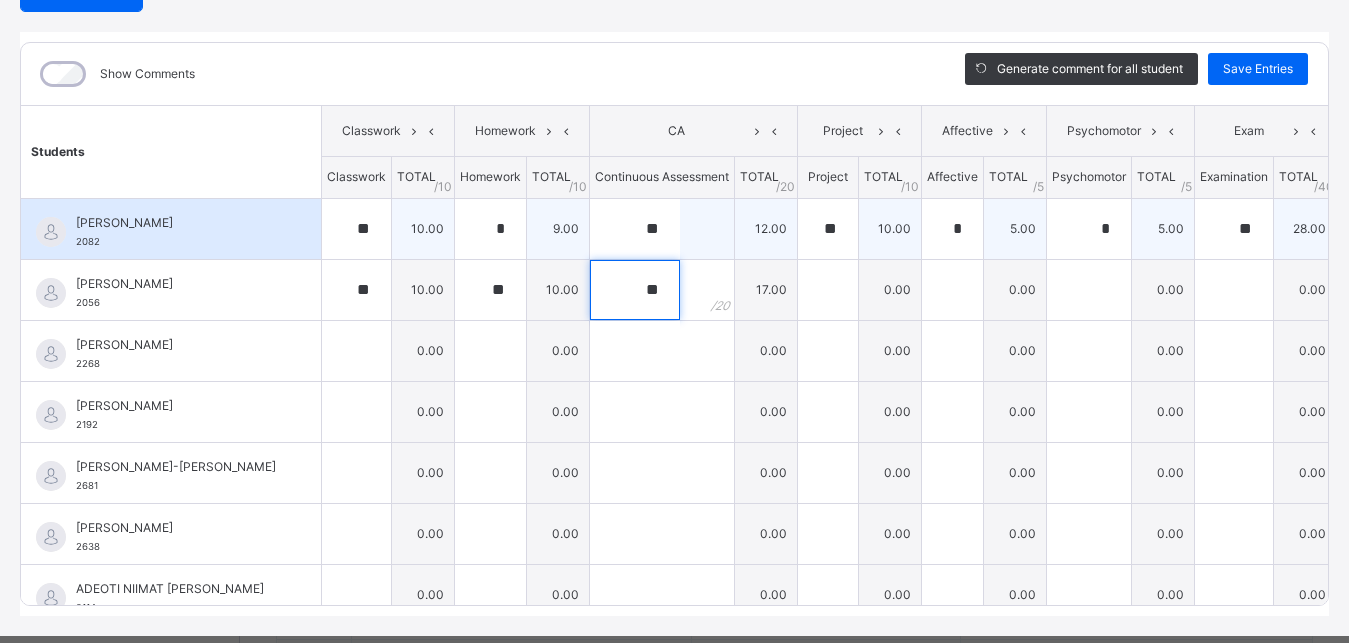 type on "**" 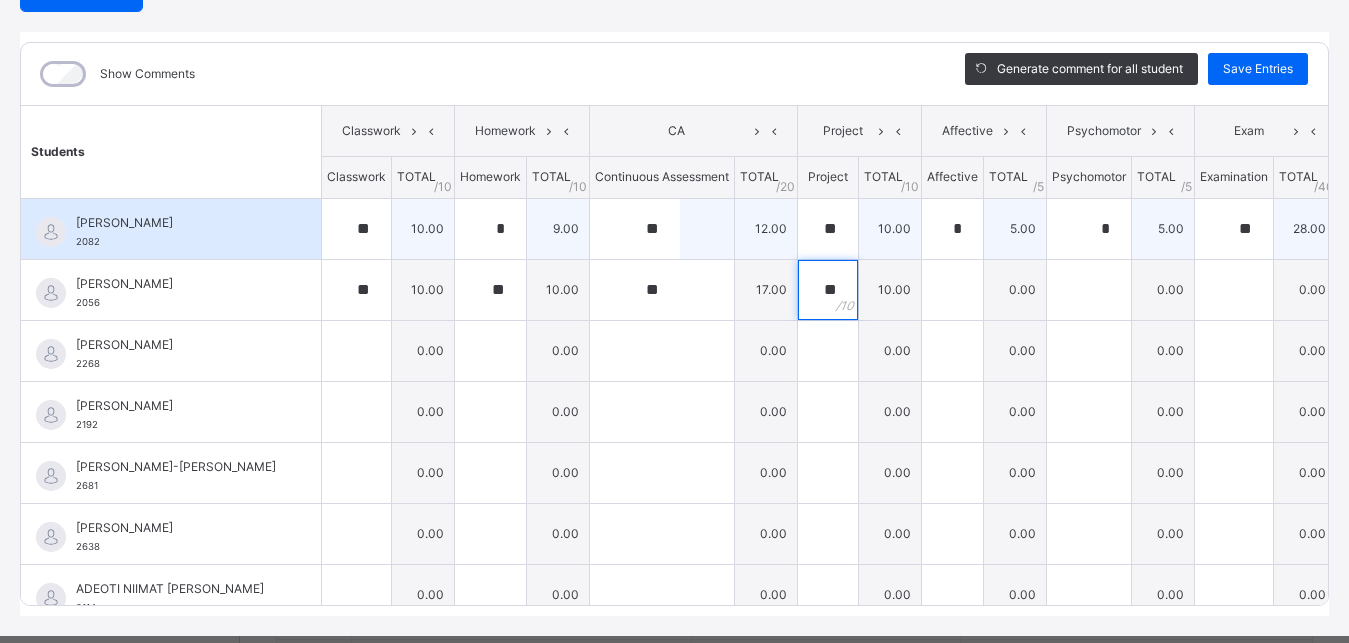 type on "**" 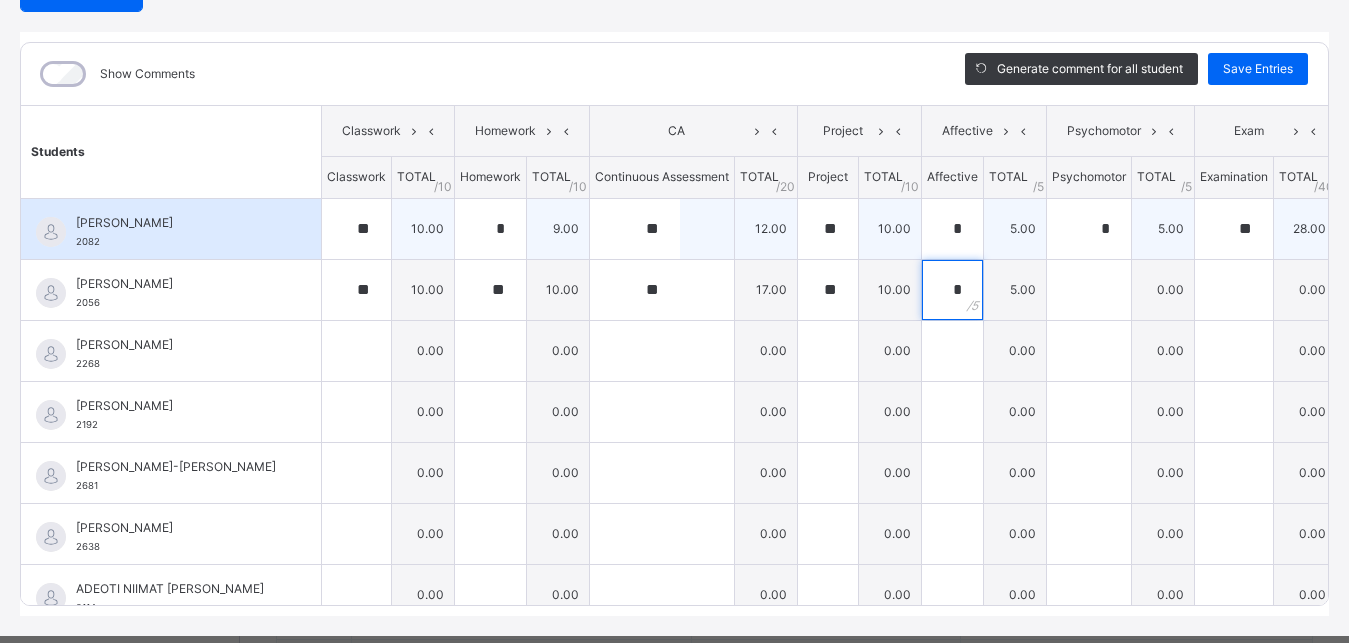 type on "*" 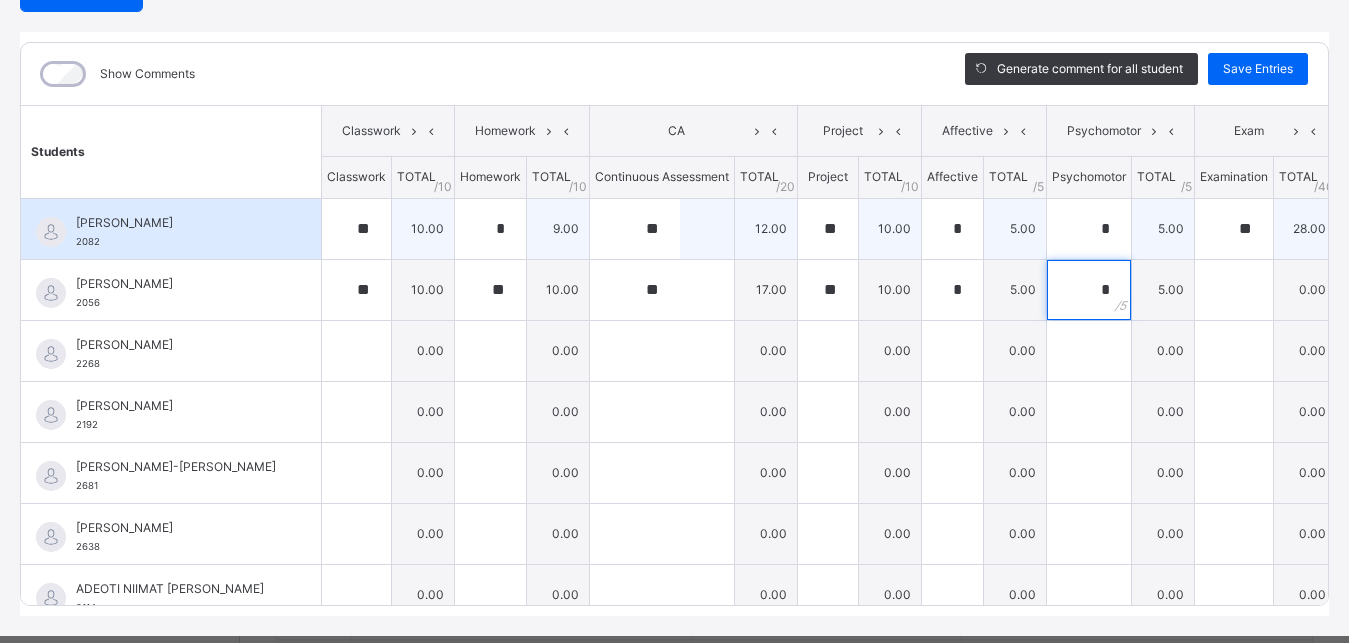 type on "*" 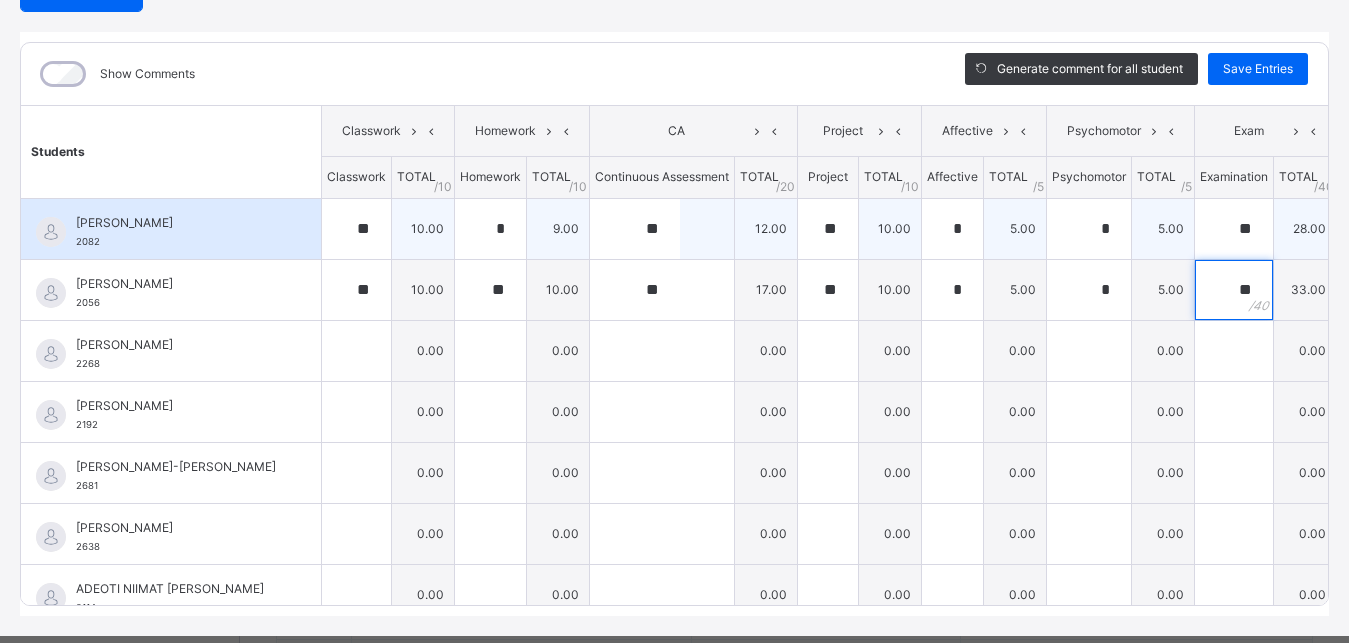 type on "**" 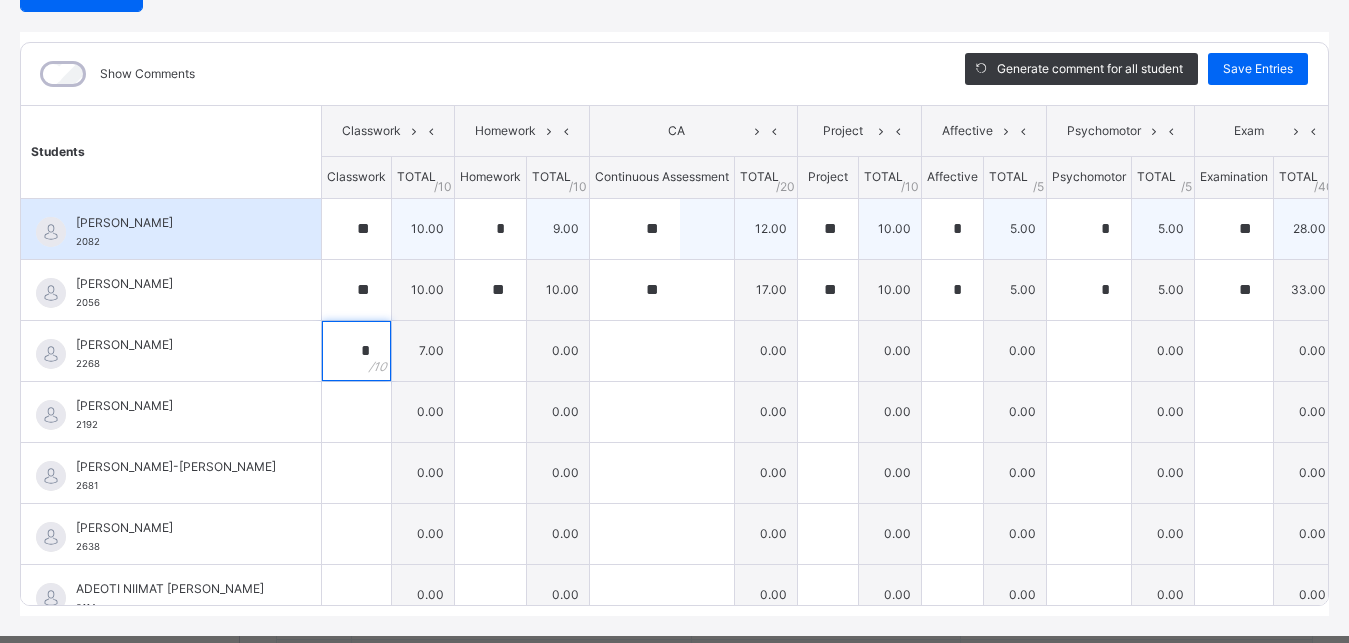 type on "*" 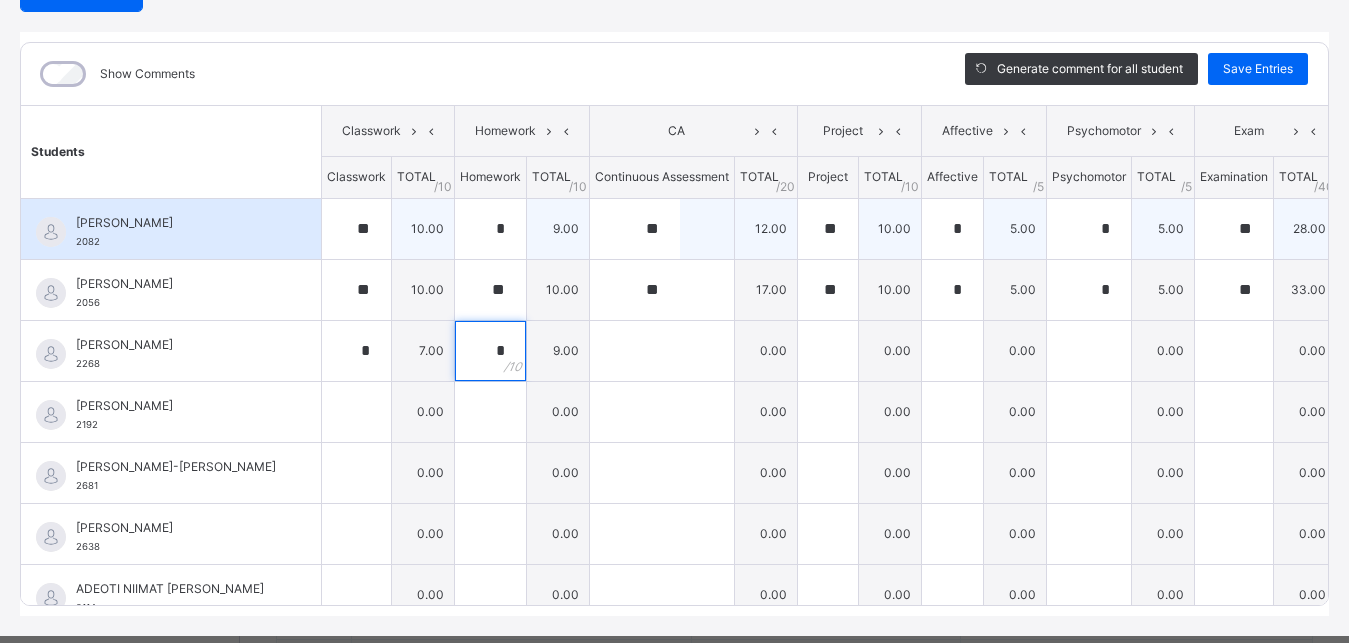 type on "*" 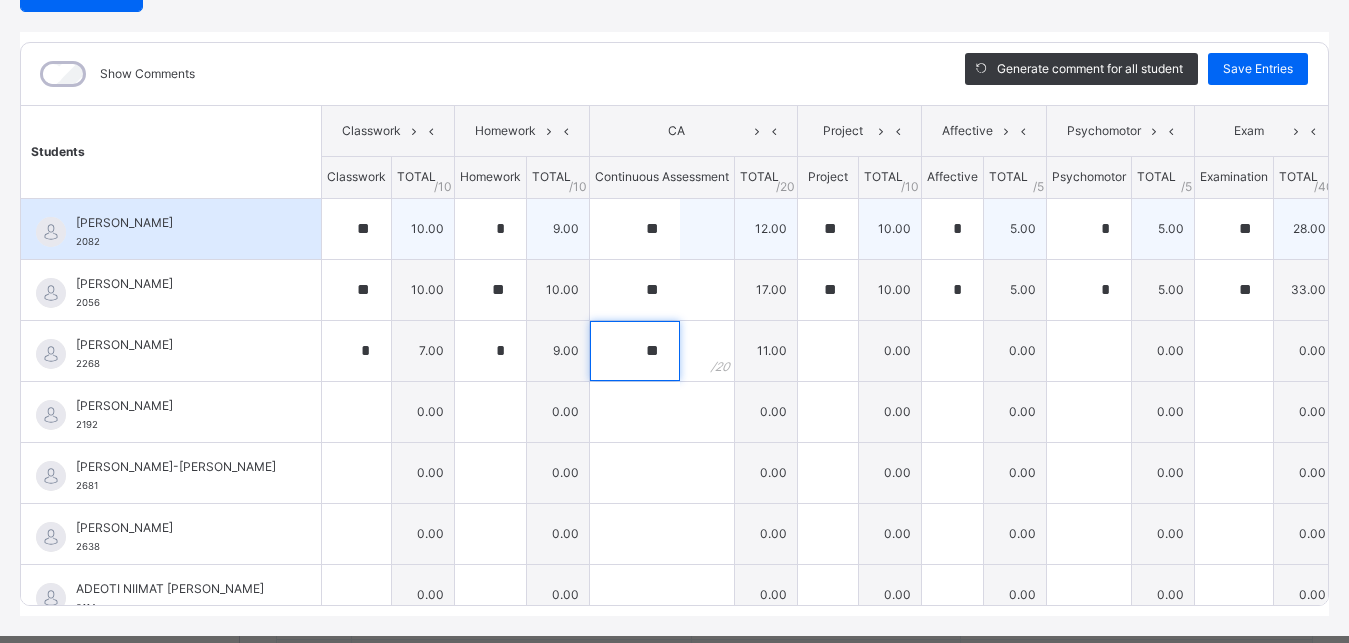 type on "**" 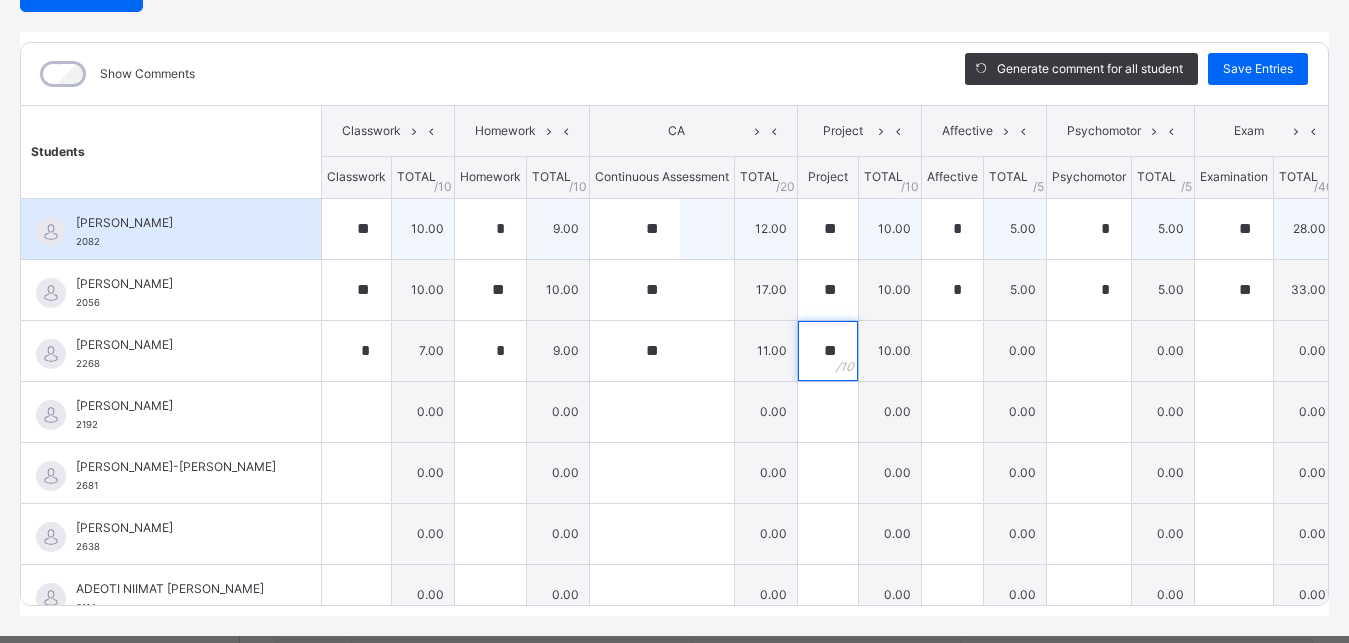 type on "**" 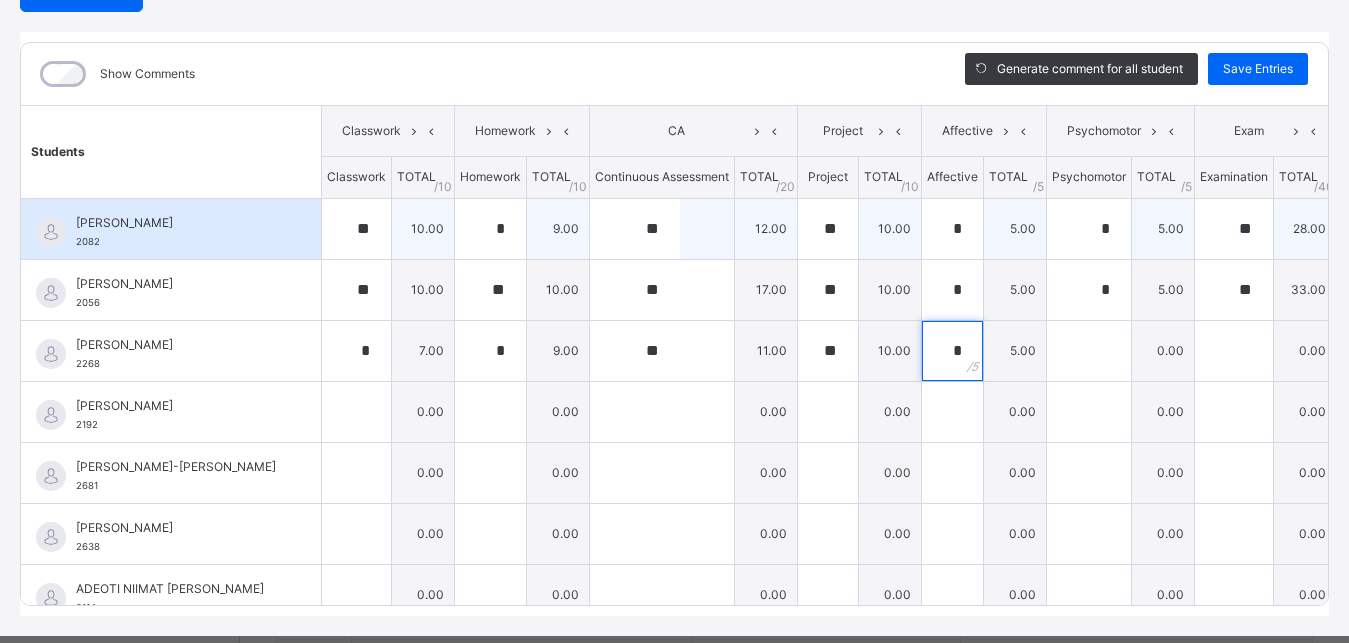 type on "*" 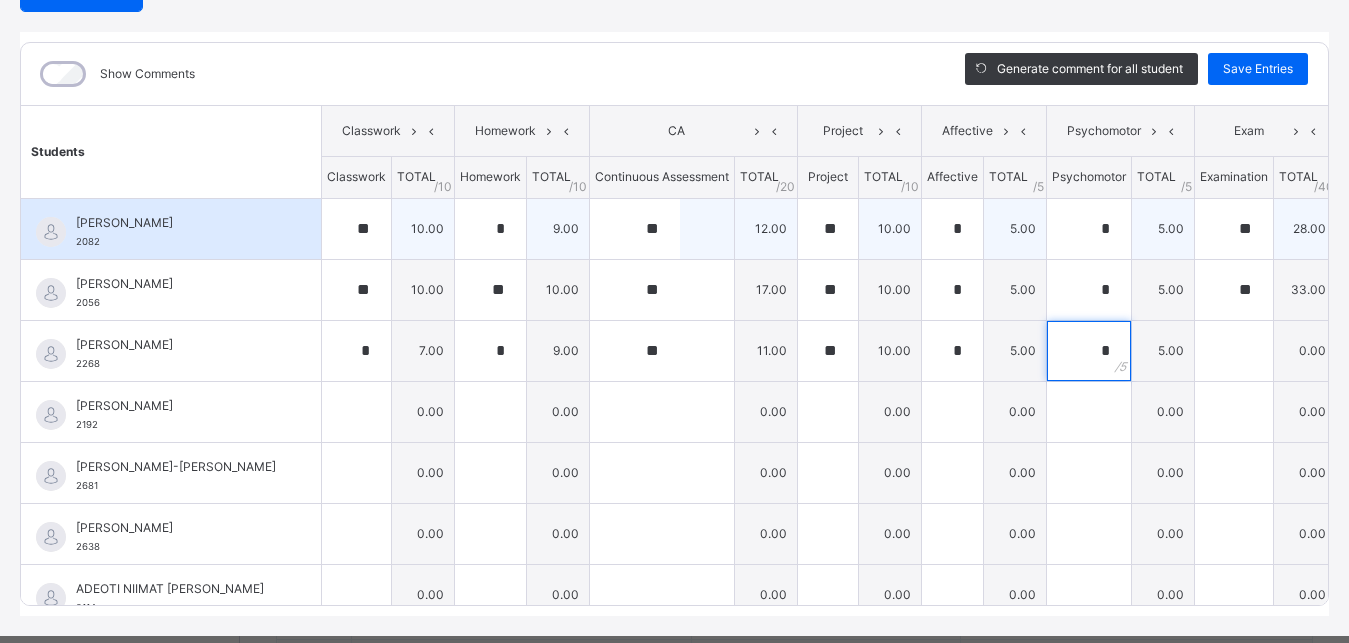 type on "*" 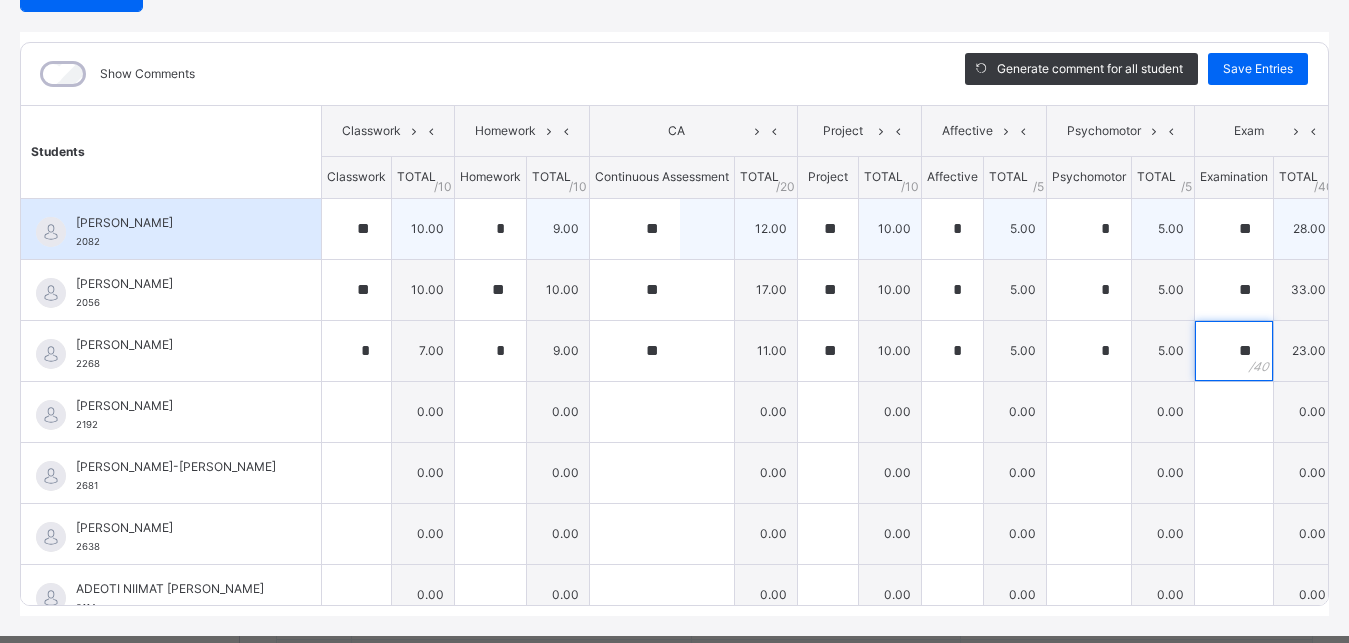type on "**" 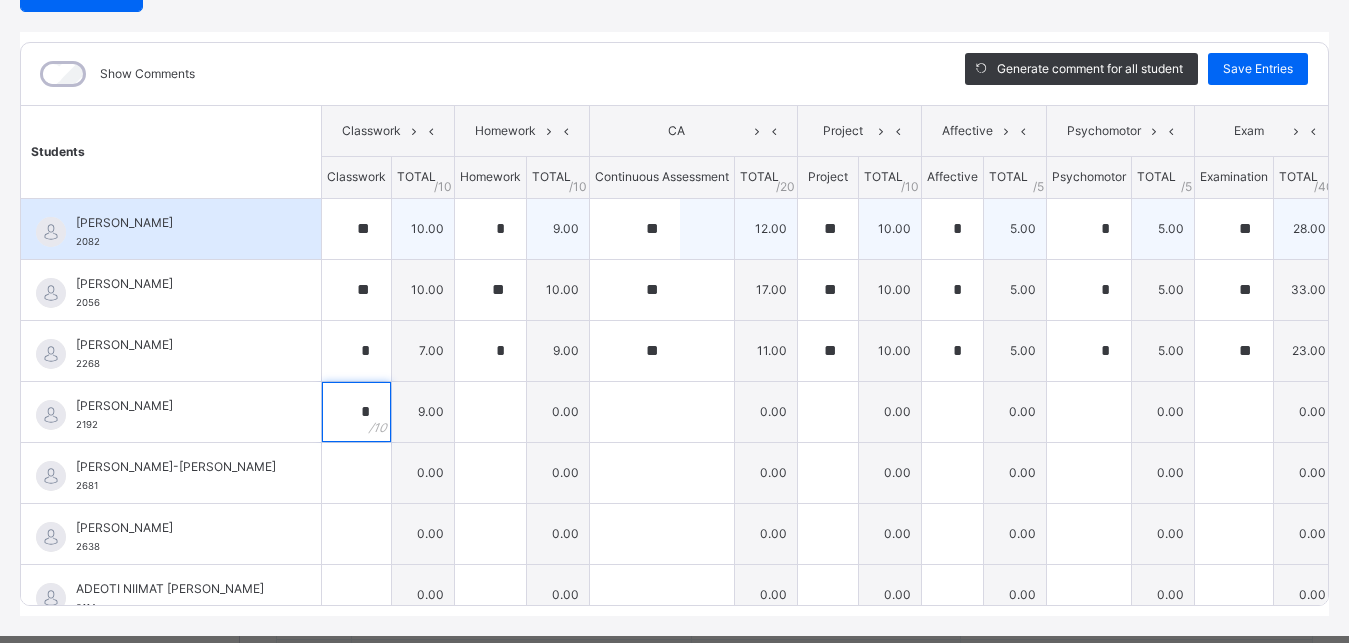 type on "*" 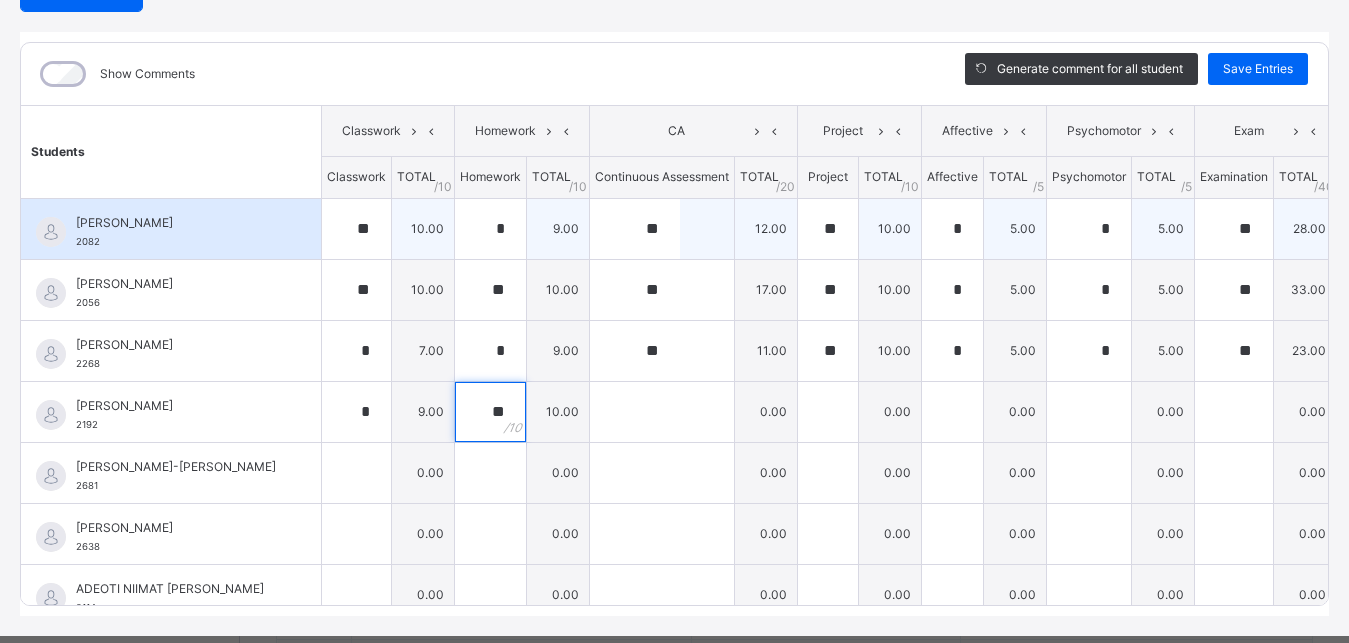 type on "**" 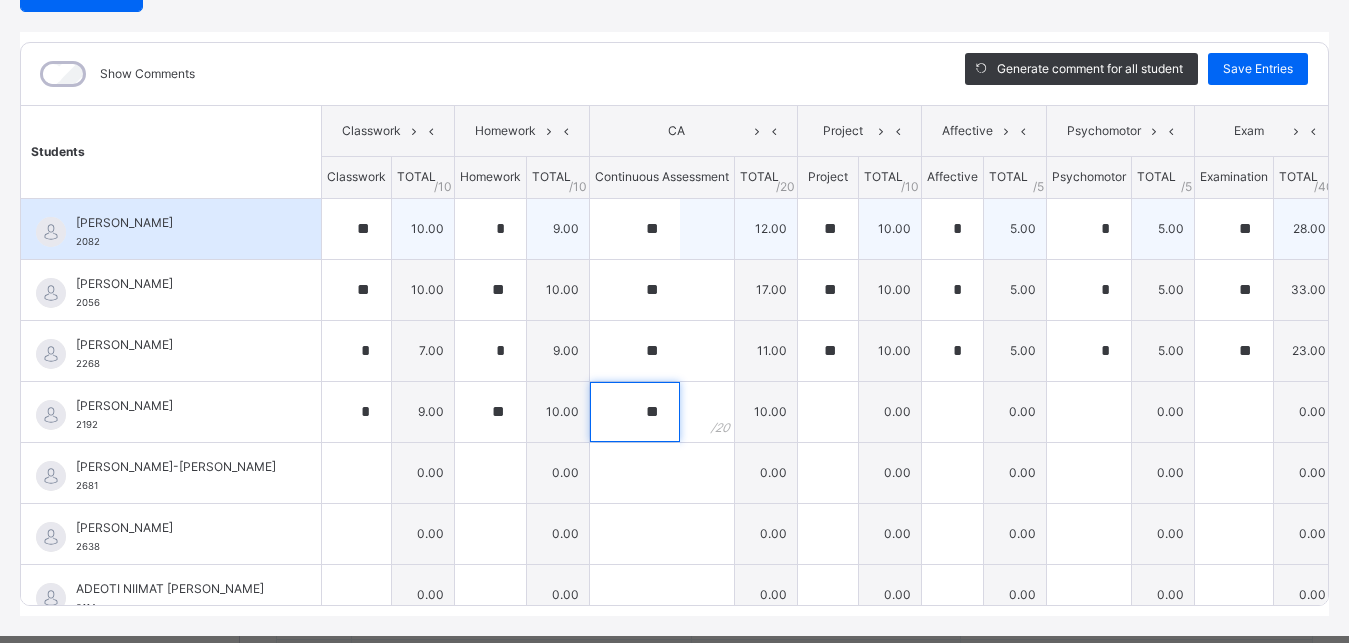 type on "**" 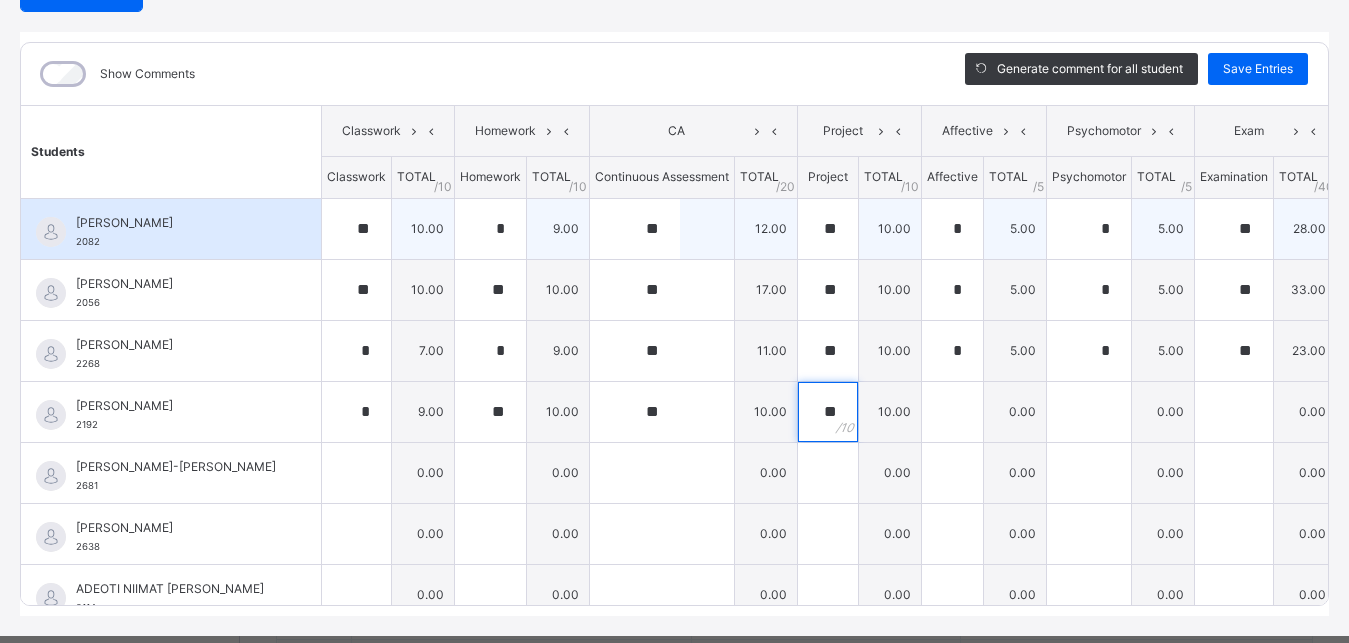 type on "**" 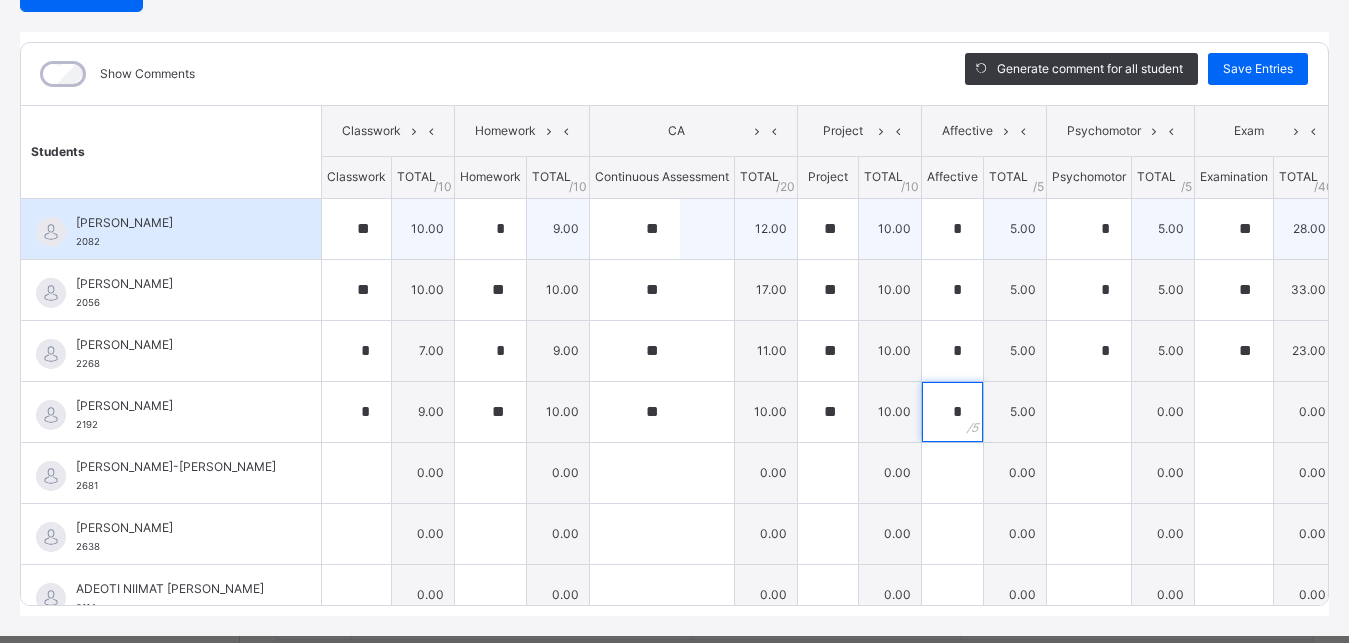 type on "*" 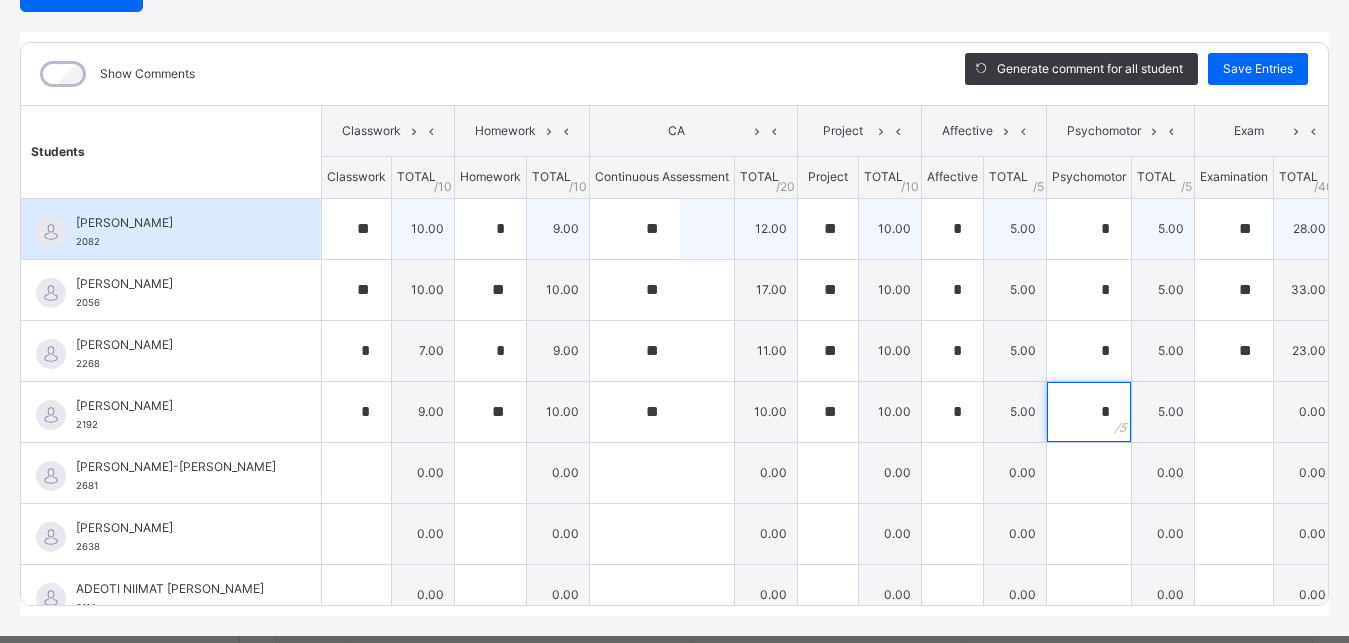 type on "*" 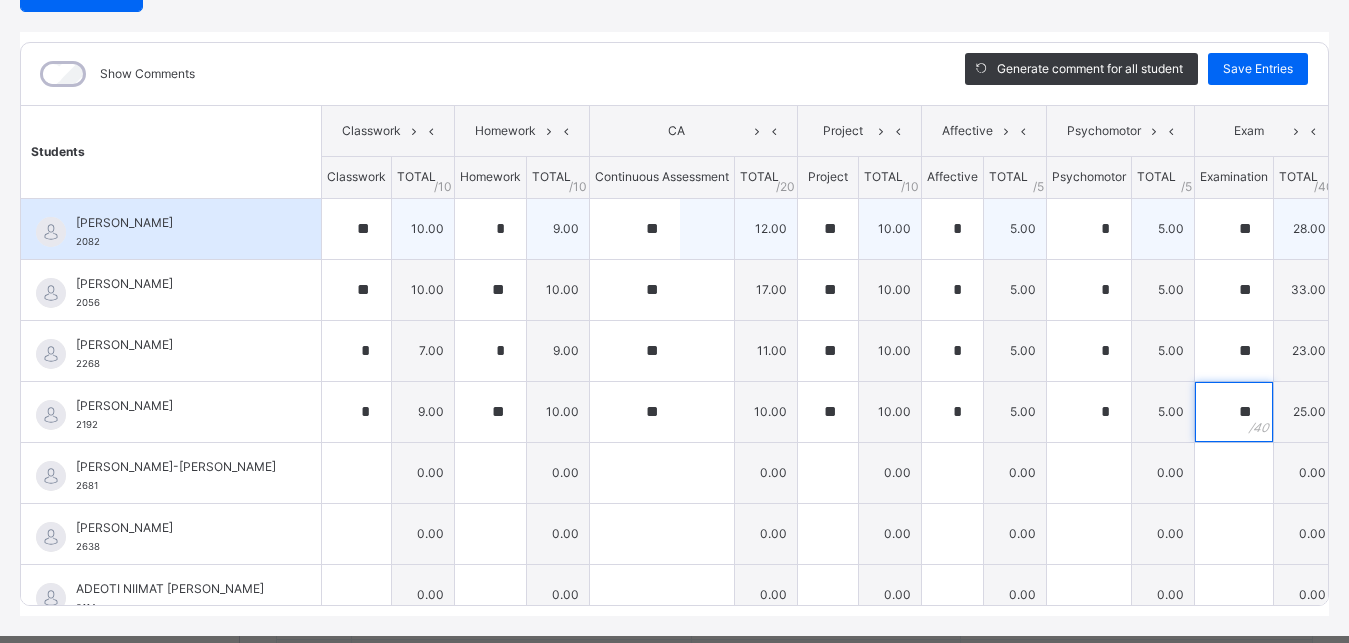 type on "**" 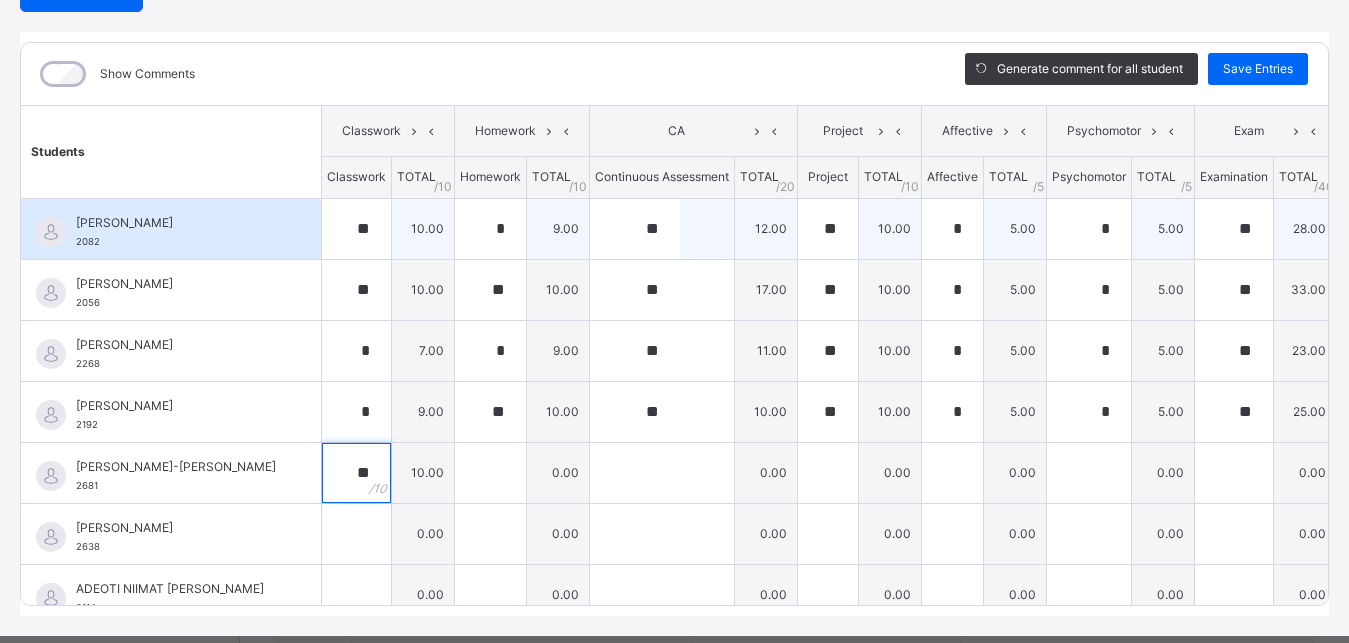 type on "**" 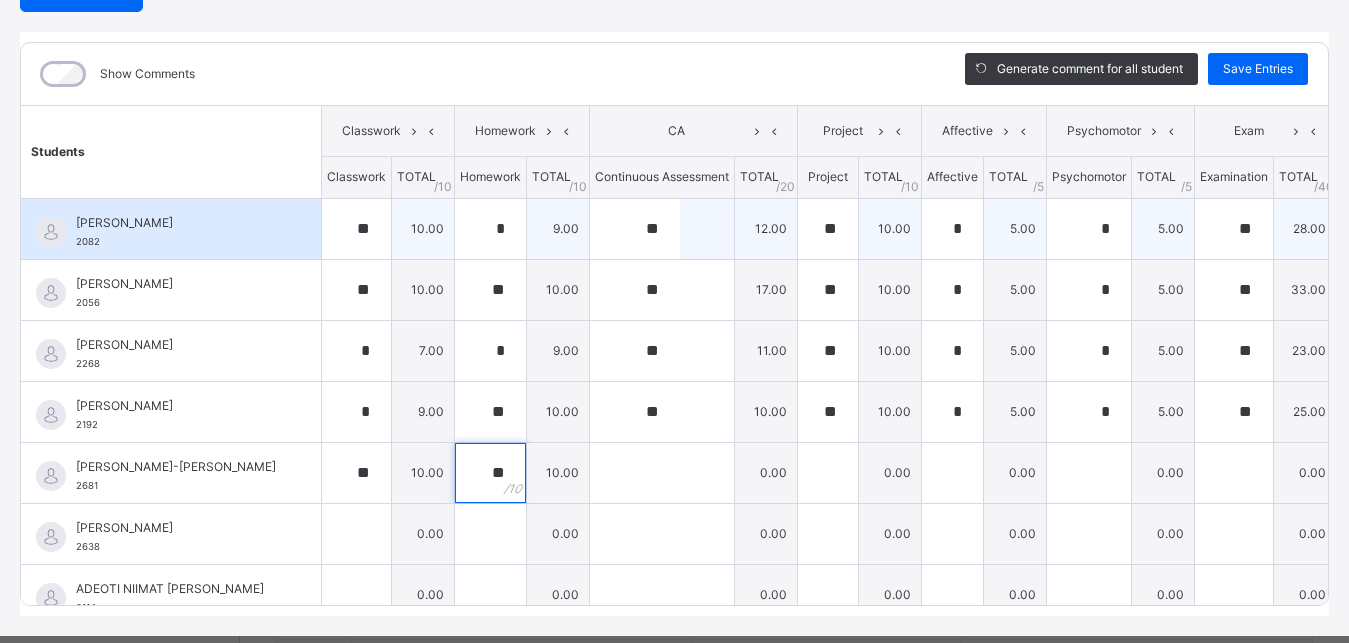 type on "**" 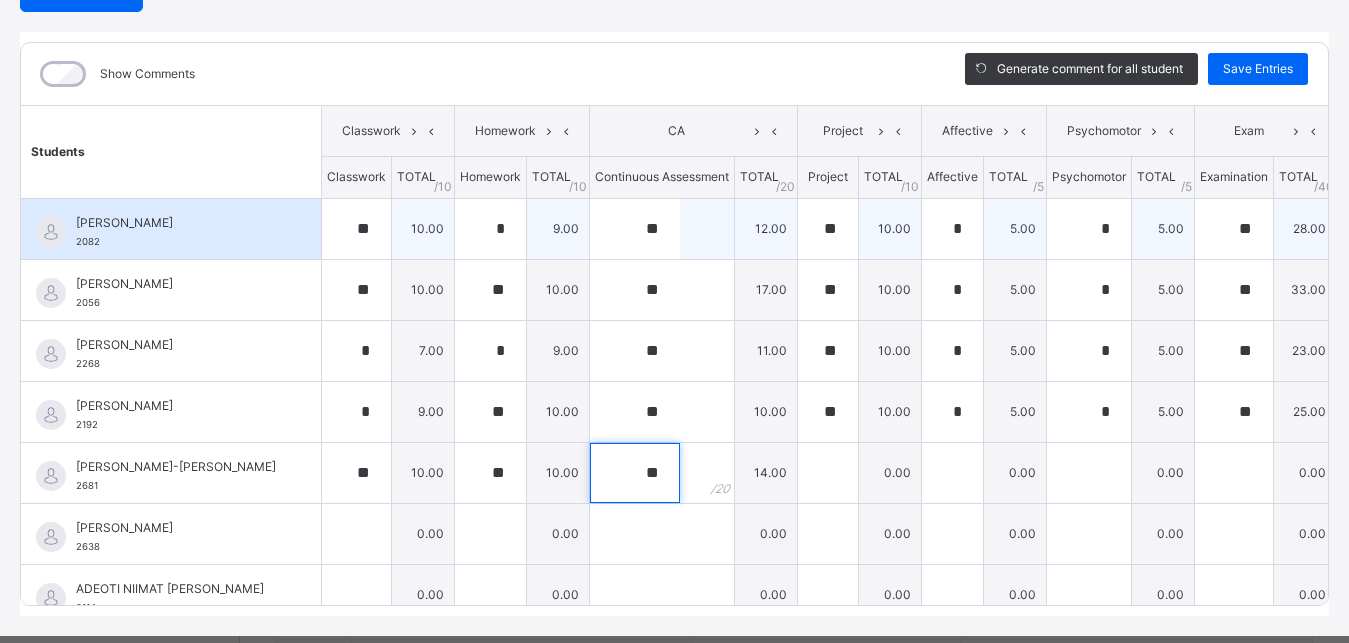type on "**" 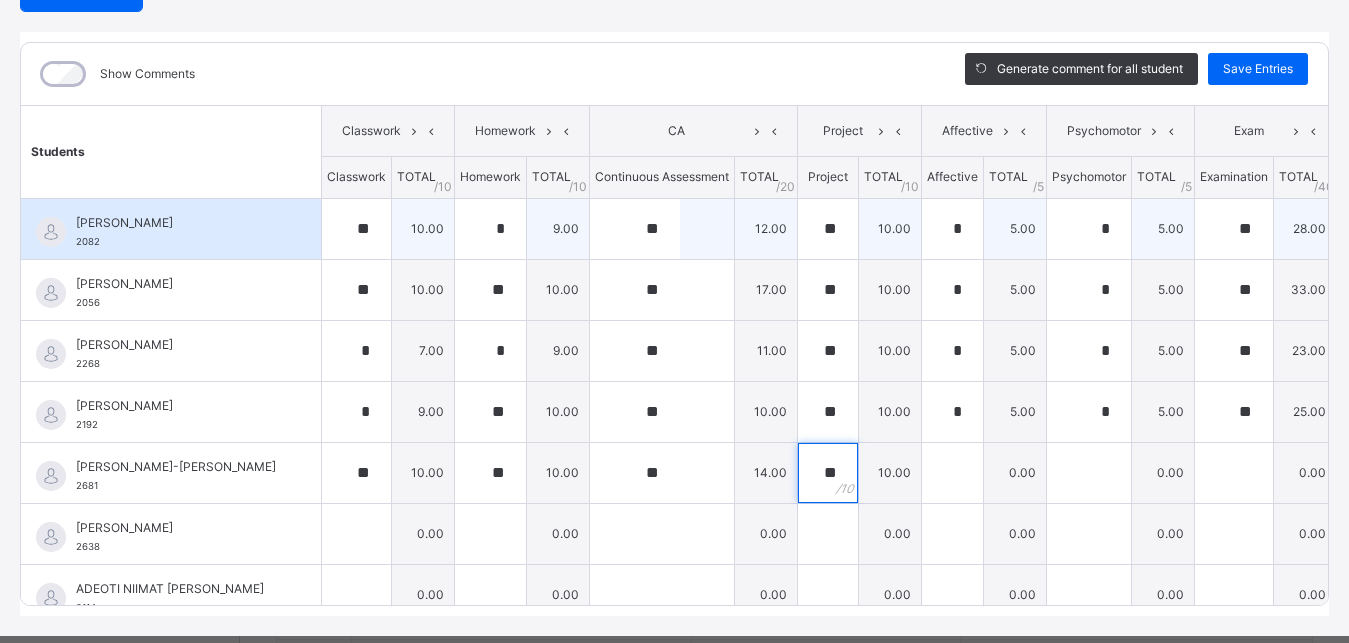 type on "**" 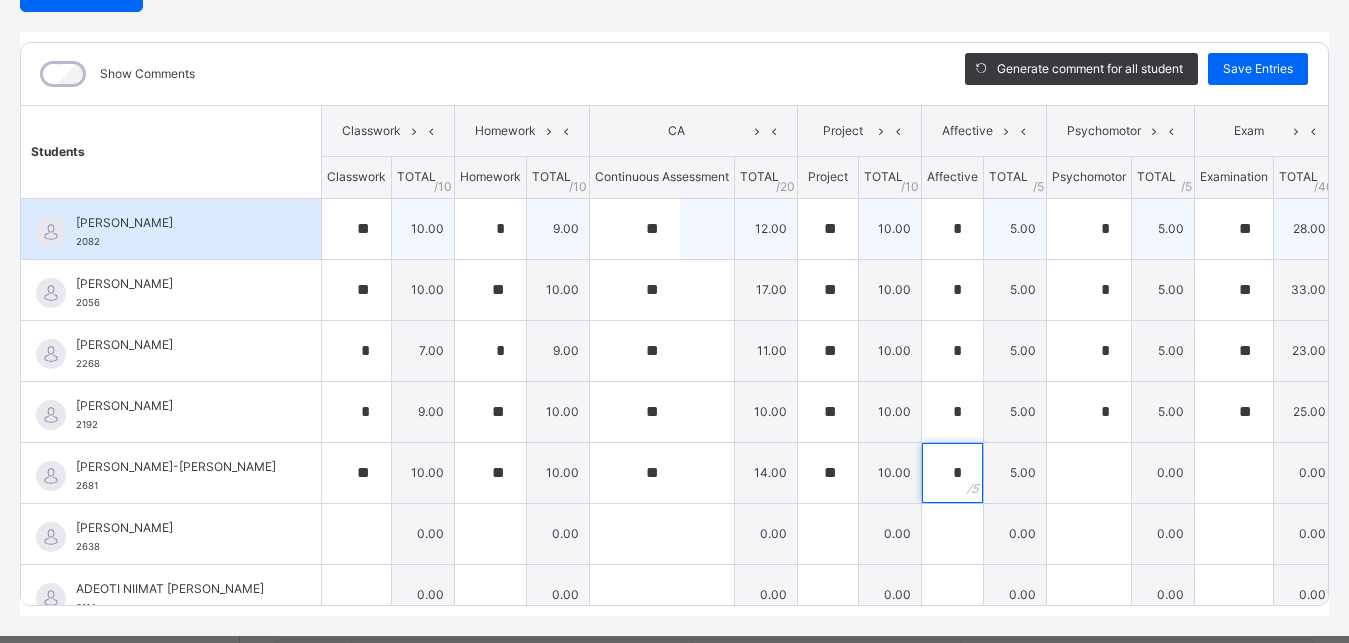 type on "*" 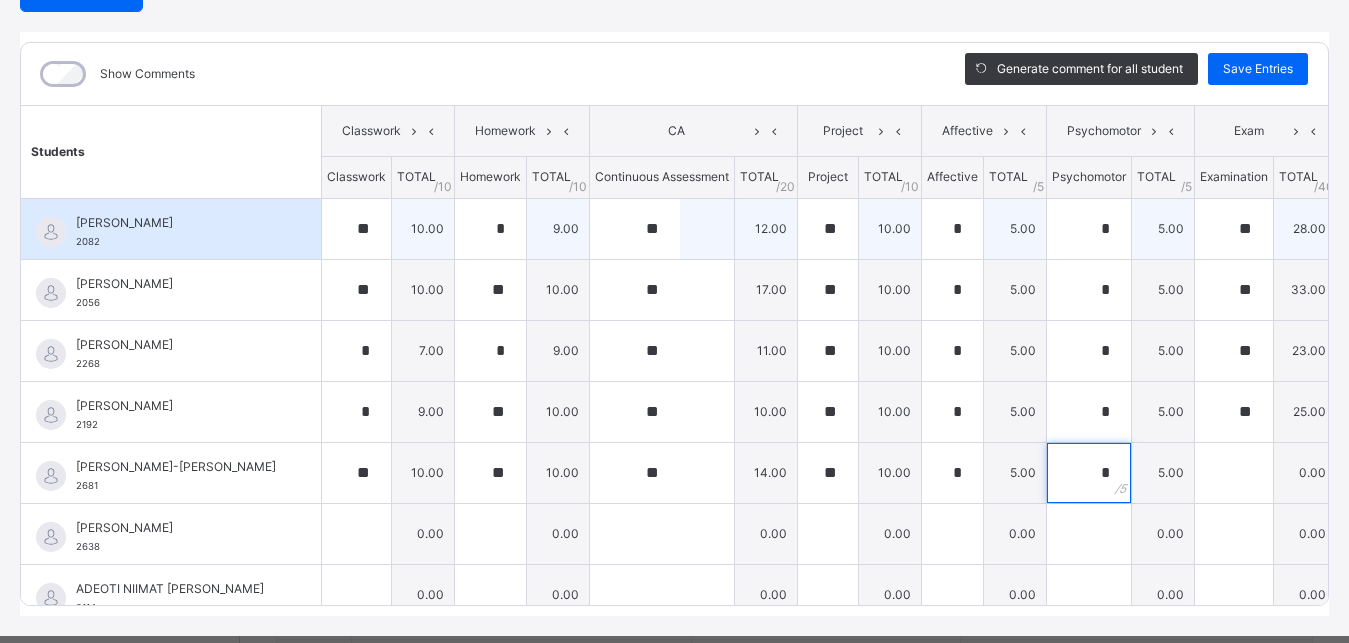 type on "*" 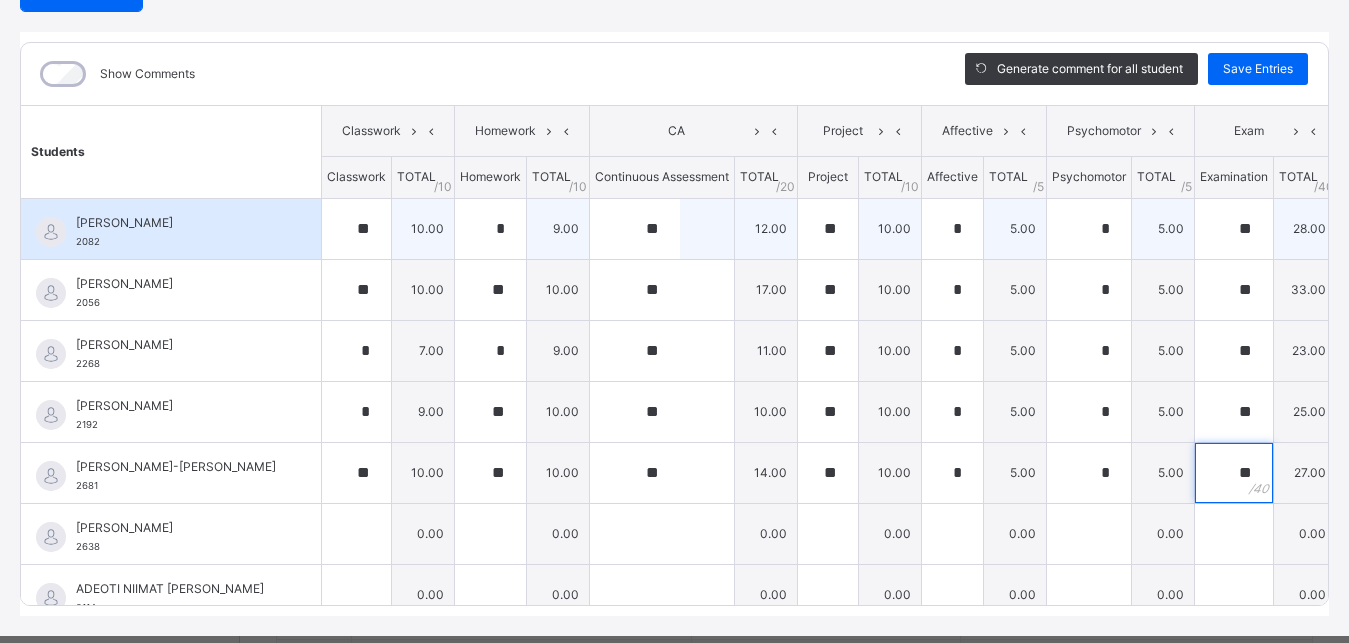 type on "**" 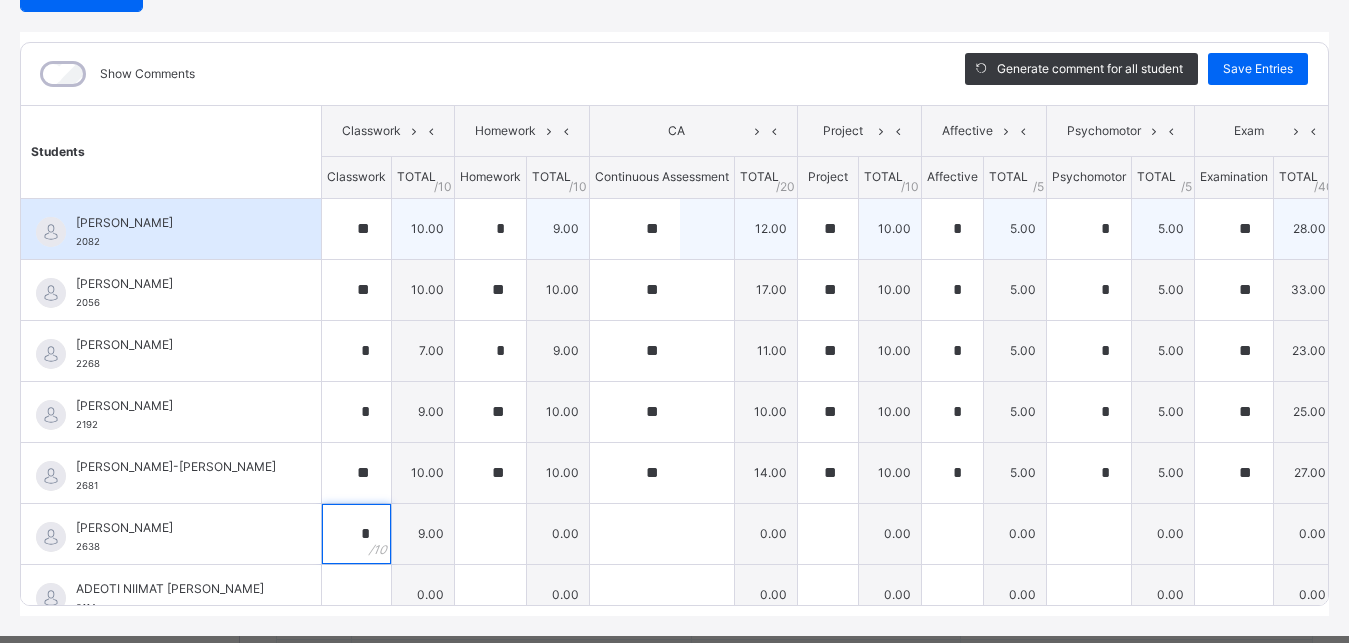 type on "*" 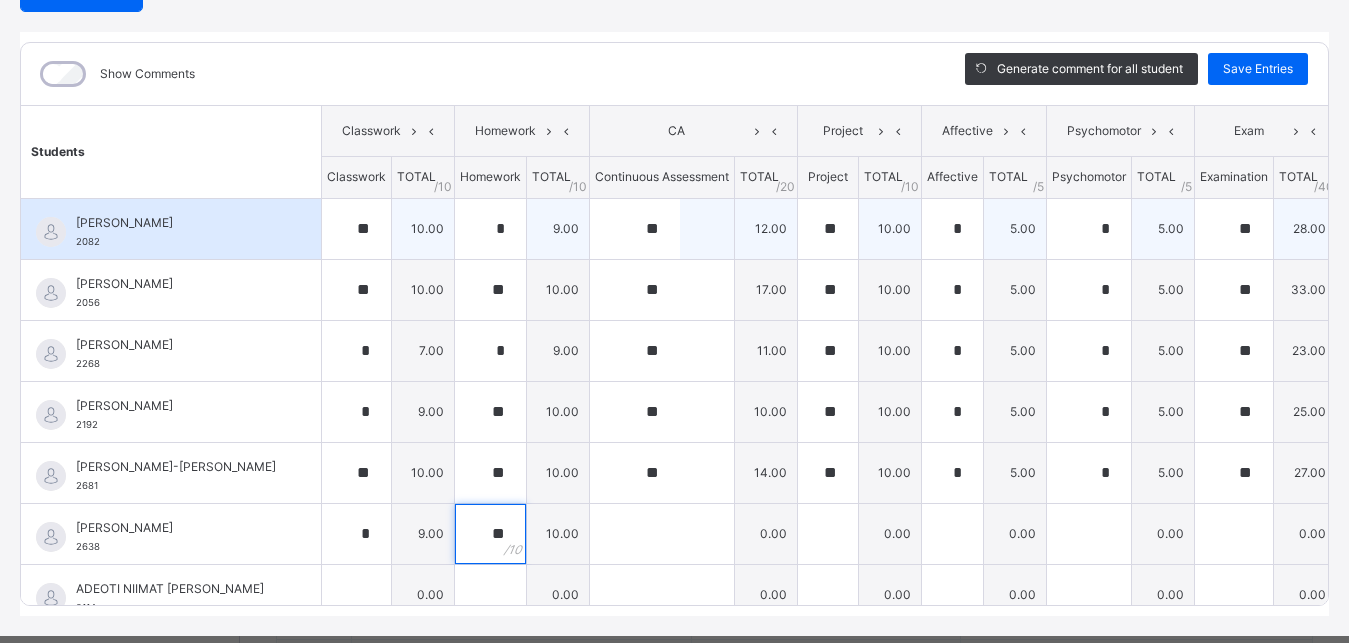 type on "**" 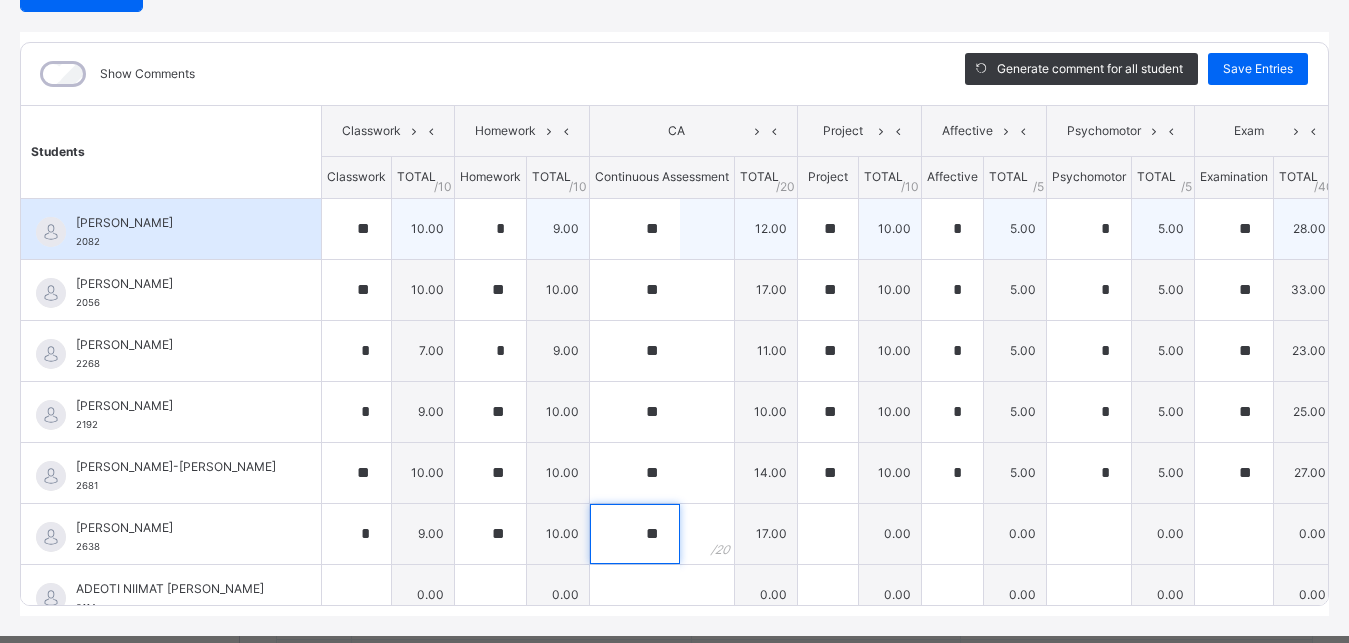 type on "**" 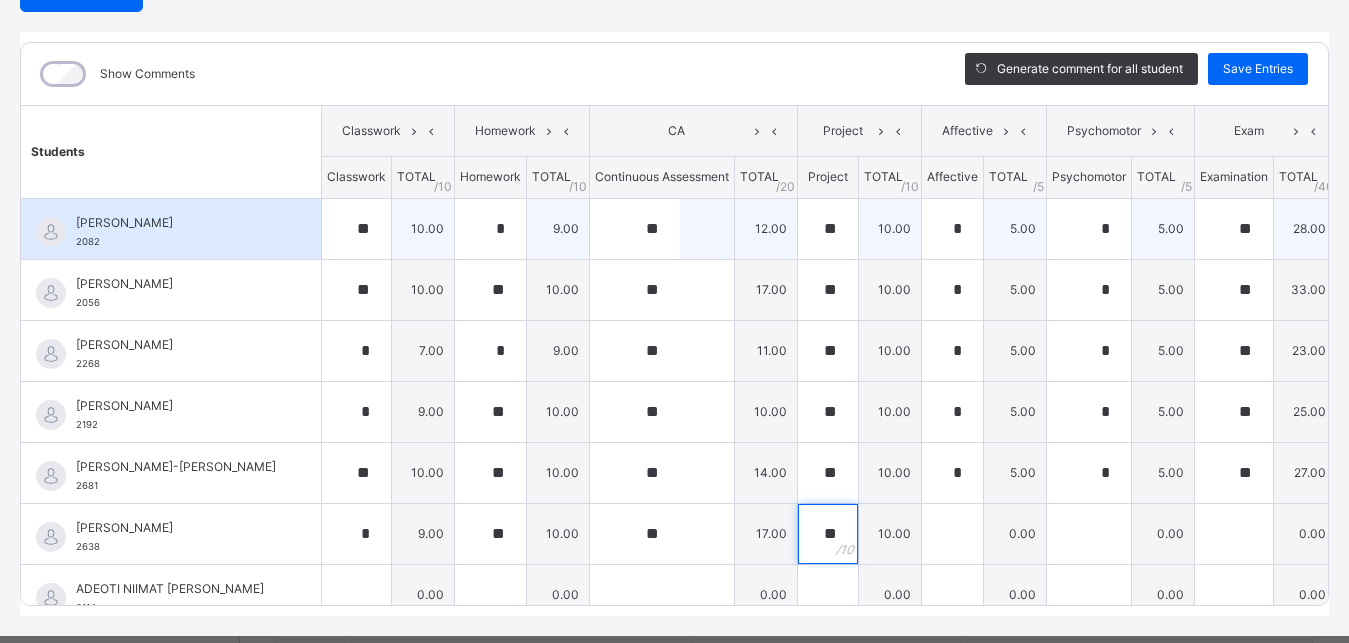 type on "**" 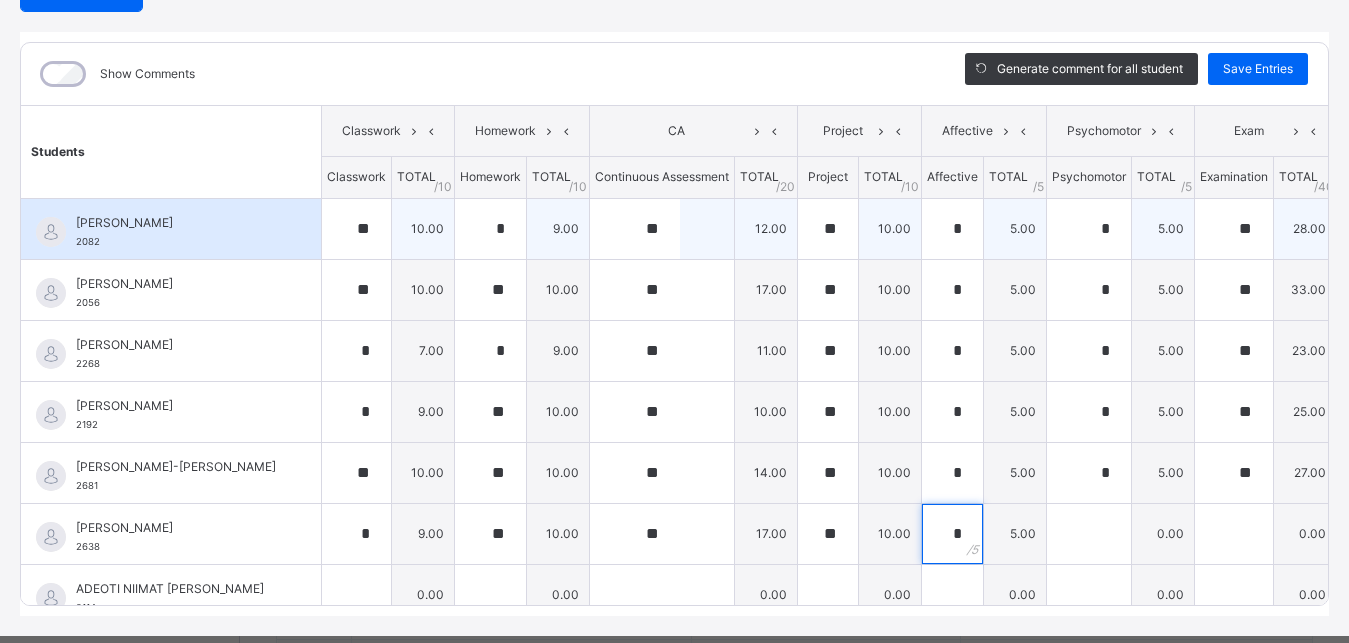 type on "*" 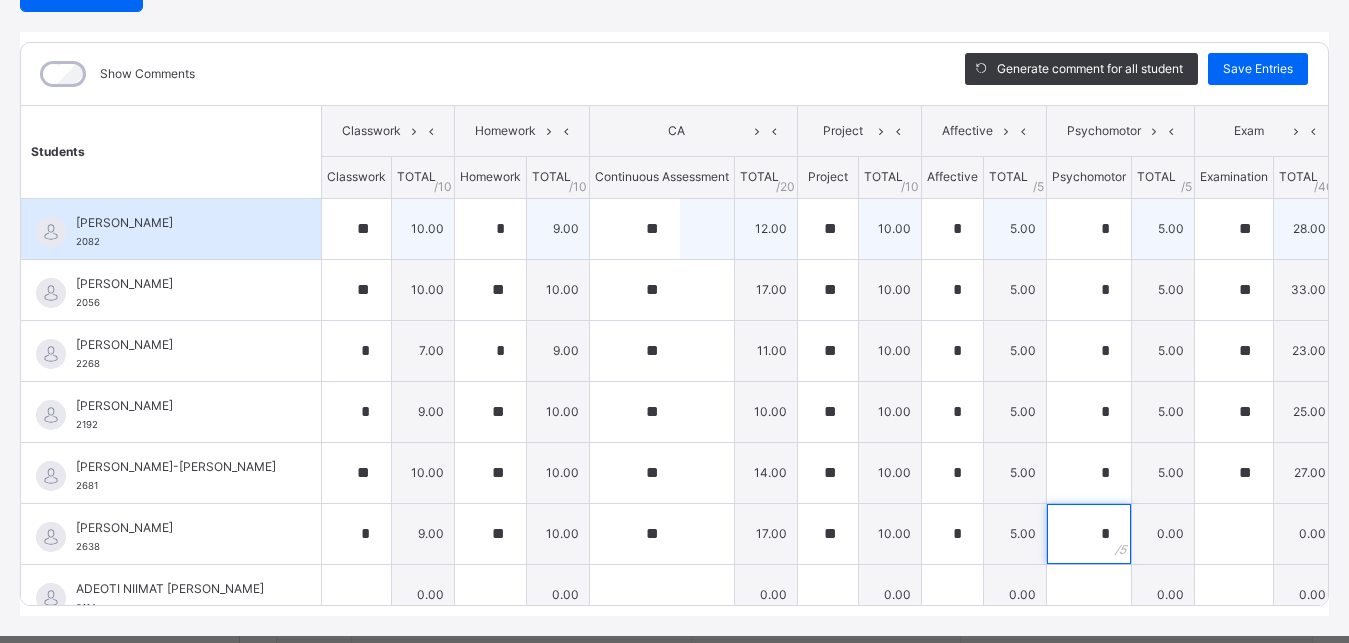 type on "*" 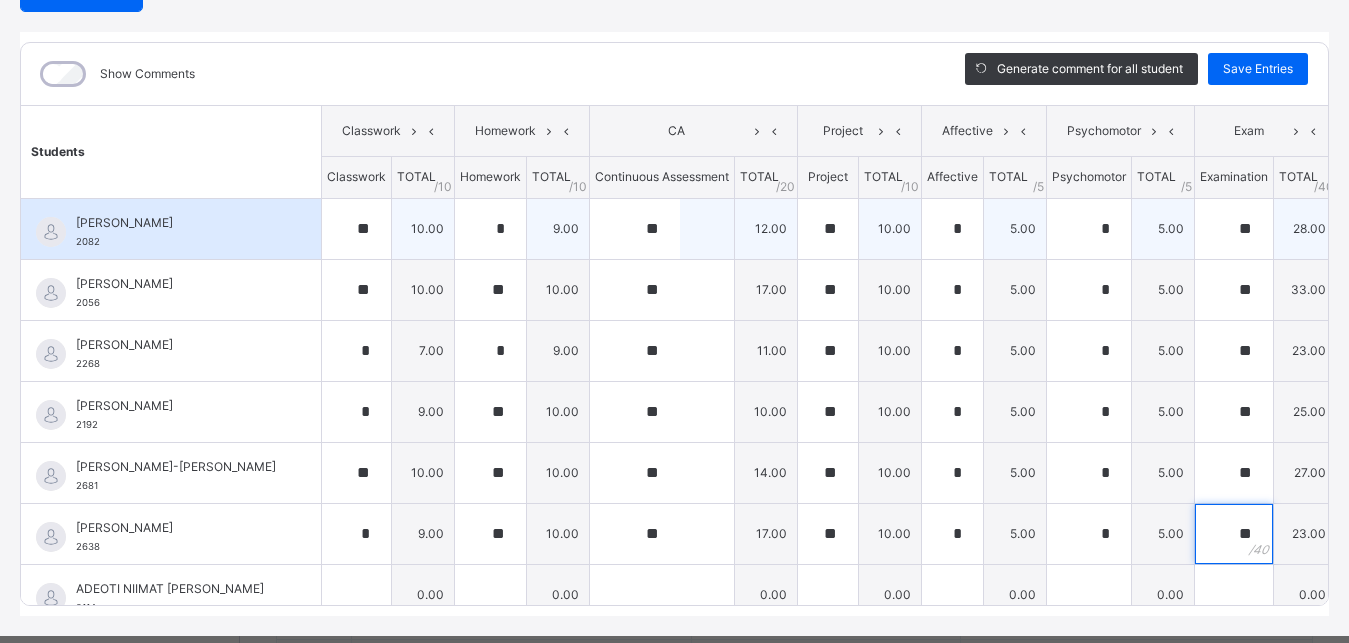 type on "**" 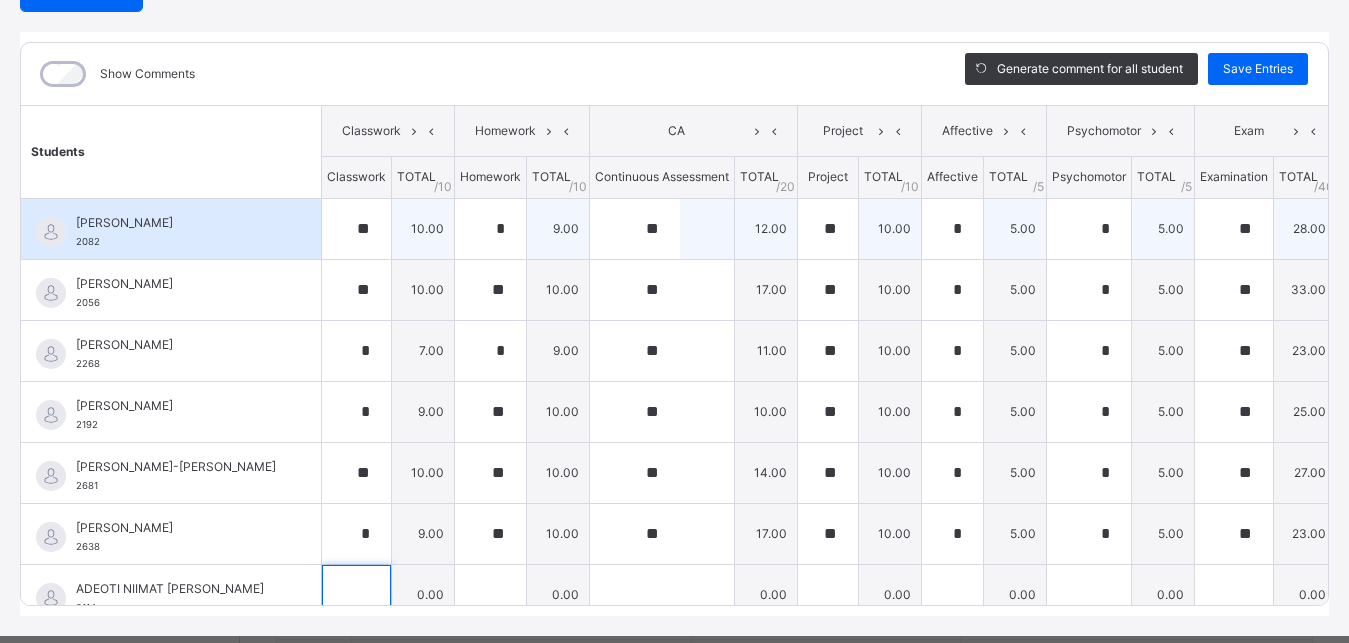 scroll, scrollTop: 248, scrollLeft: 0, axis: vertical 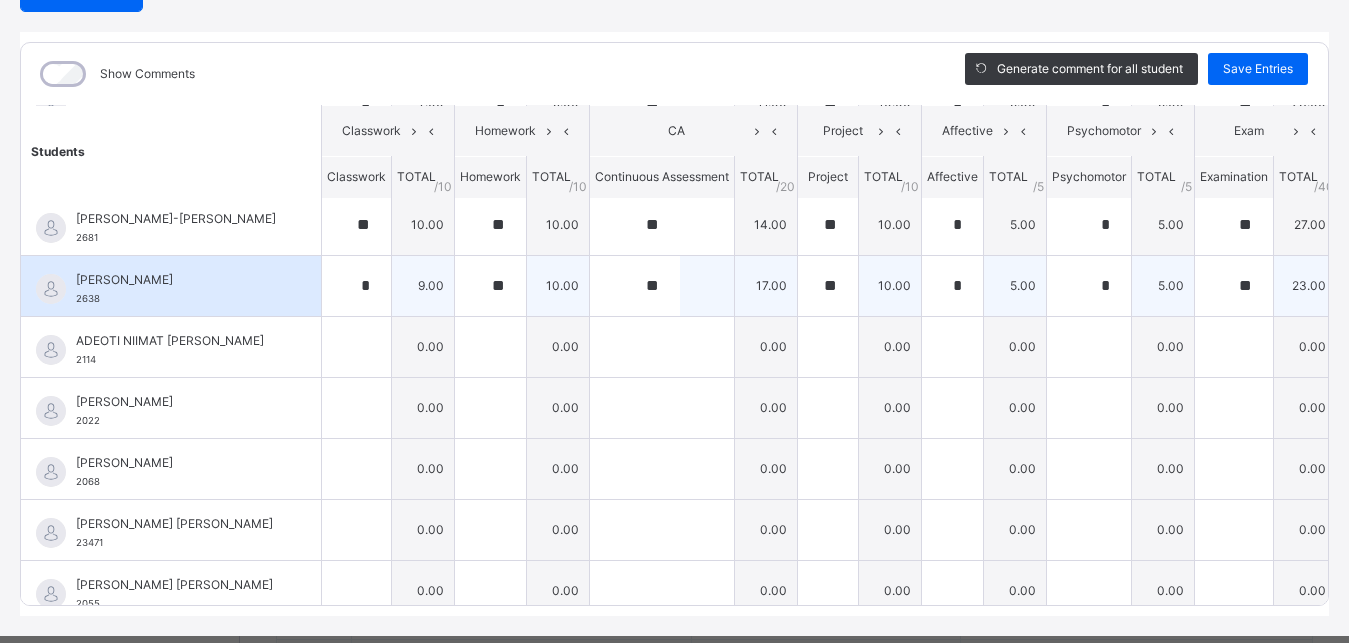 click on "[PERSON_NAME] 2638 [PERSON_NAME] 2638 * 9.00 ** 10.00 ** 17.00 ** 10.00 * 5.00 * 5.00 ** 23.00 79.00 Generate comment 0 / 250" at bounding box center [716, 285] 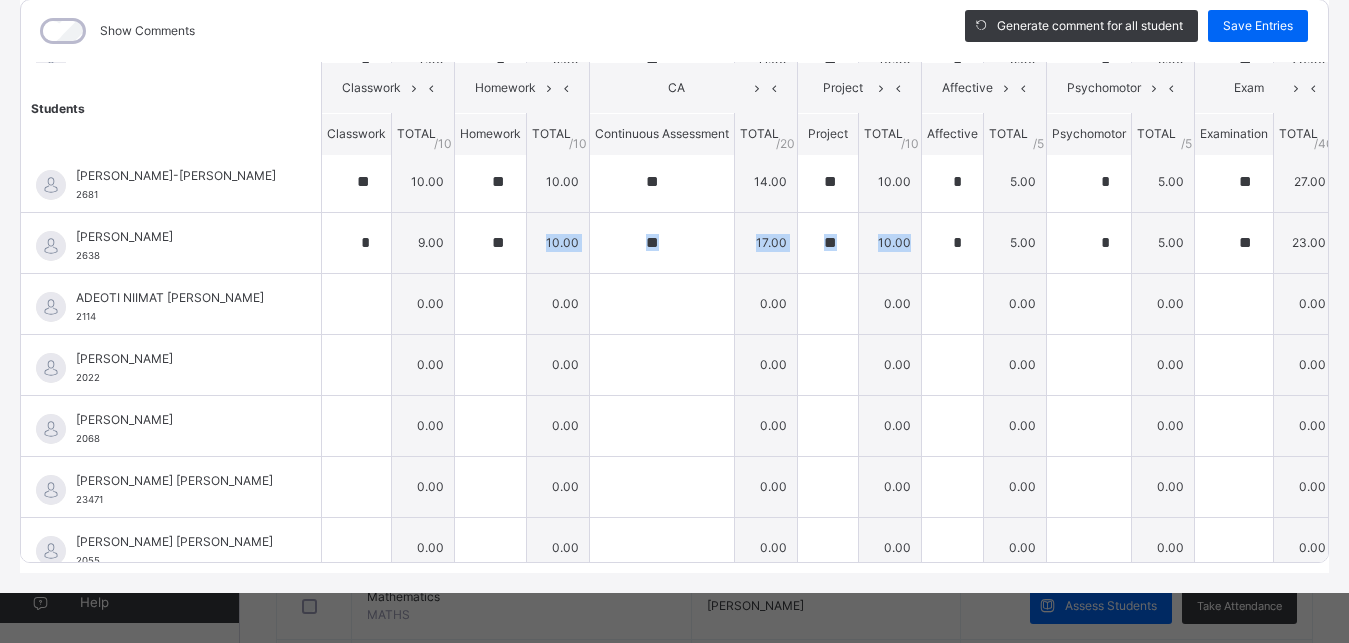 scroll, scrollTop: 285, scrollLeft: 34, axis: both 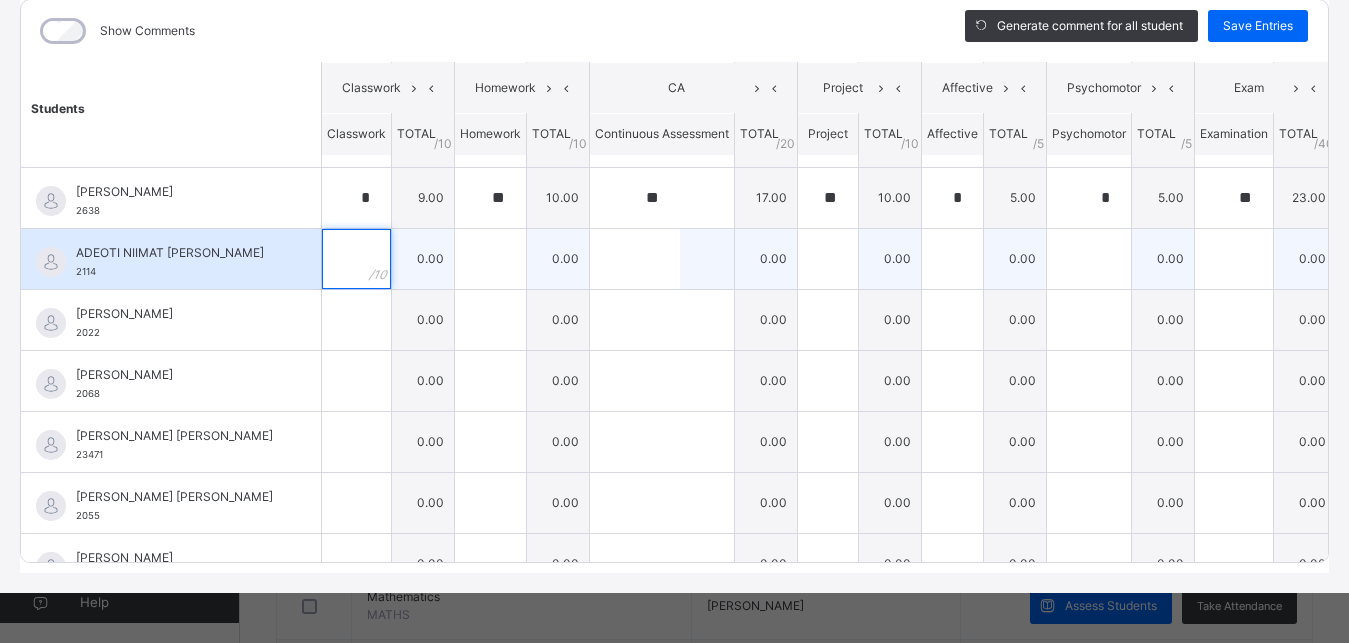 click at bounding box center (356, 259) 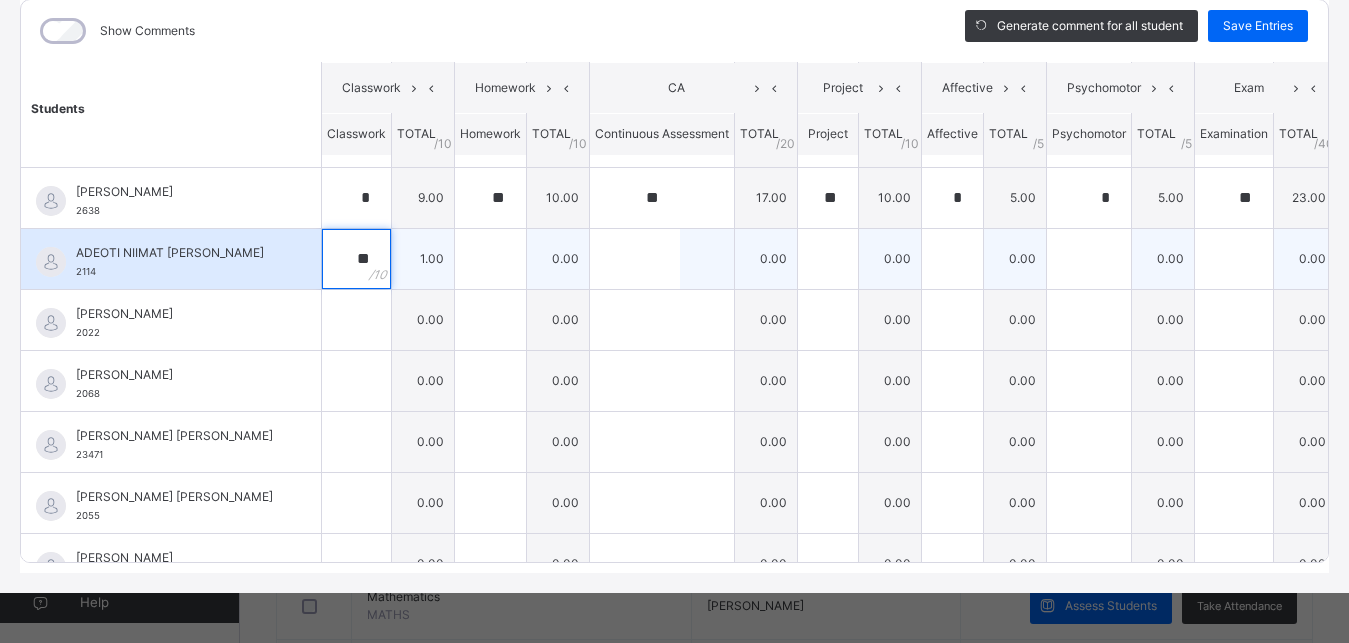 type on "**" 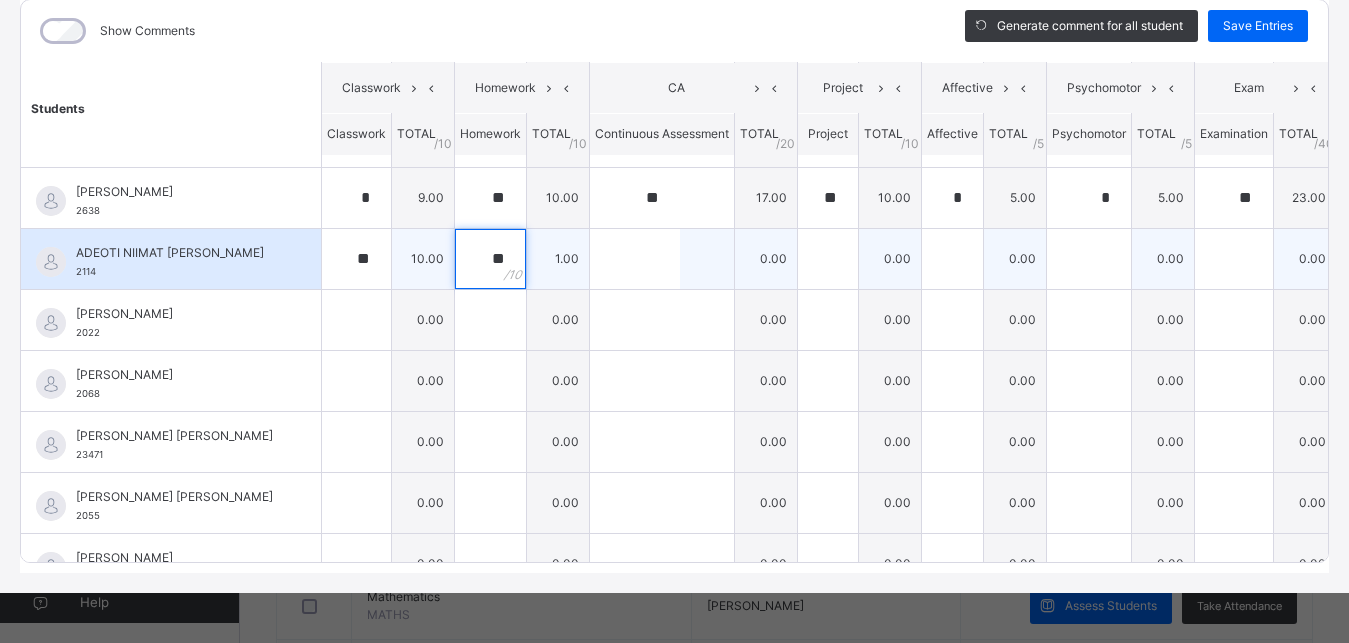type on "**" 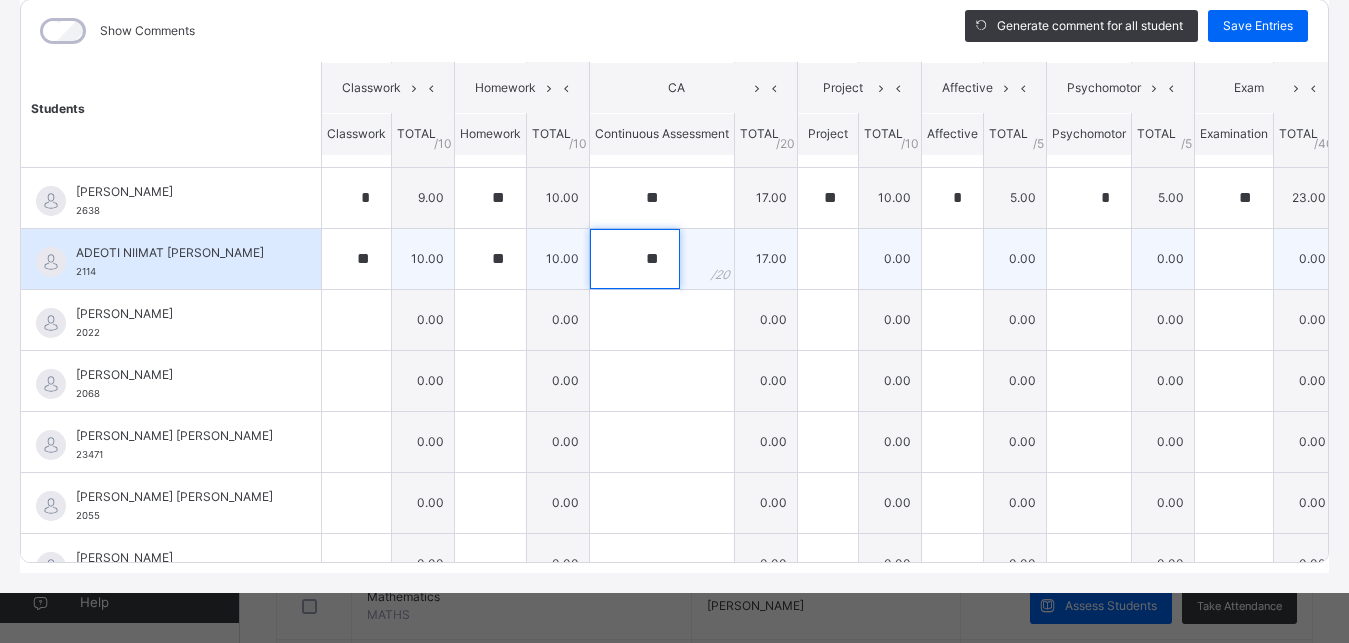 type on "**" 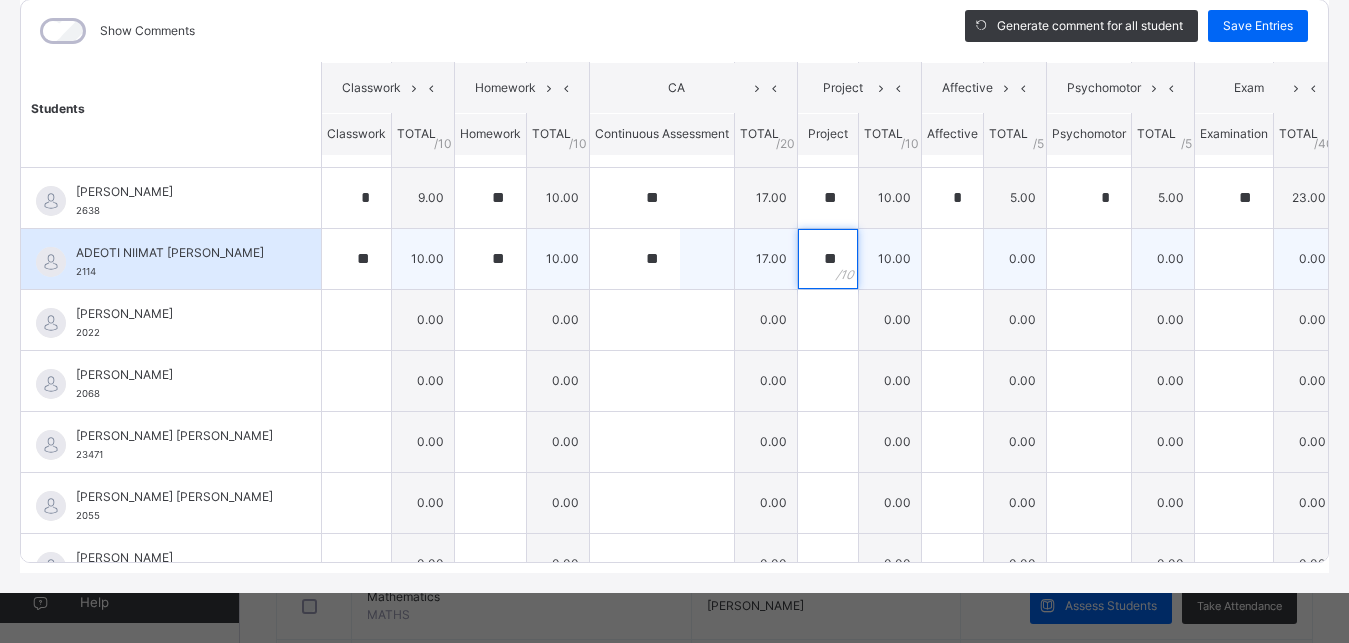 type on "**" 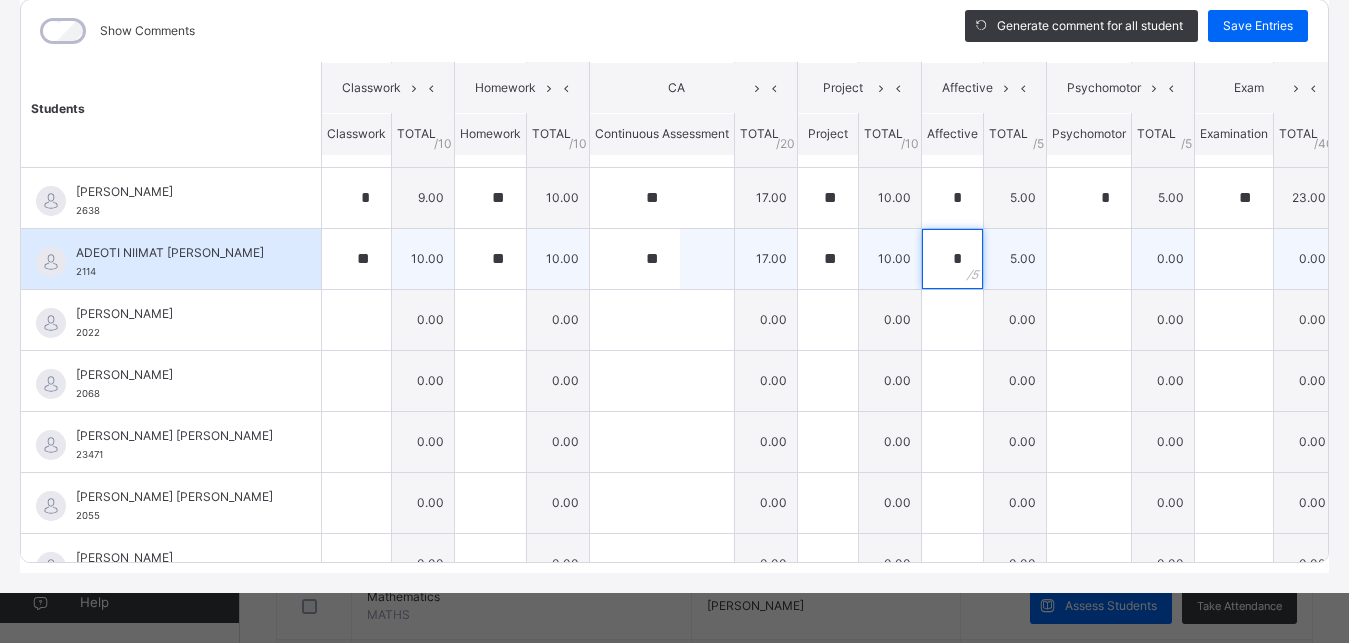 type on "*" 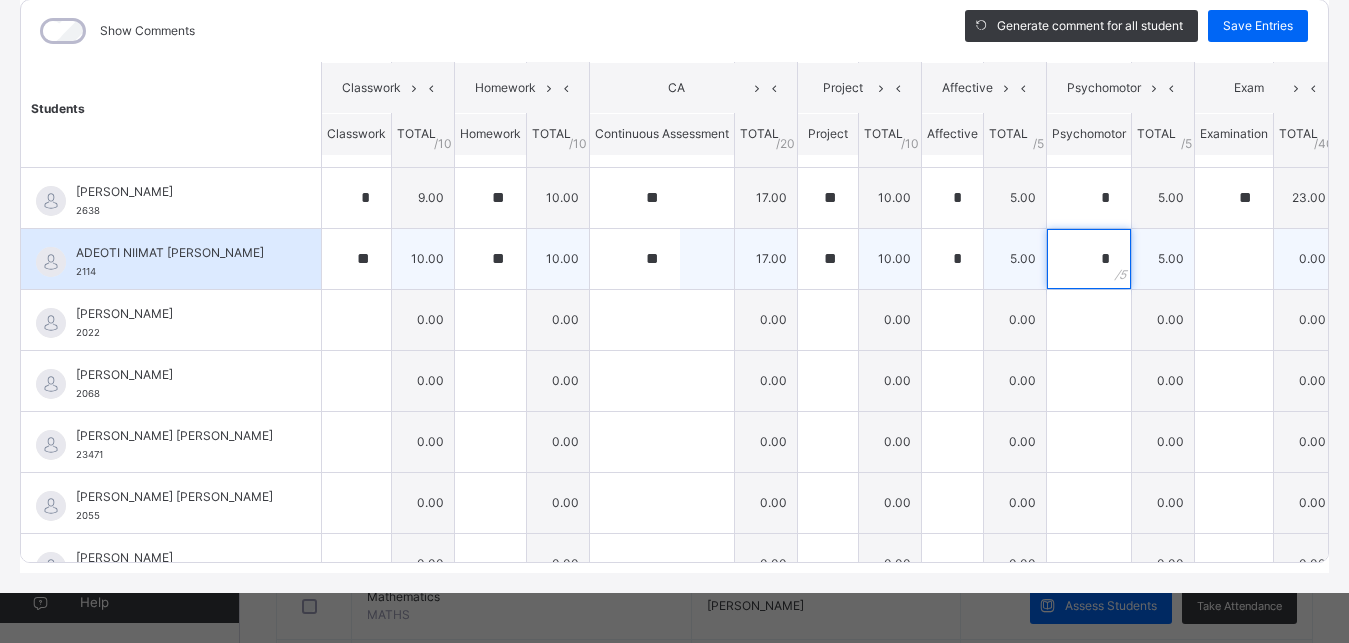 type on "*" 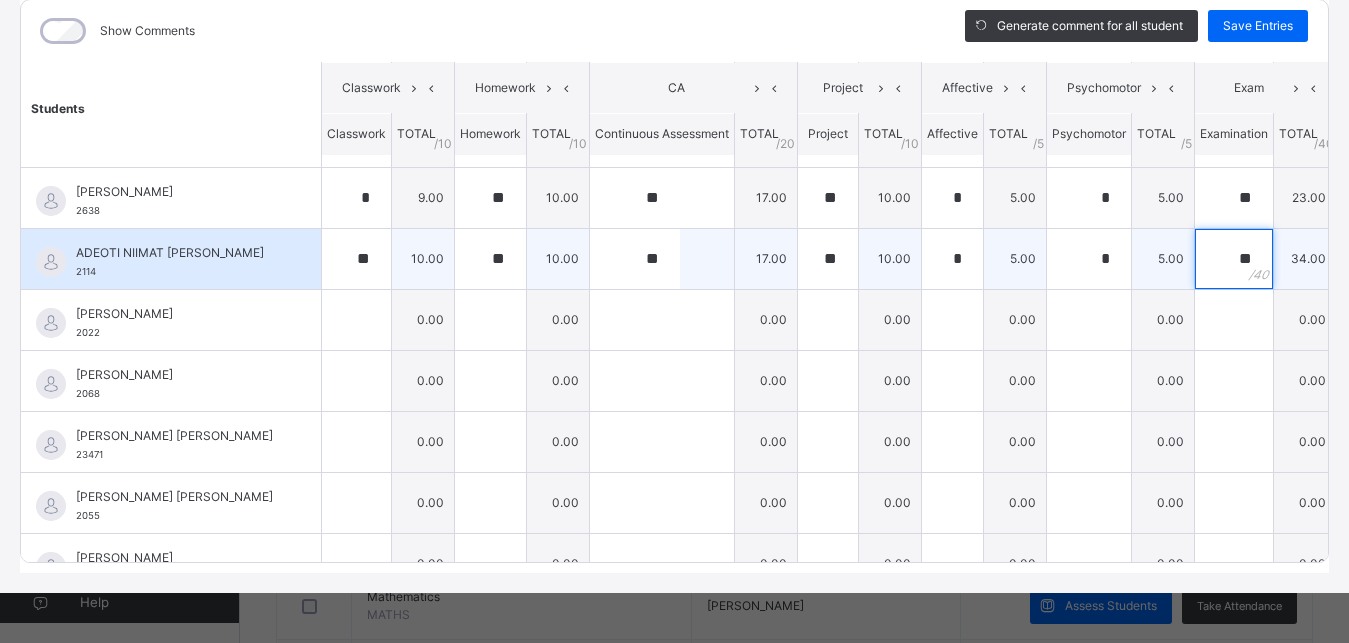 type on "**" 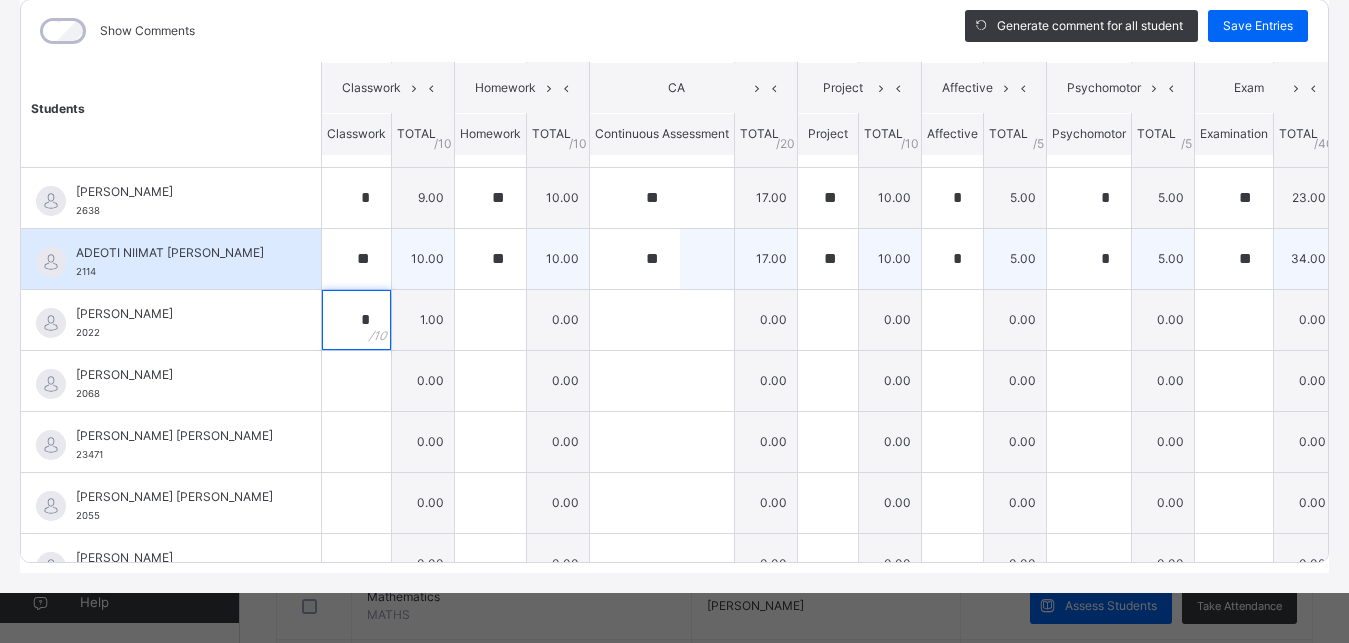 type on "*" 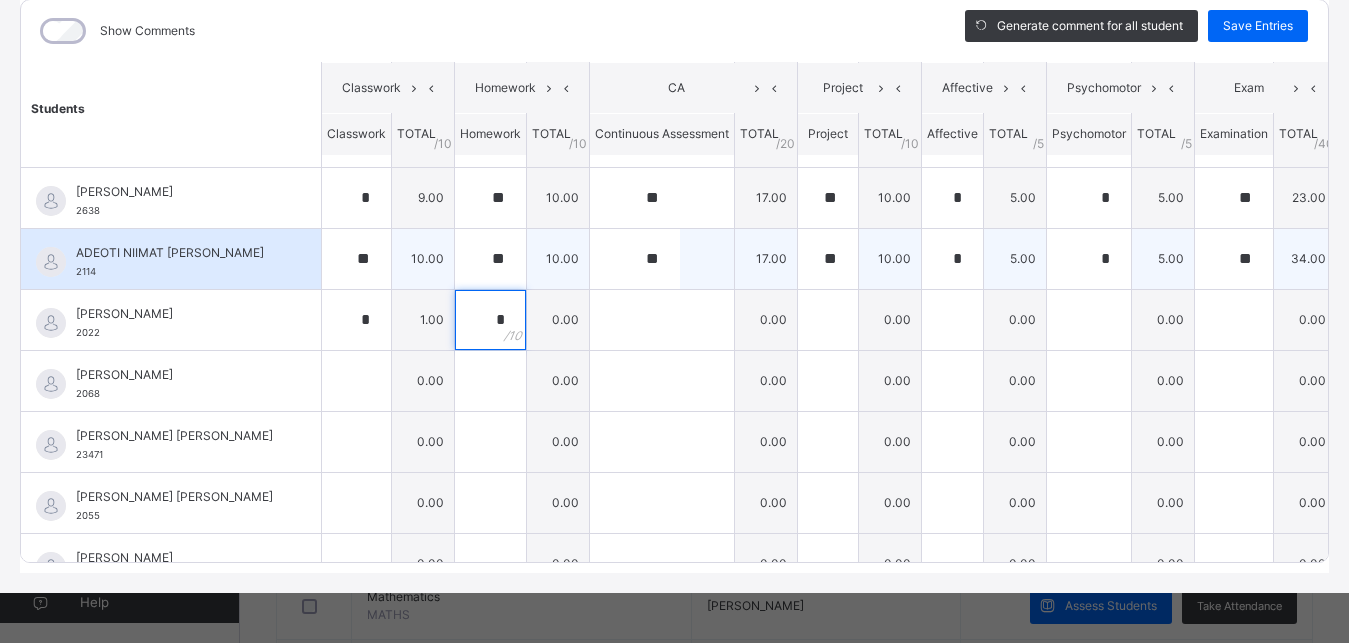 type on "*" 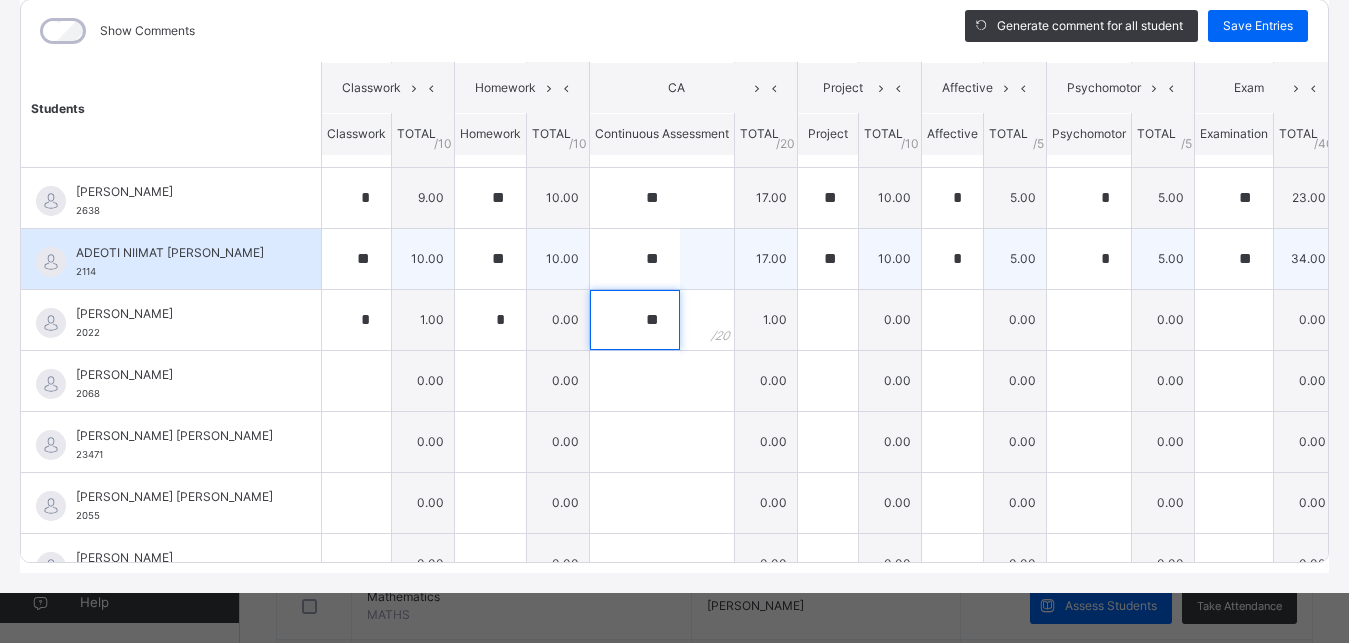 type on "**" 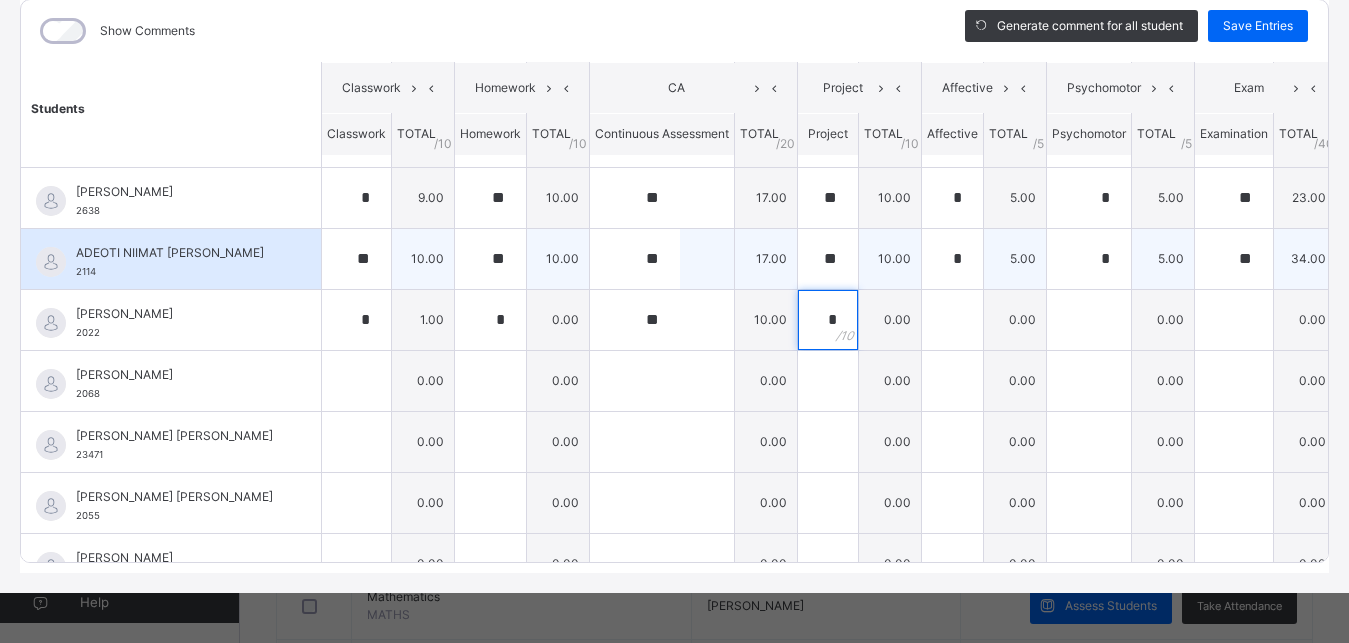 type on "*" 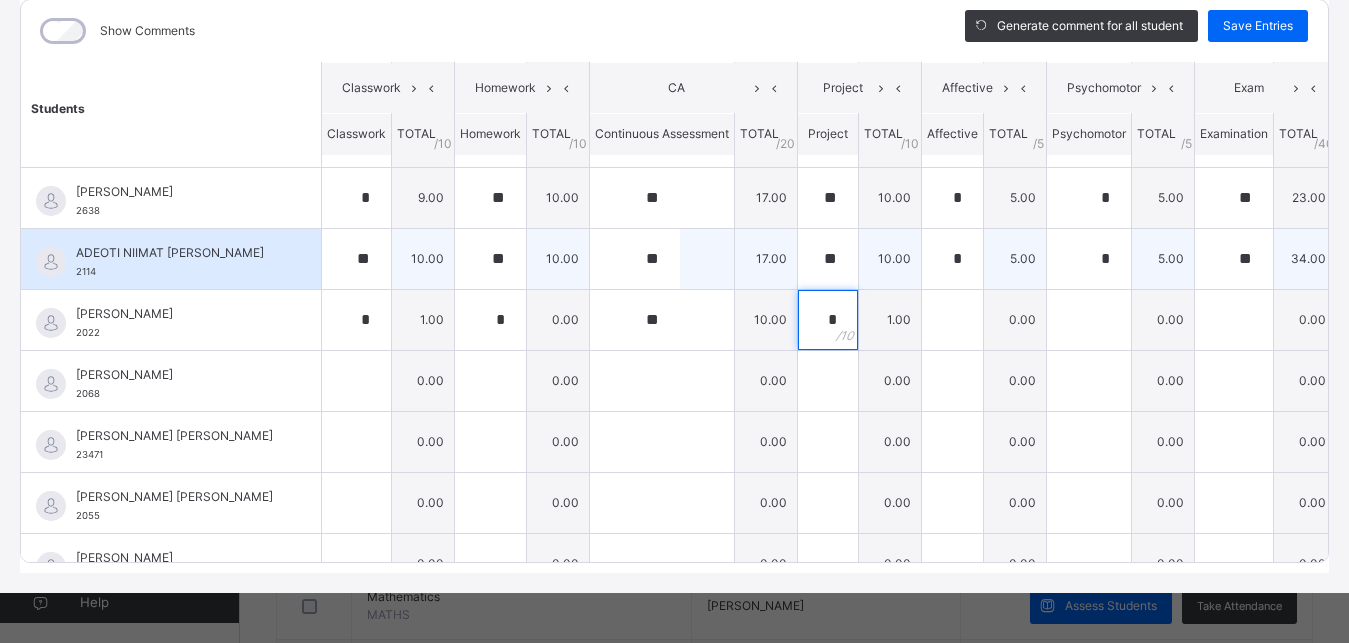 type 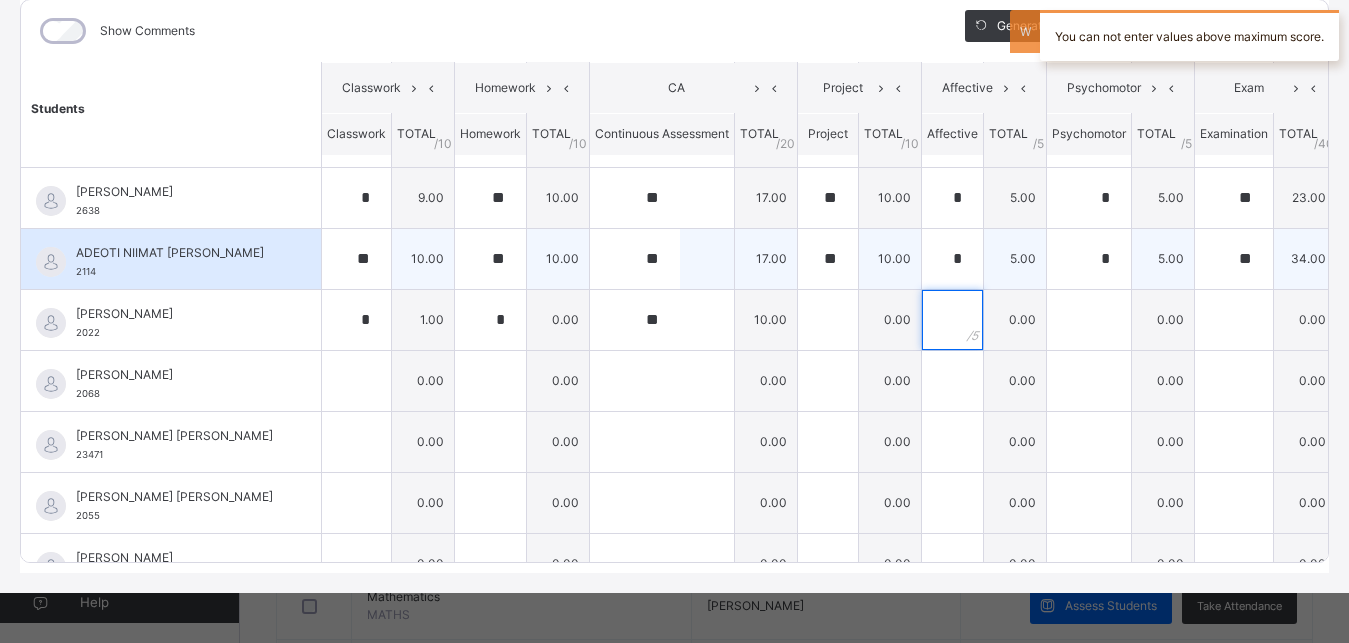 type on "*" 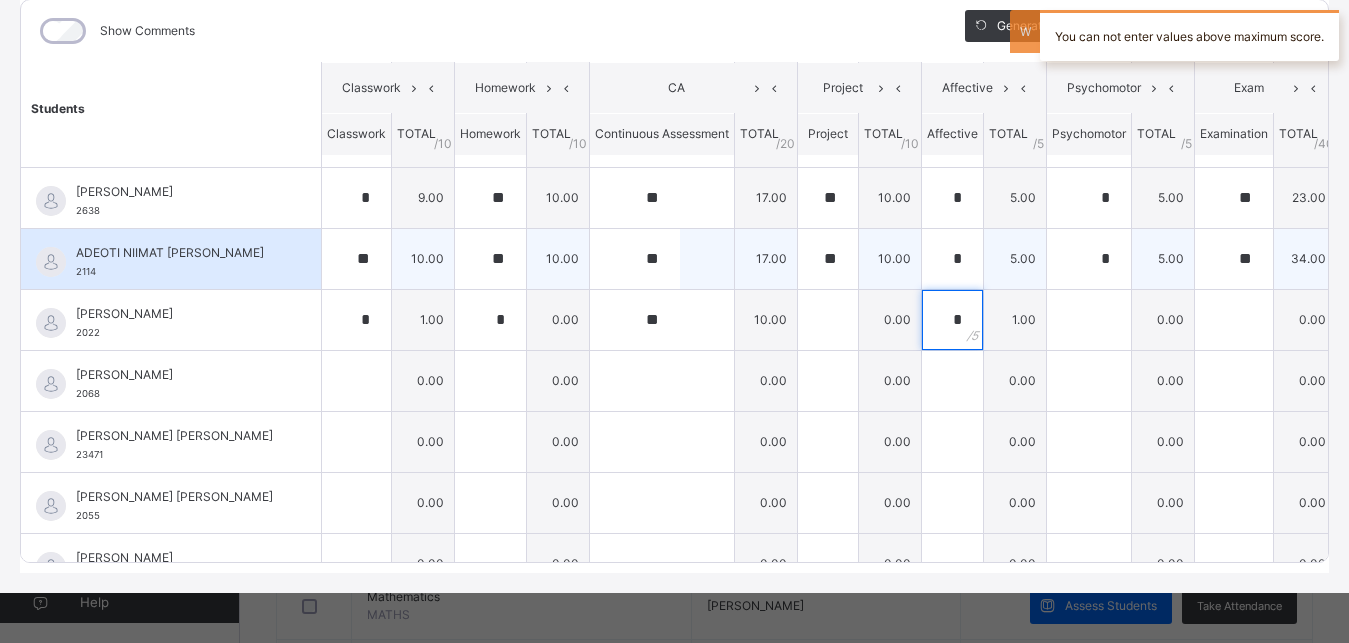 type 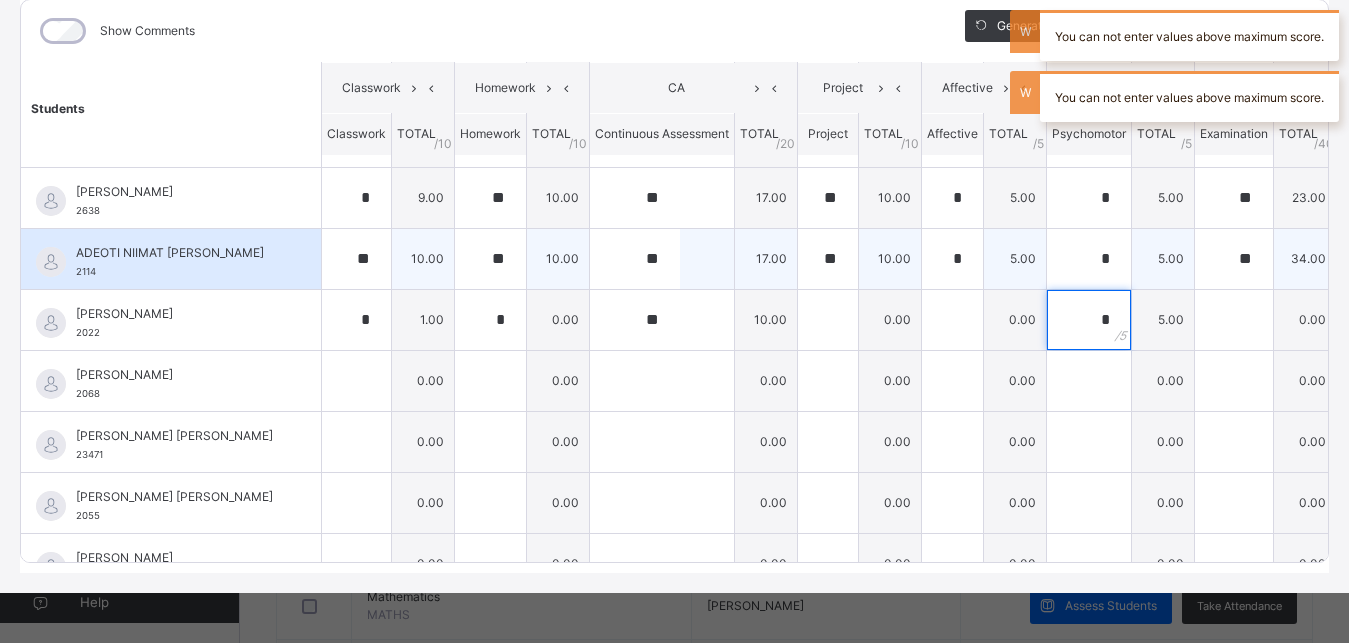 type on "*" 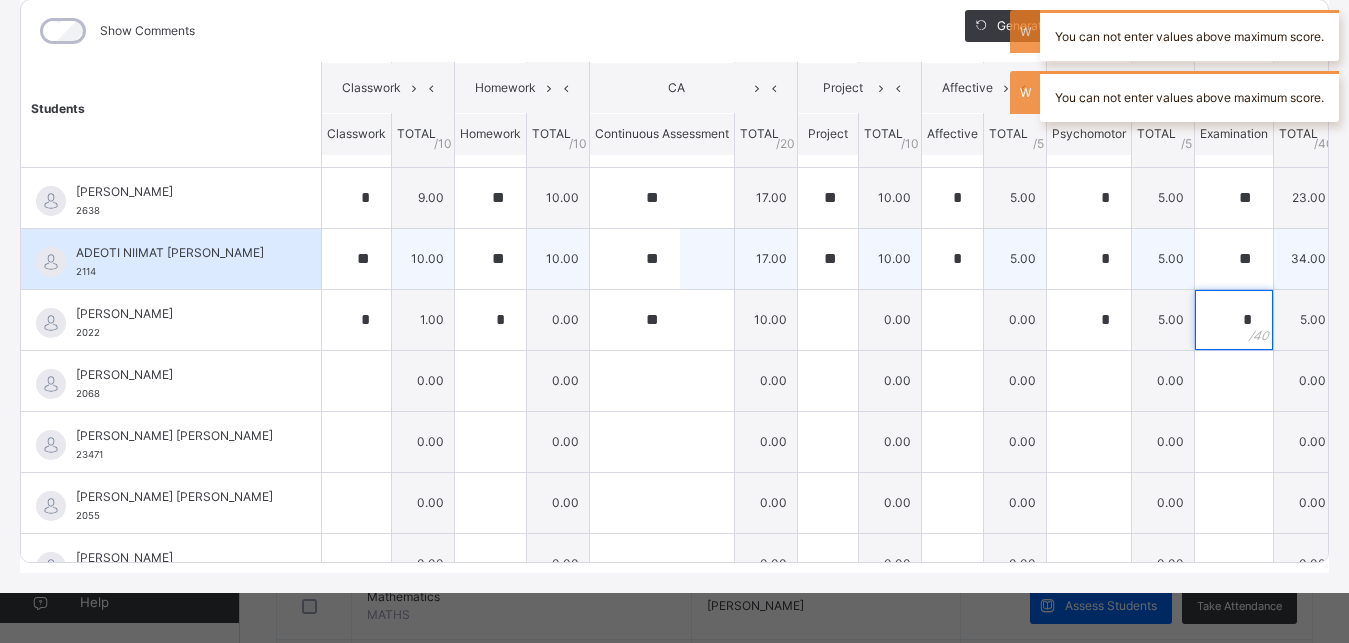 type on "*" 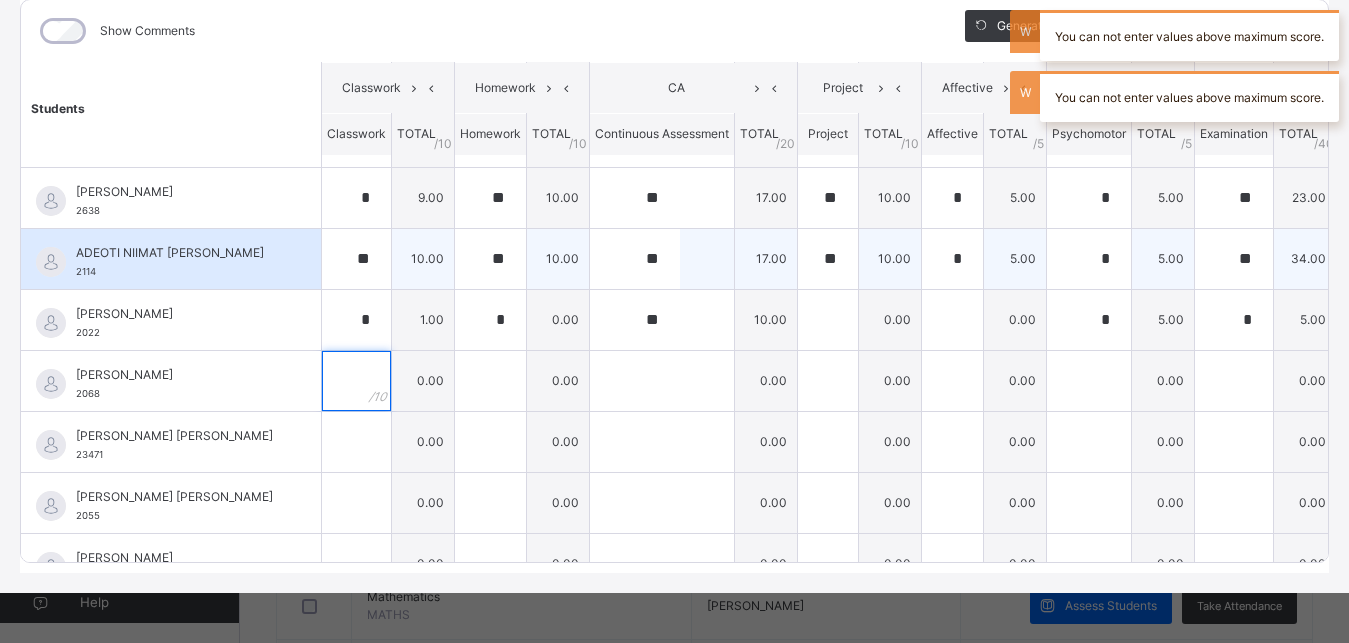 type on "*" 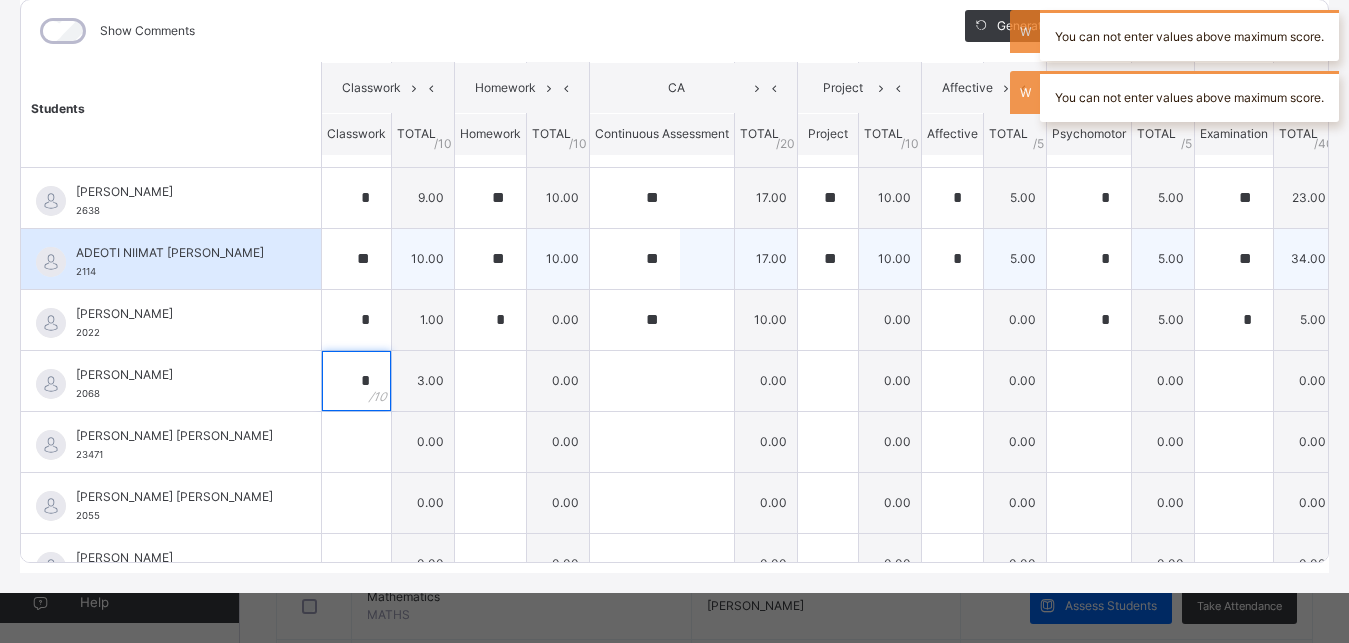 type 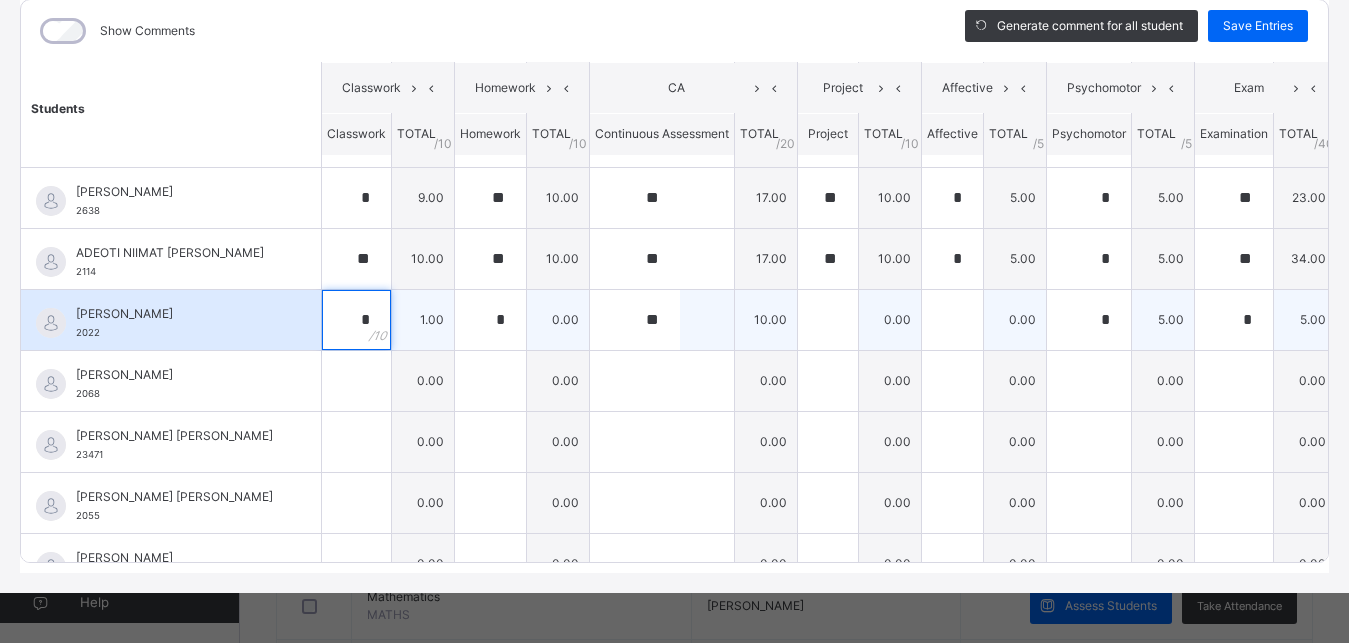 click on "*" at bounding box center (356, 320) 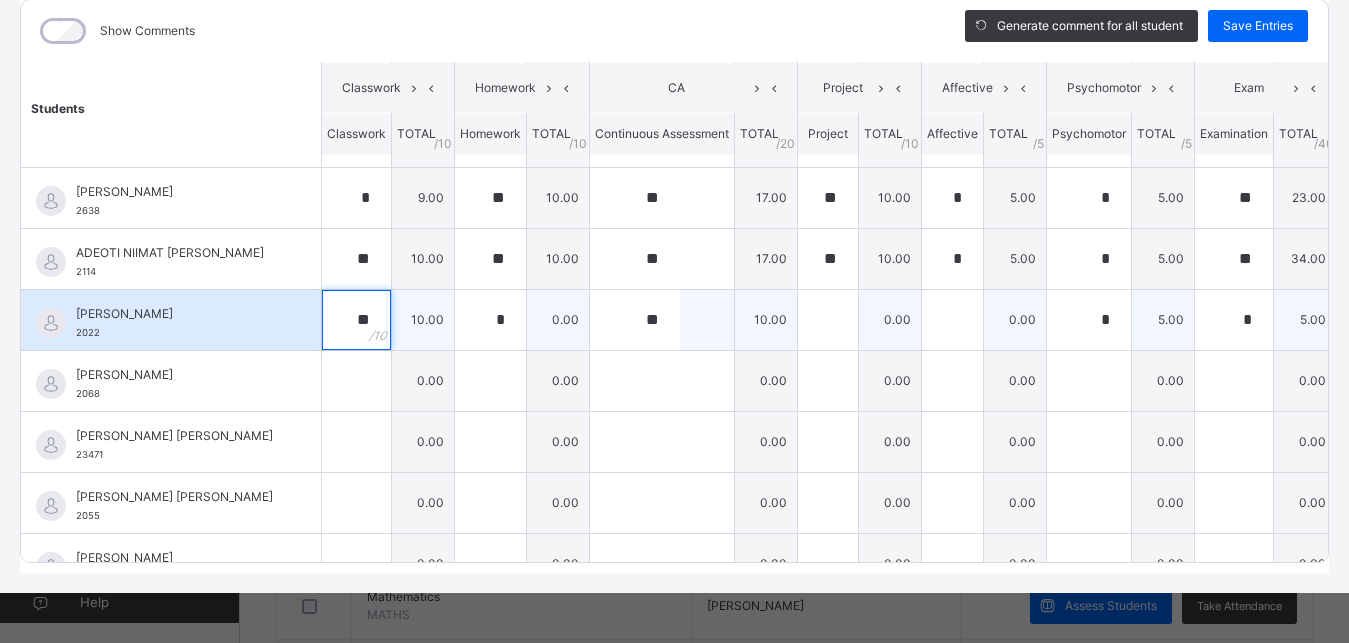 type on "**" 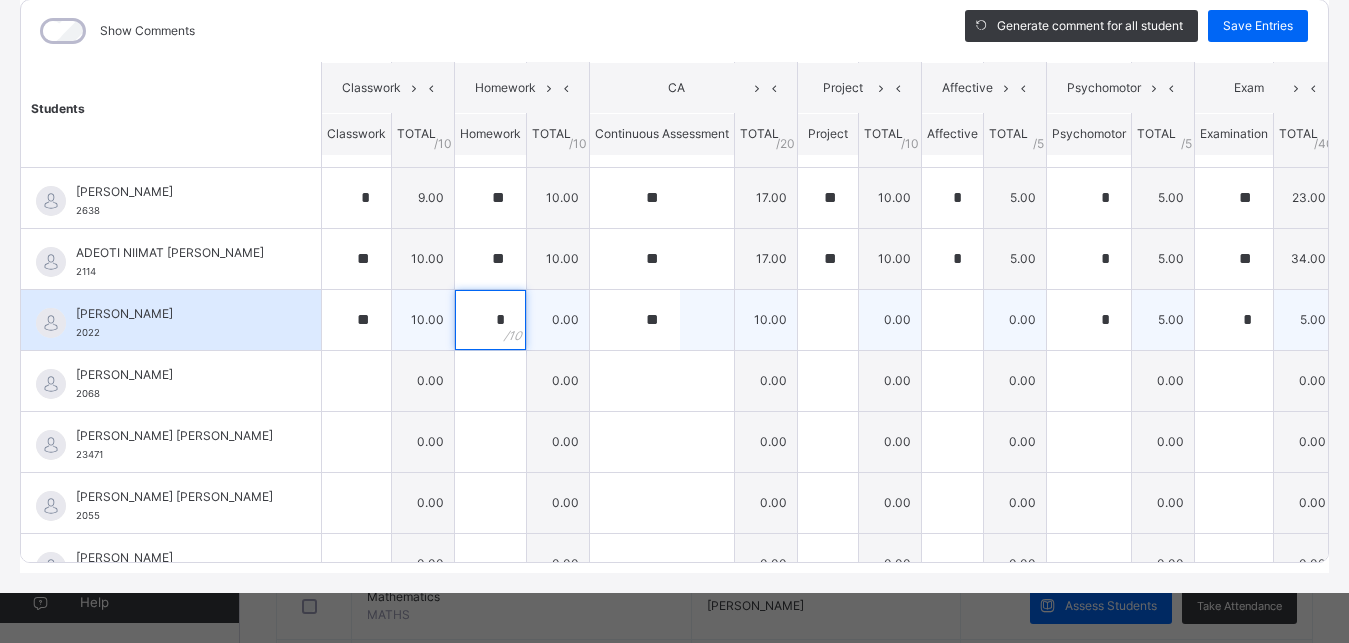 click on "*" at bounding box center [490, 320] 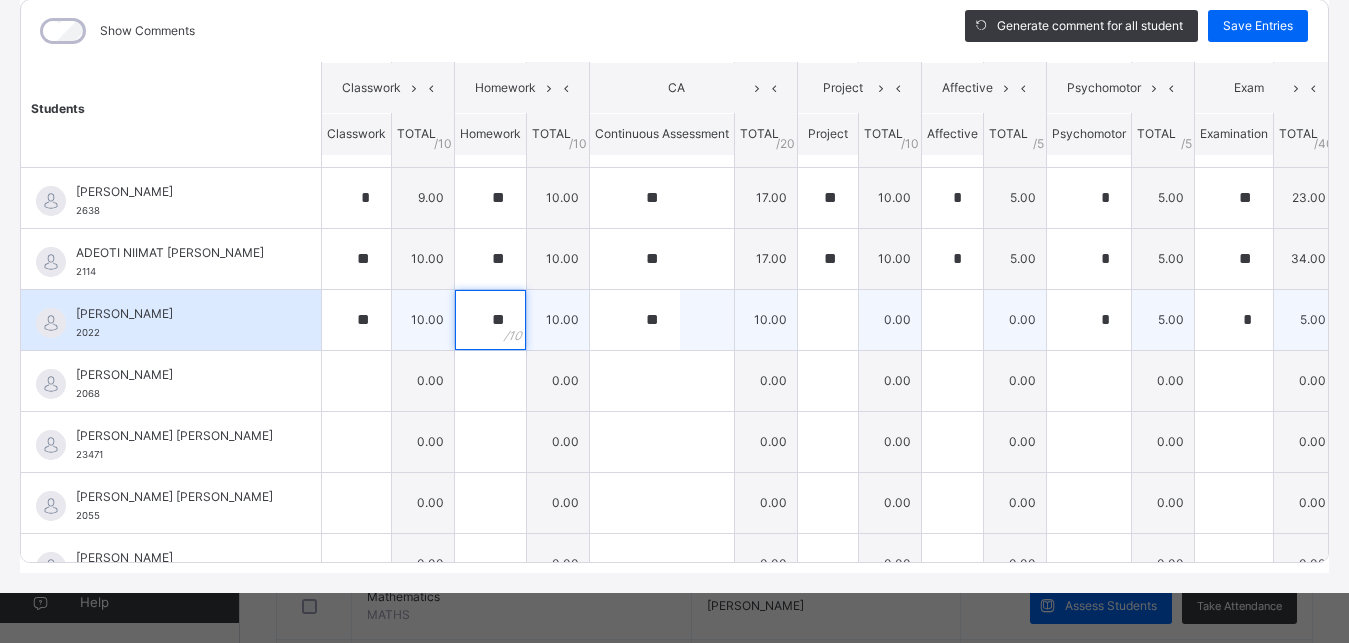 type on "**" 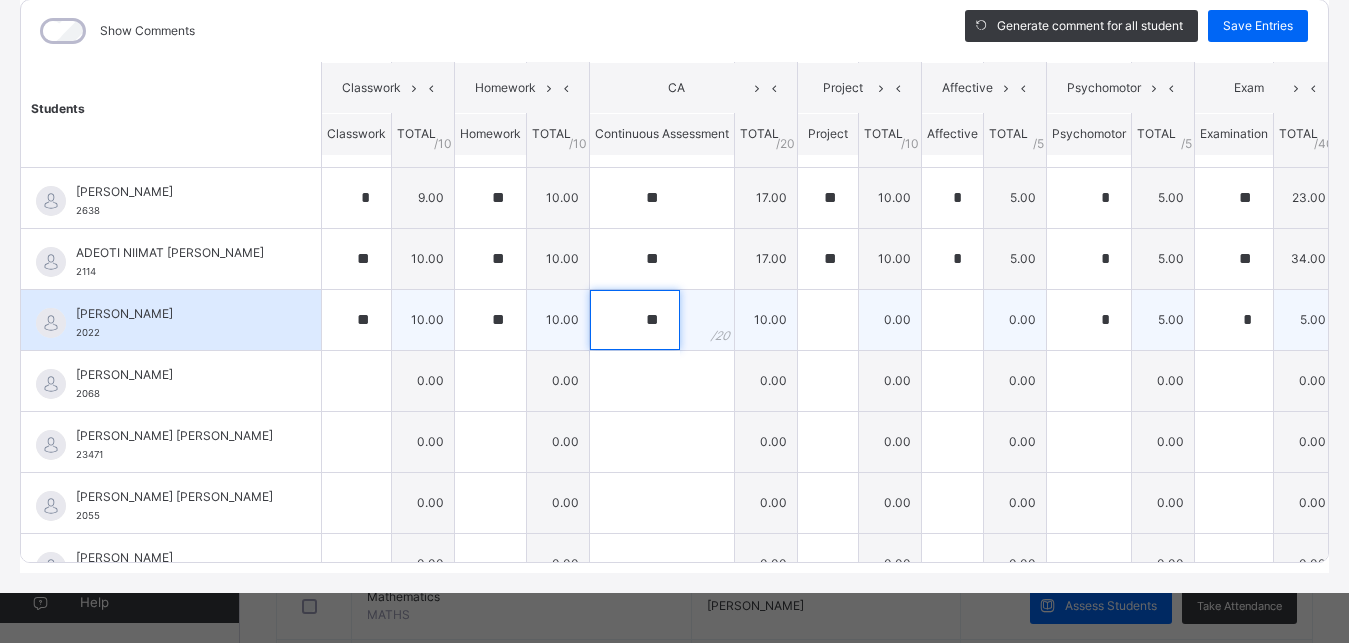 click on "**" at bounding box center [635, 320] 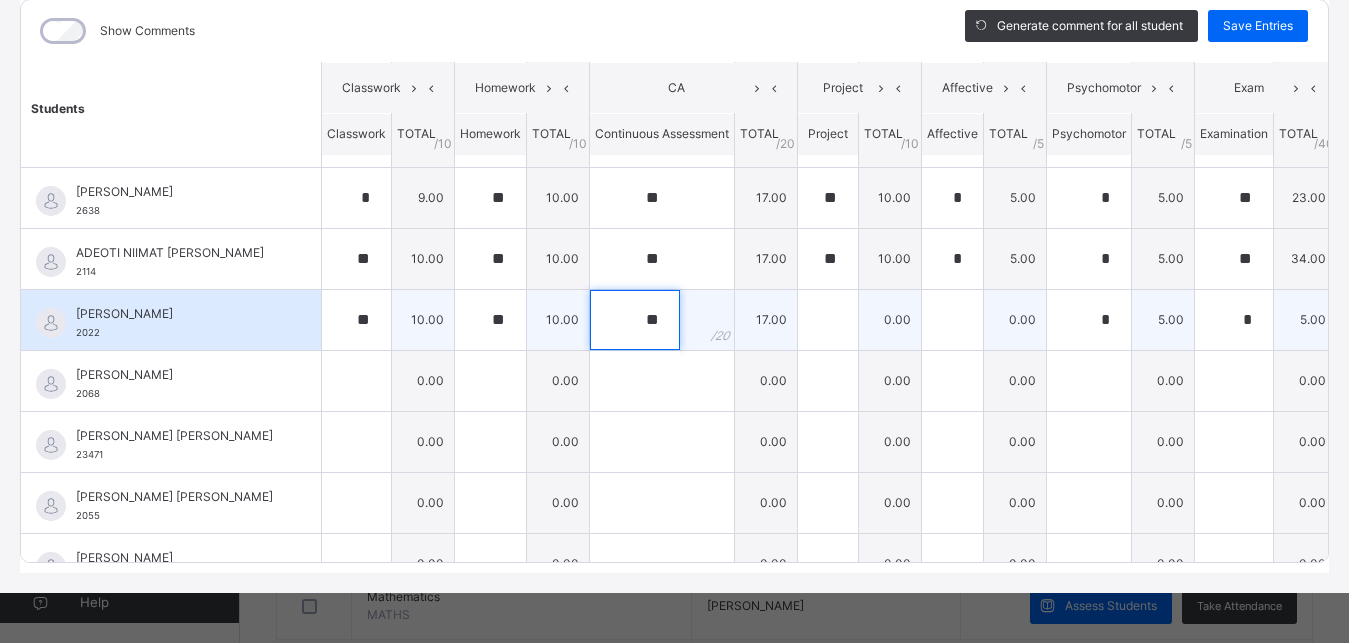 type on "**" 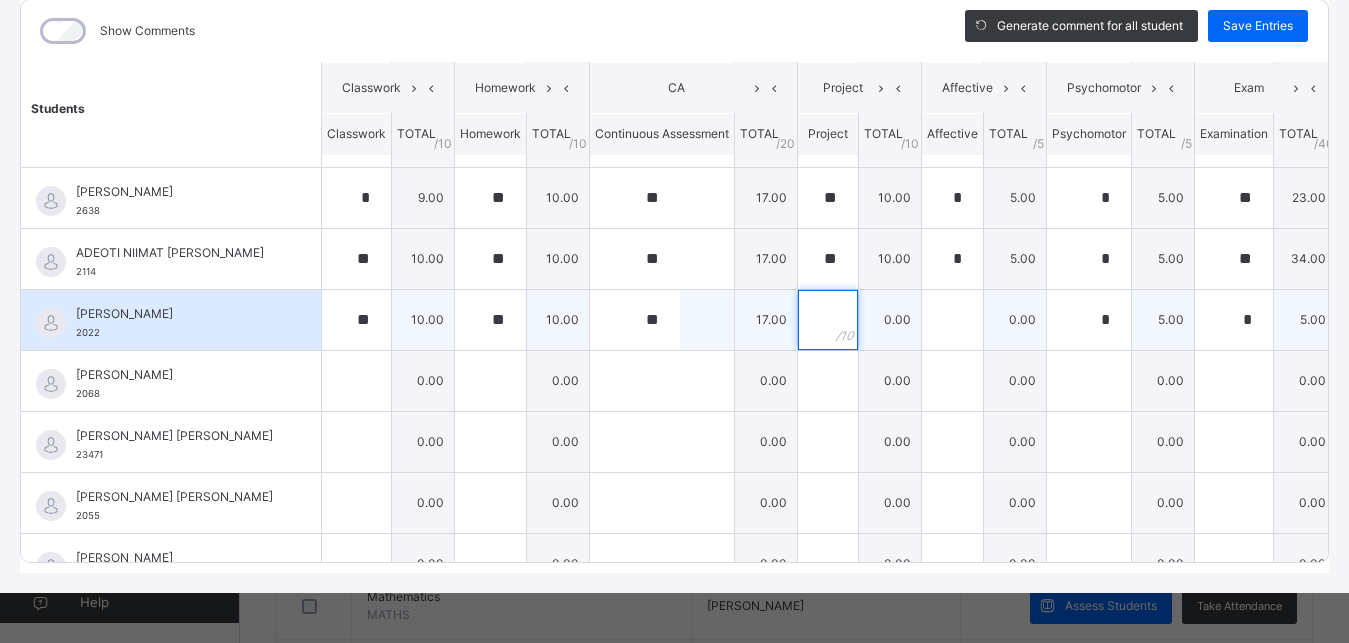 click at bounding box center [828, 320] 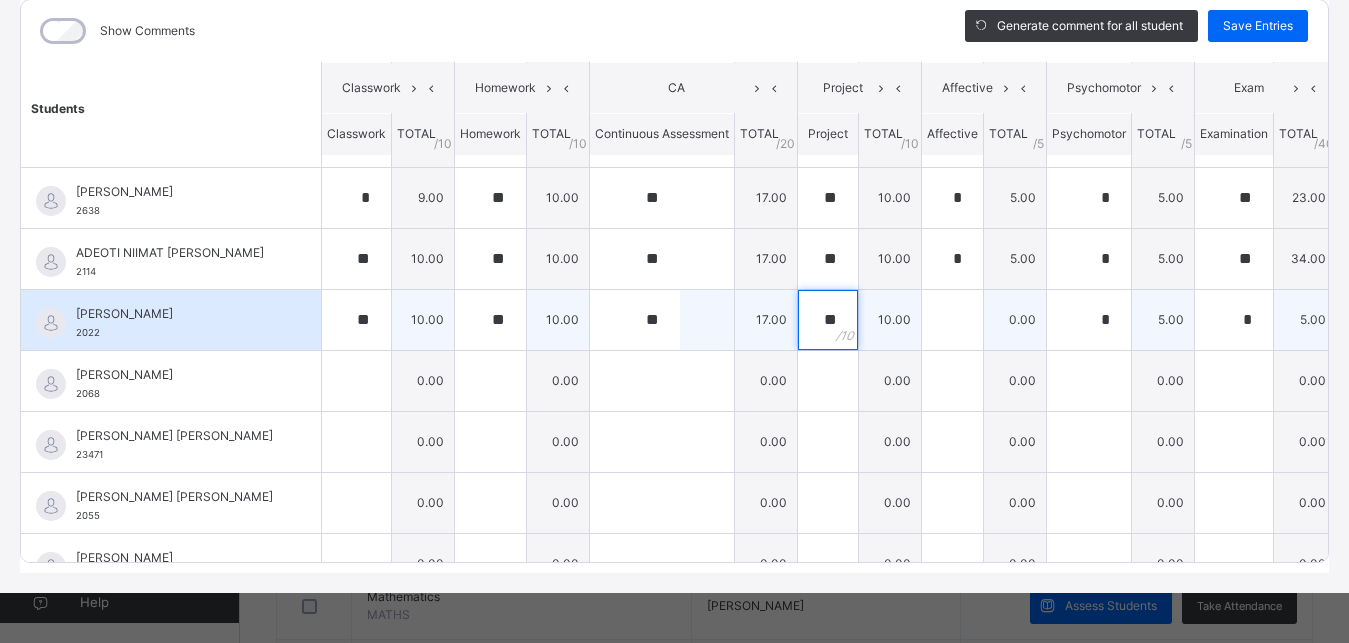 type on "**" 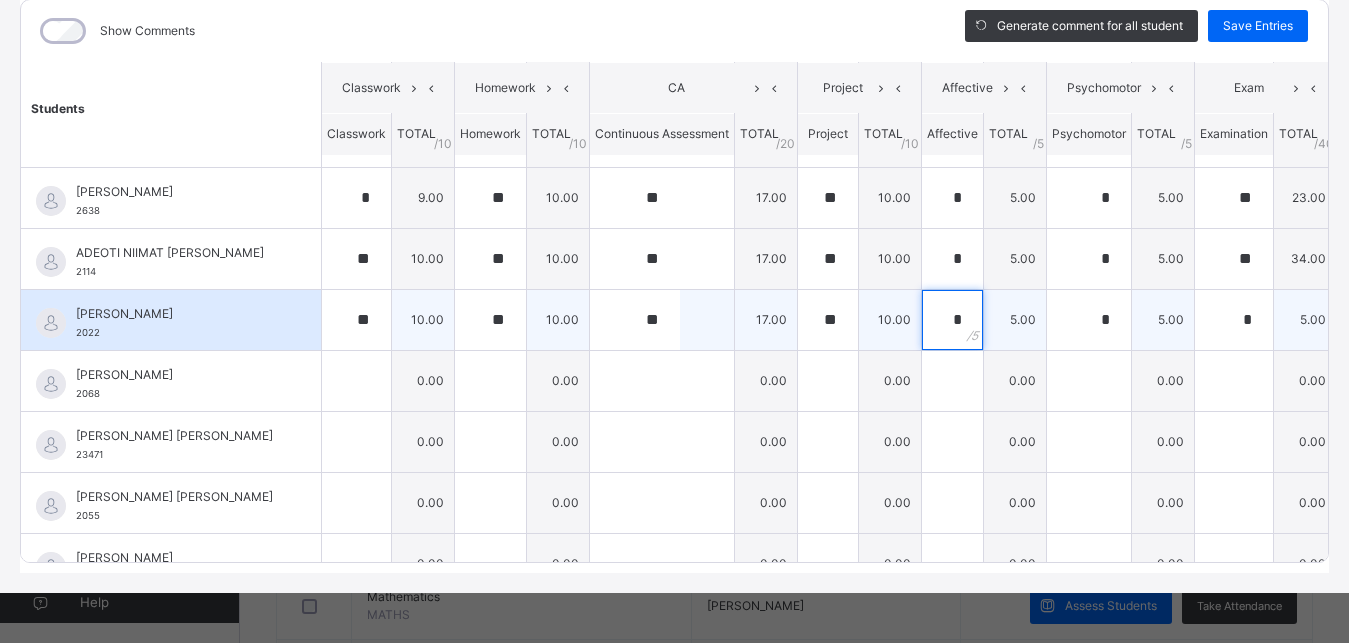 type on "*" 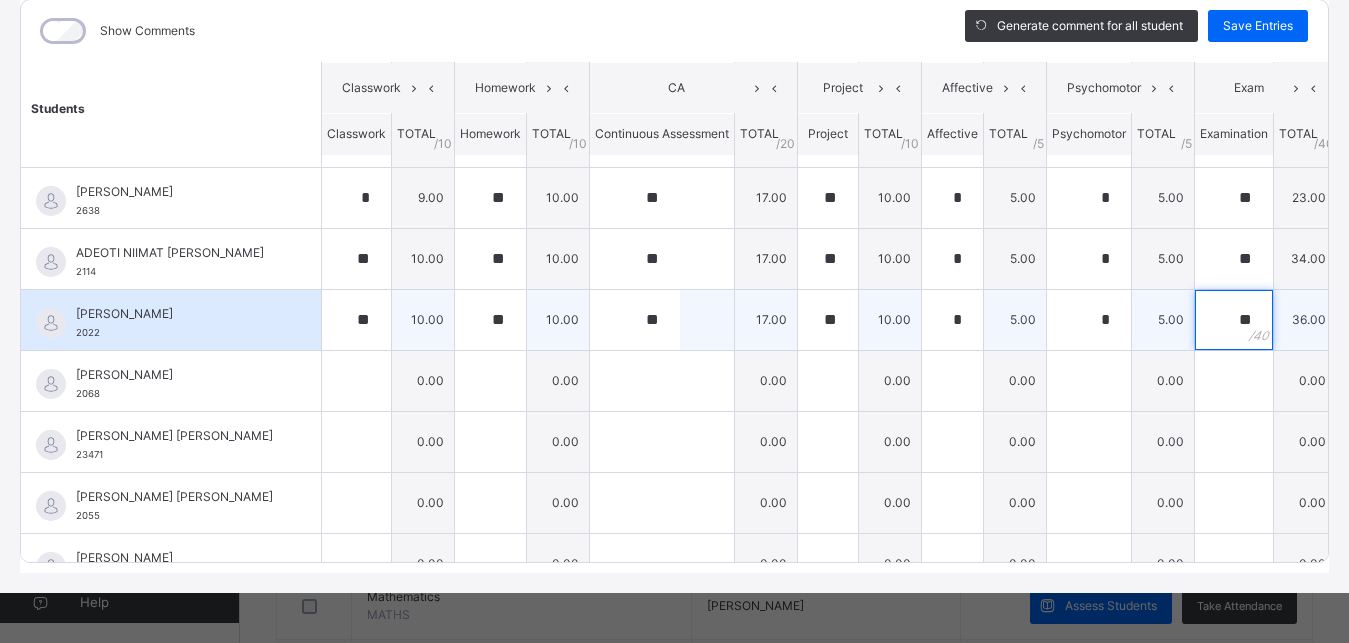 type on "**" 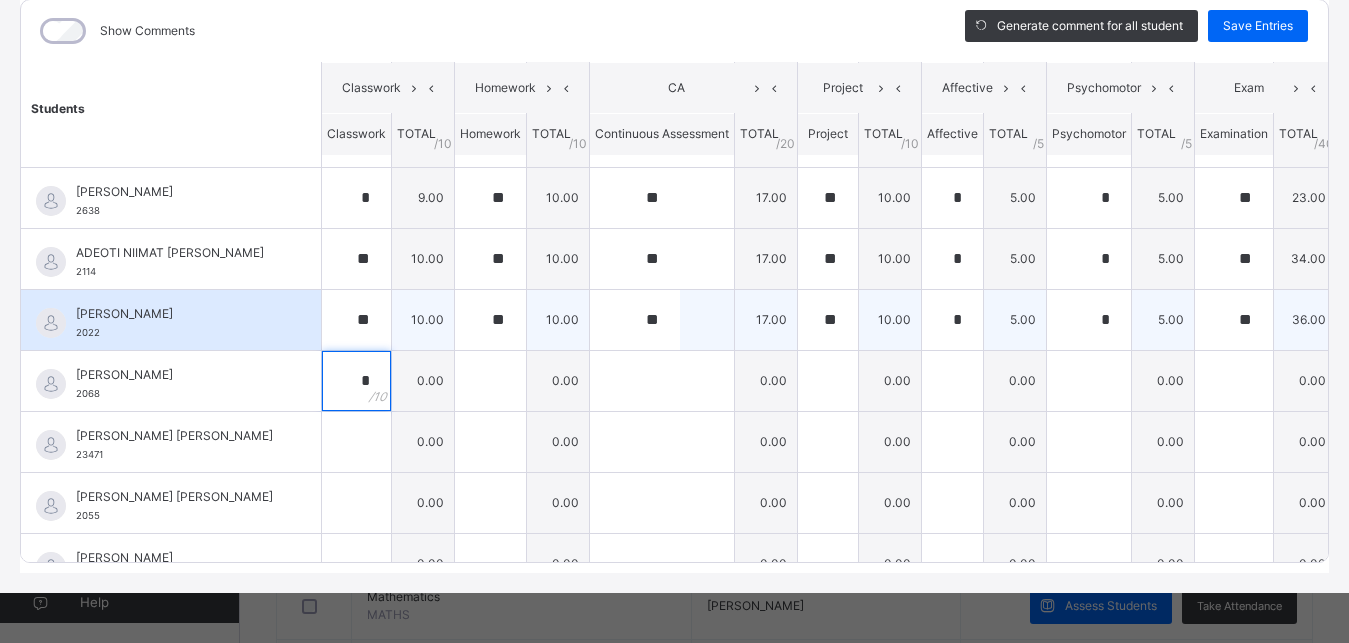 type on "*" 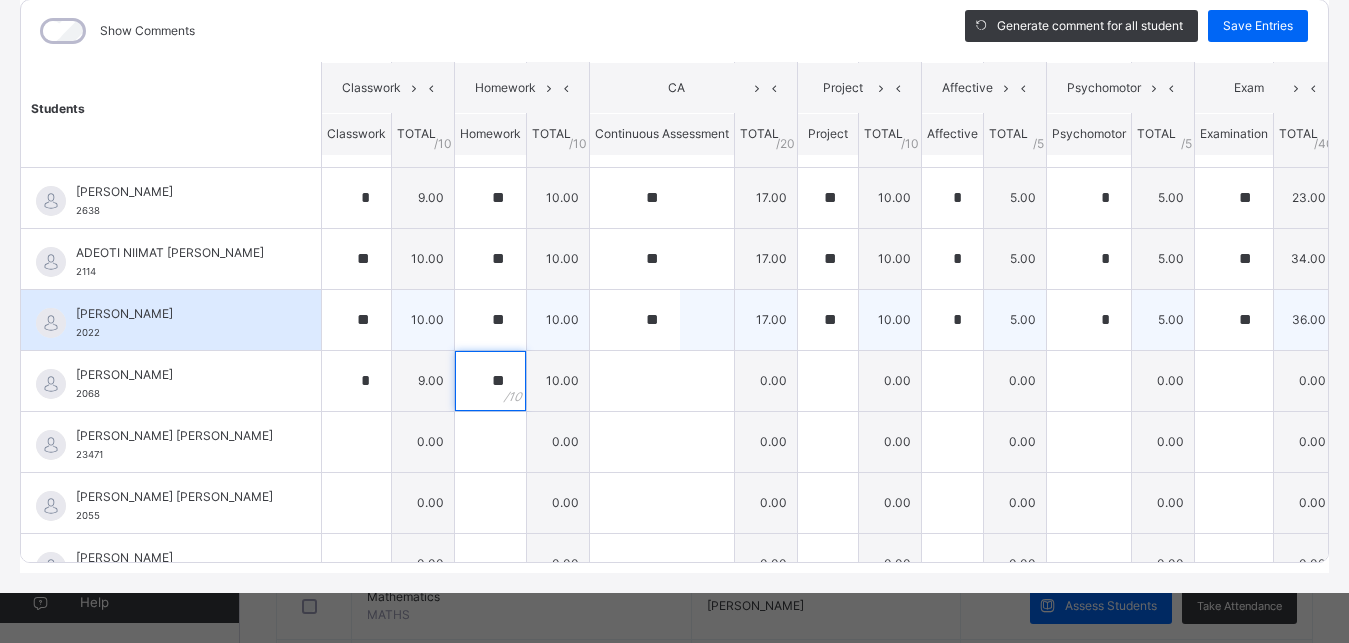 type on "**" 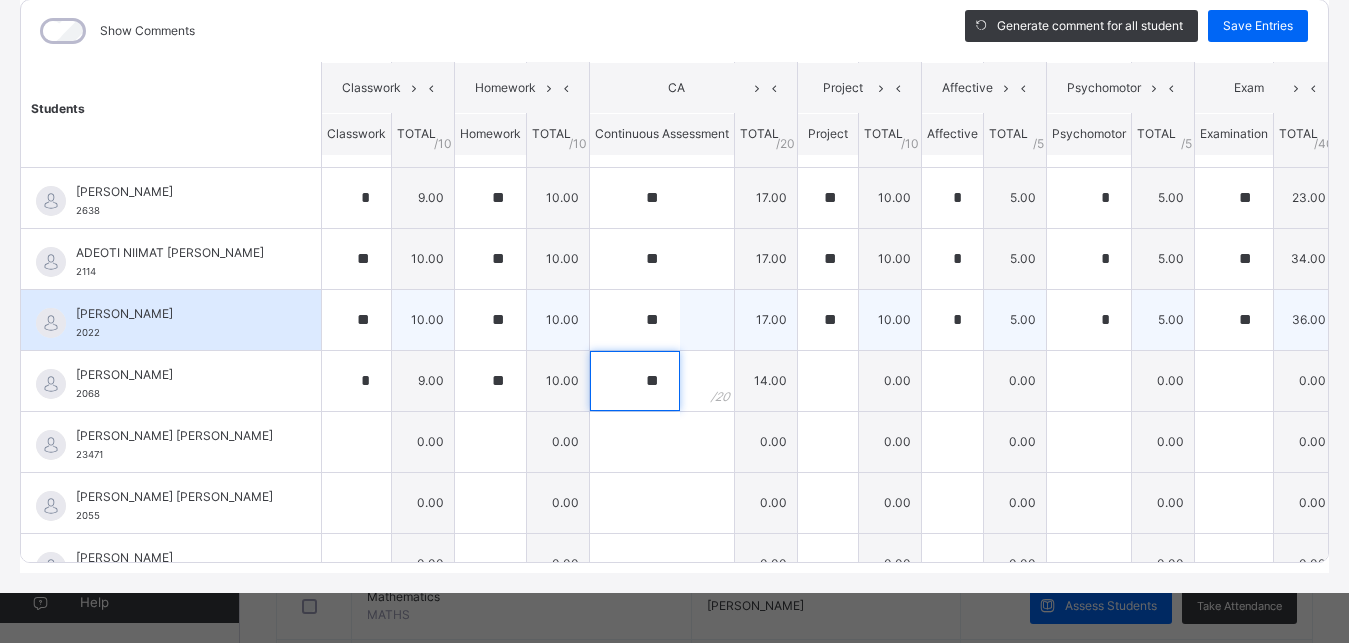 type on "**" 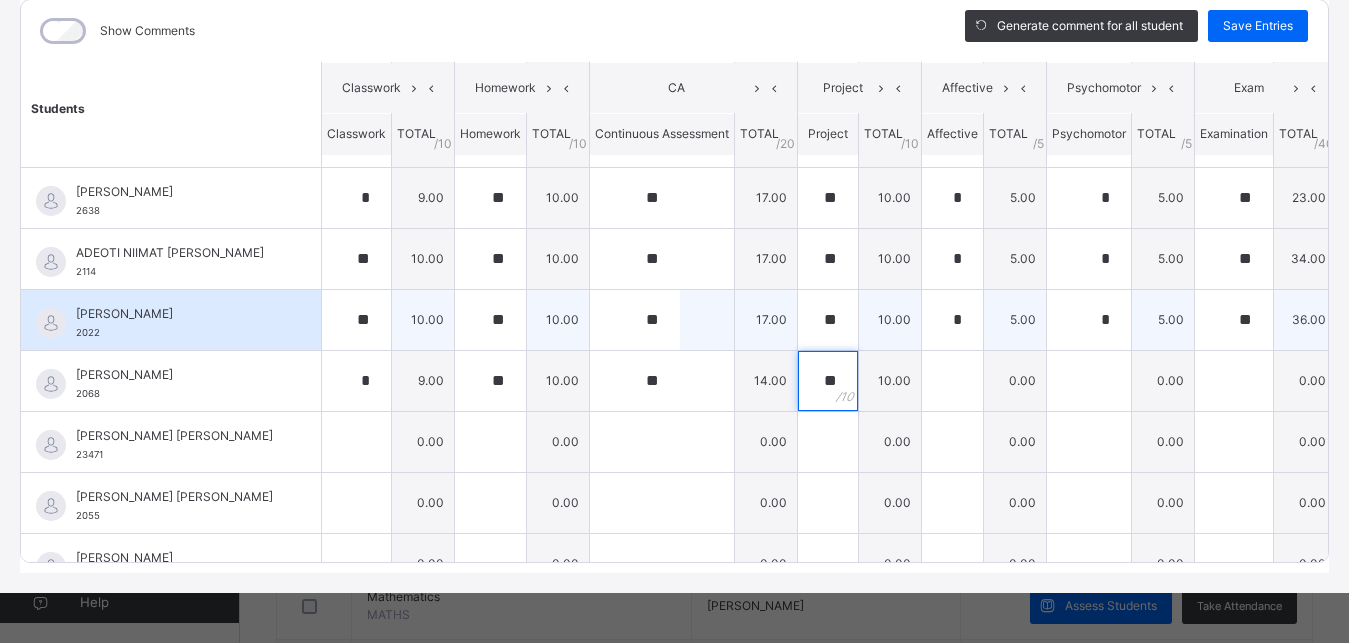 type on "**" 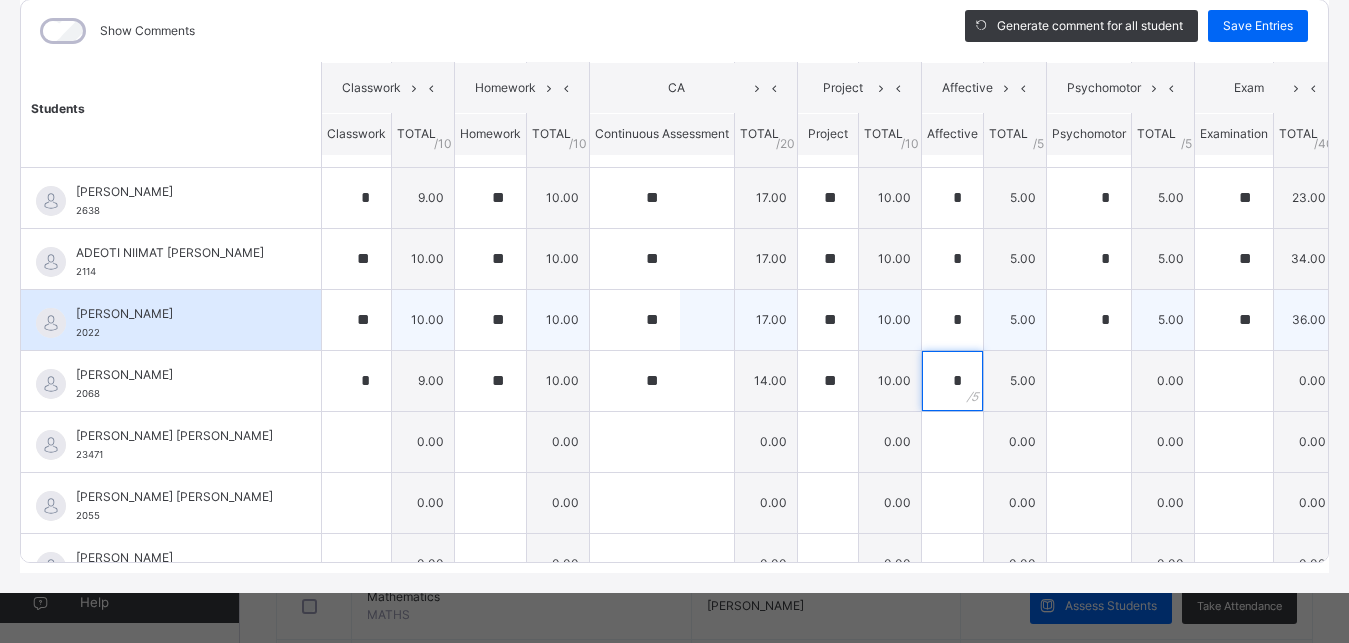 type on "*" 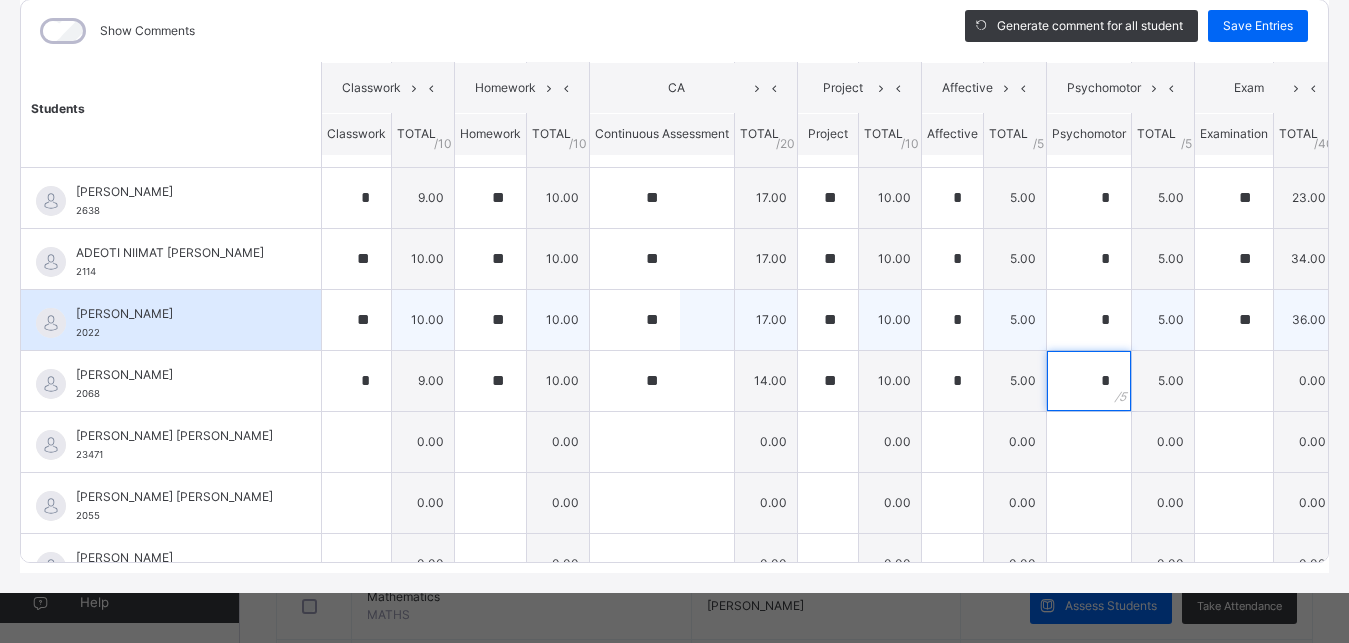 type on "*" 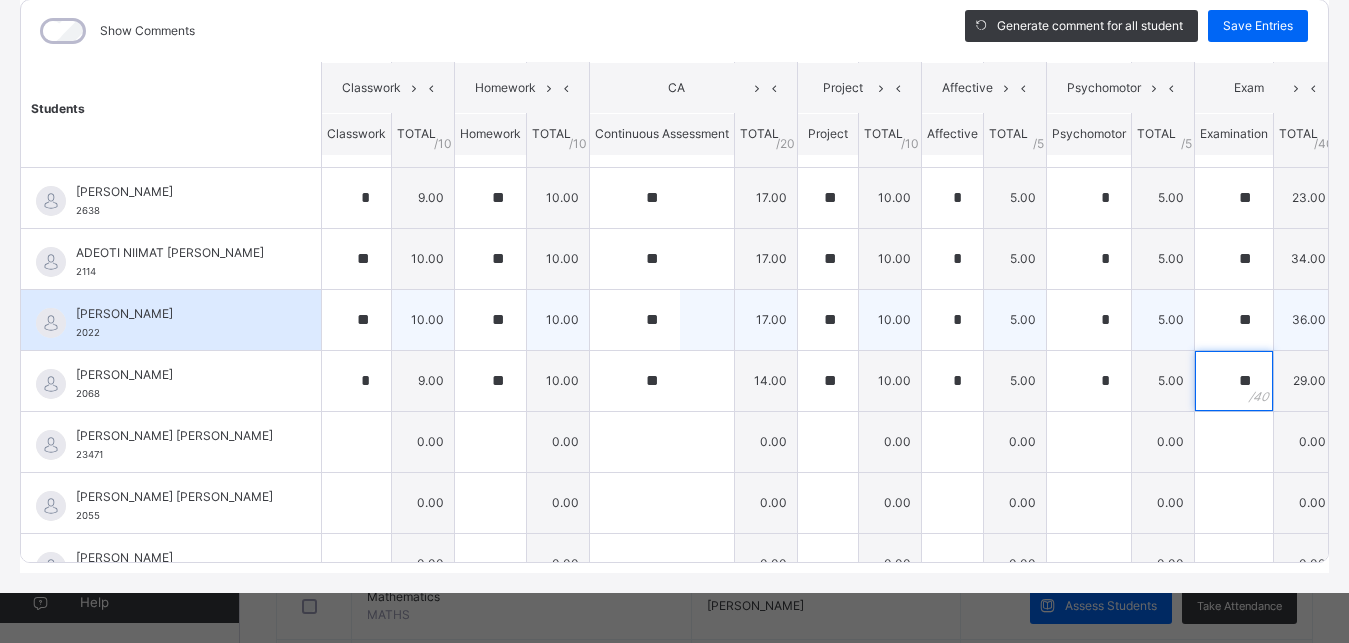 type on "**" 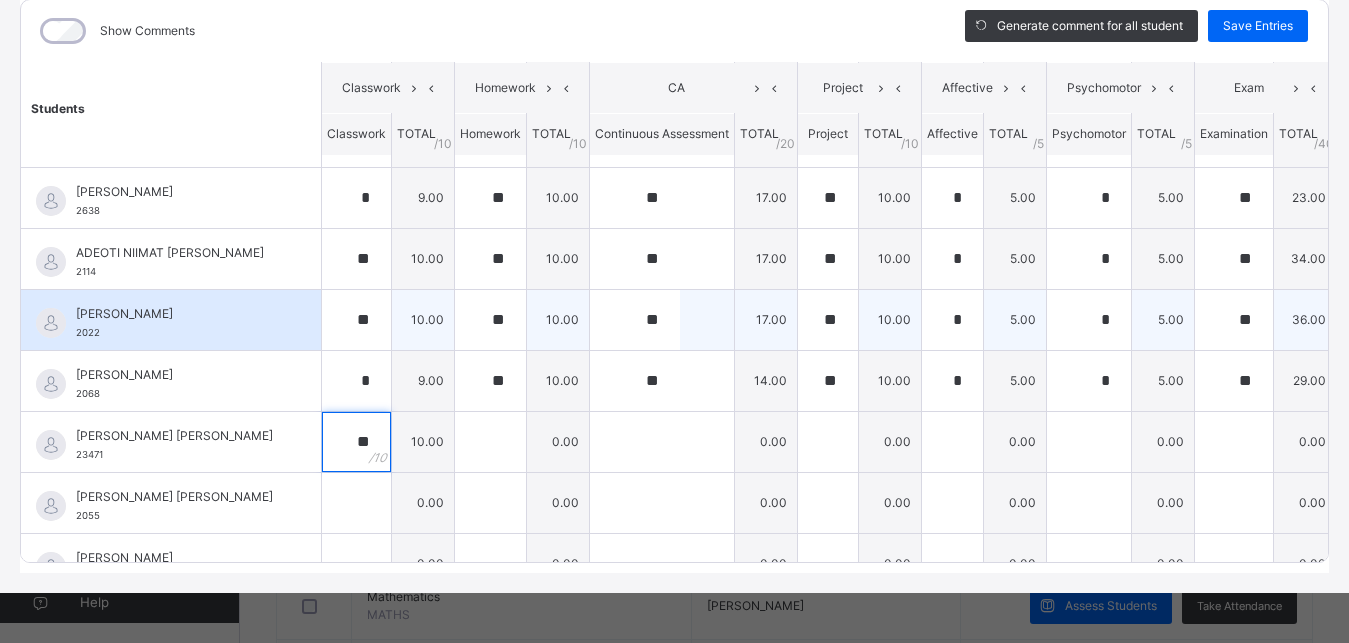 type on "**" 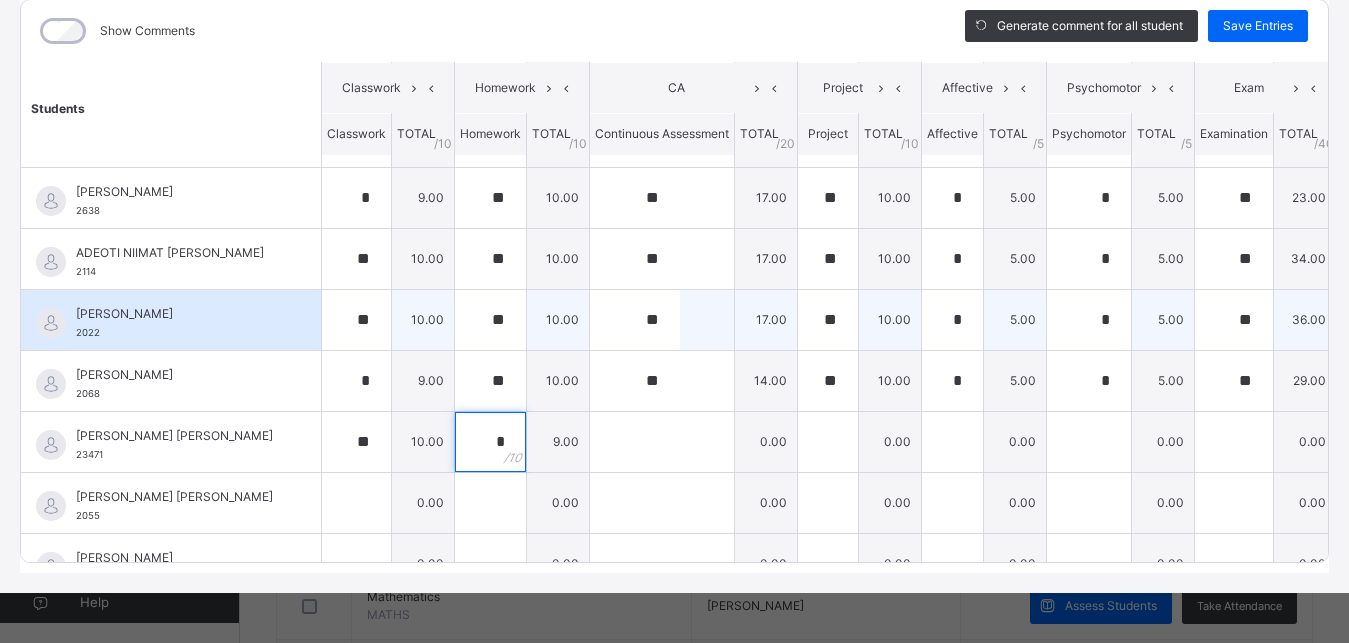 type on "*" 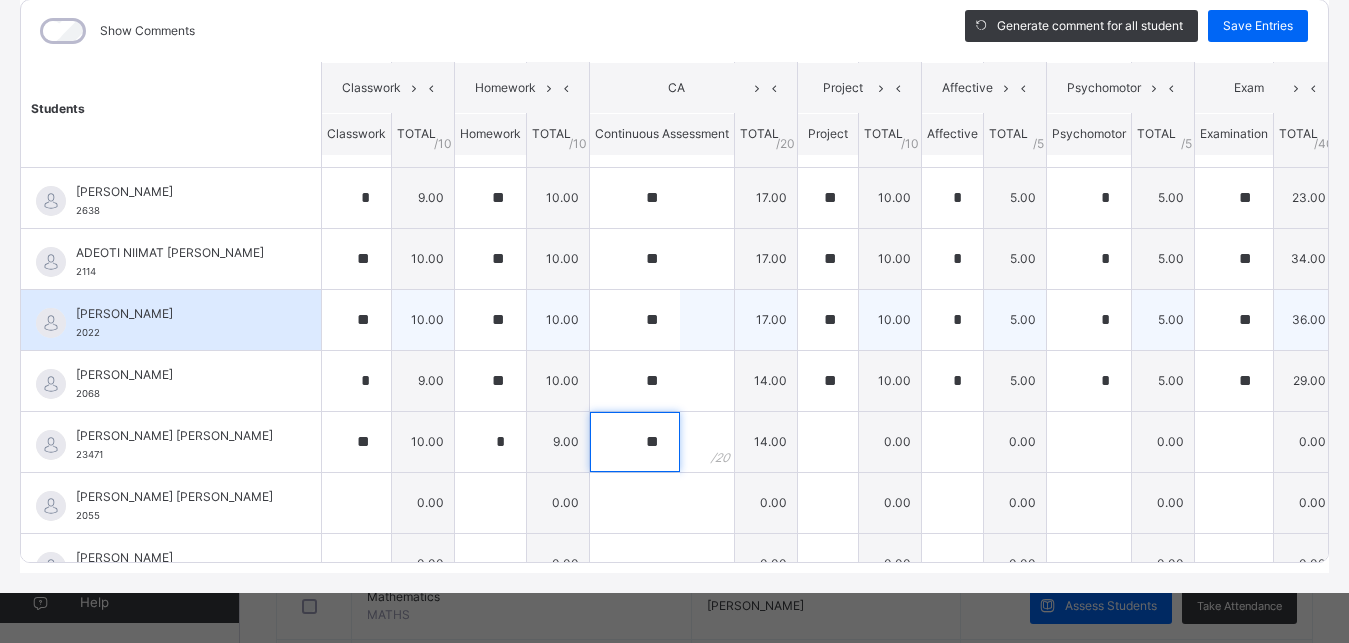 type on "**" 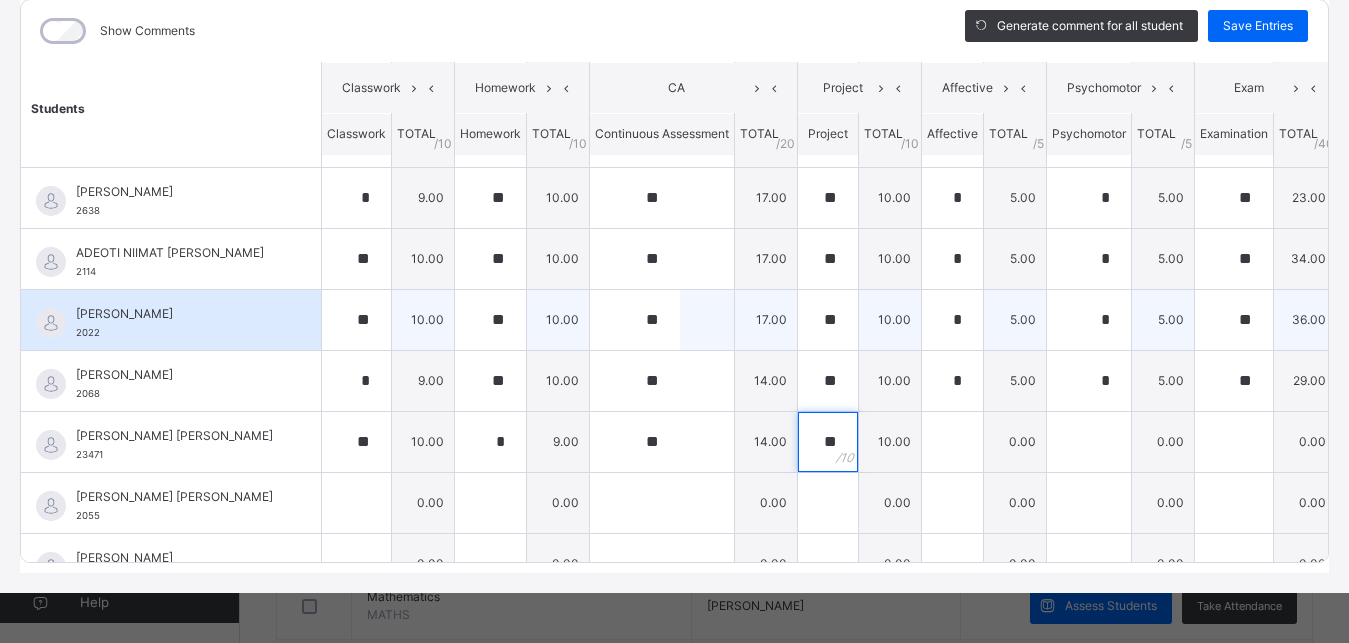 type on "**" 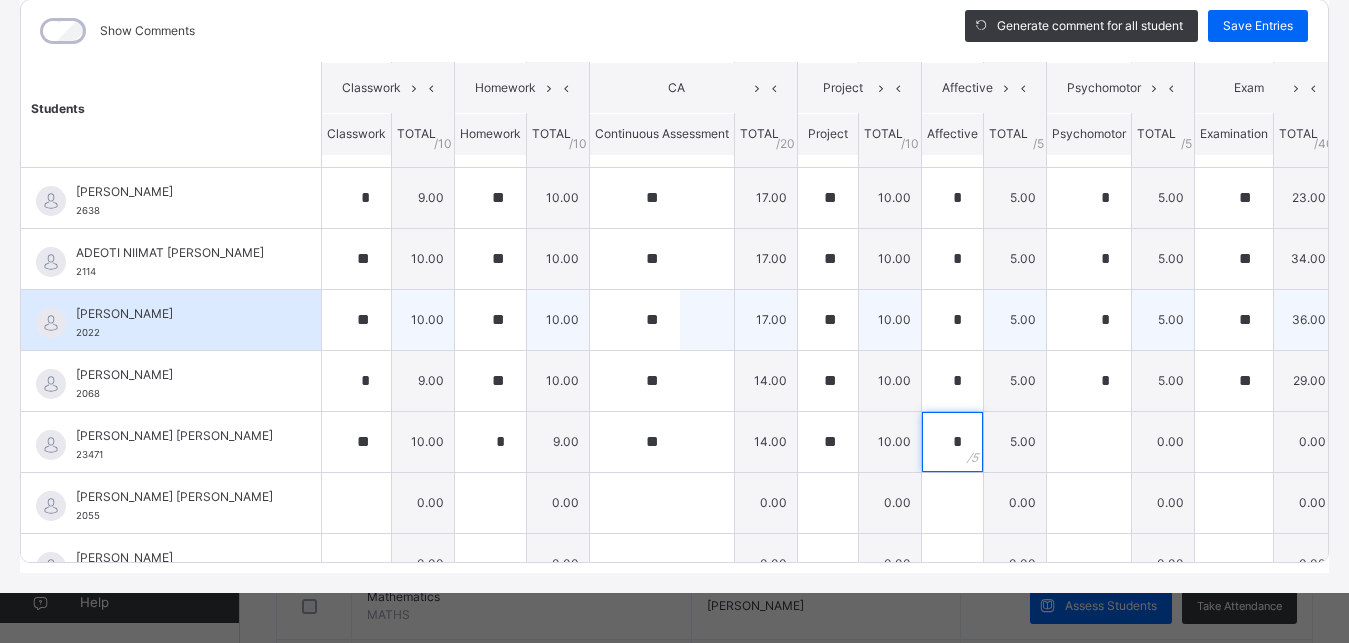 type on "*" 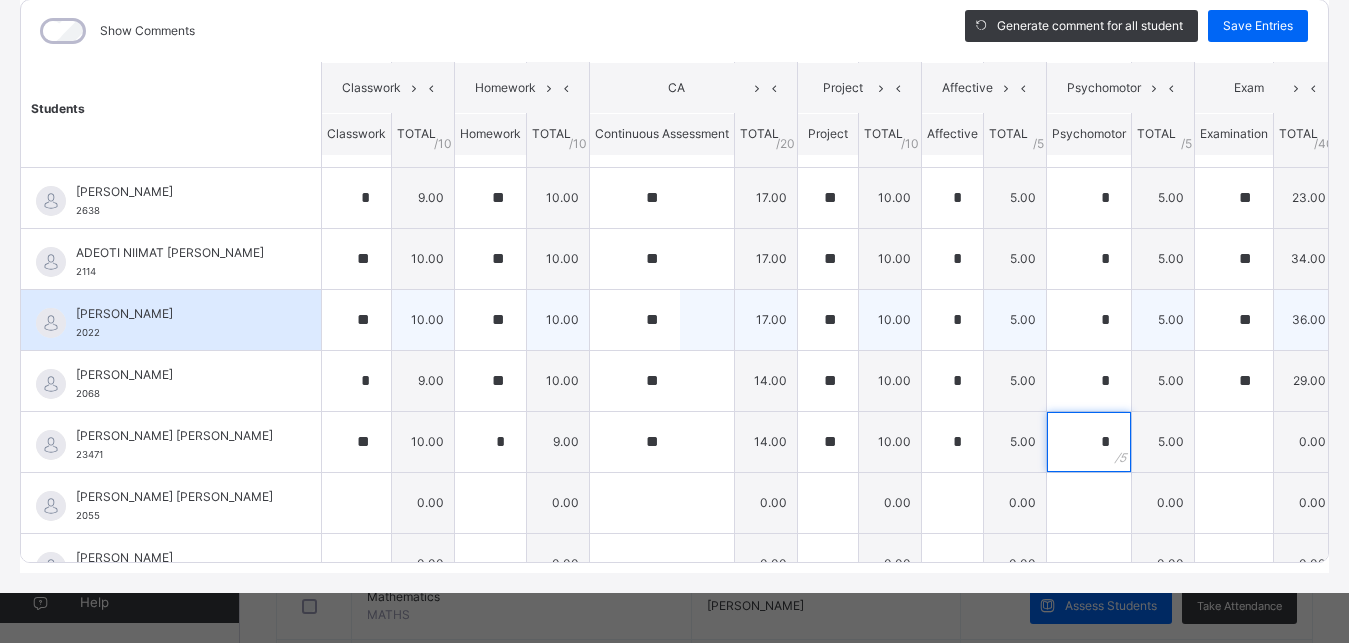 type on "*" 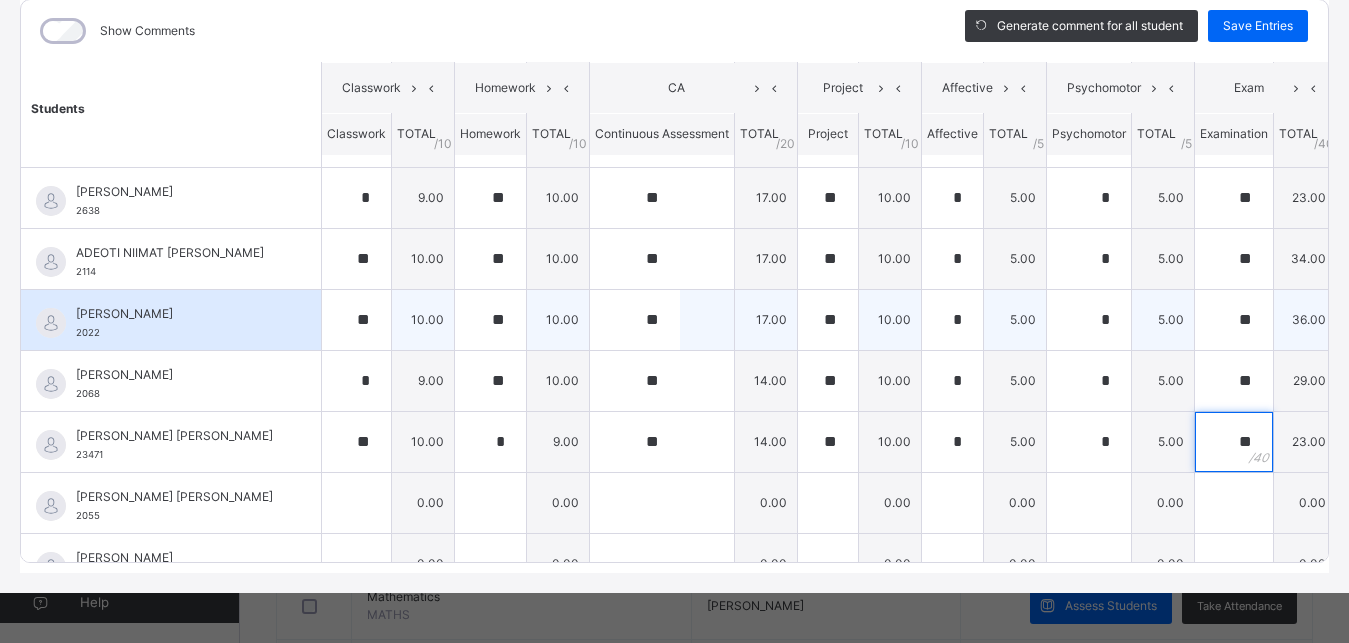 type on "**" 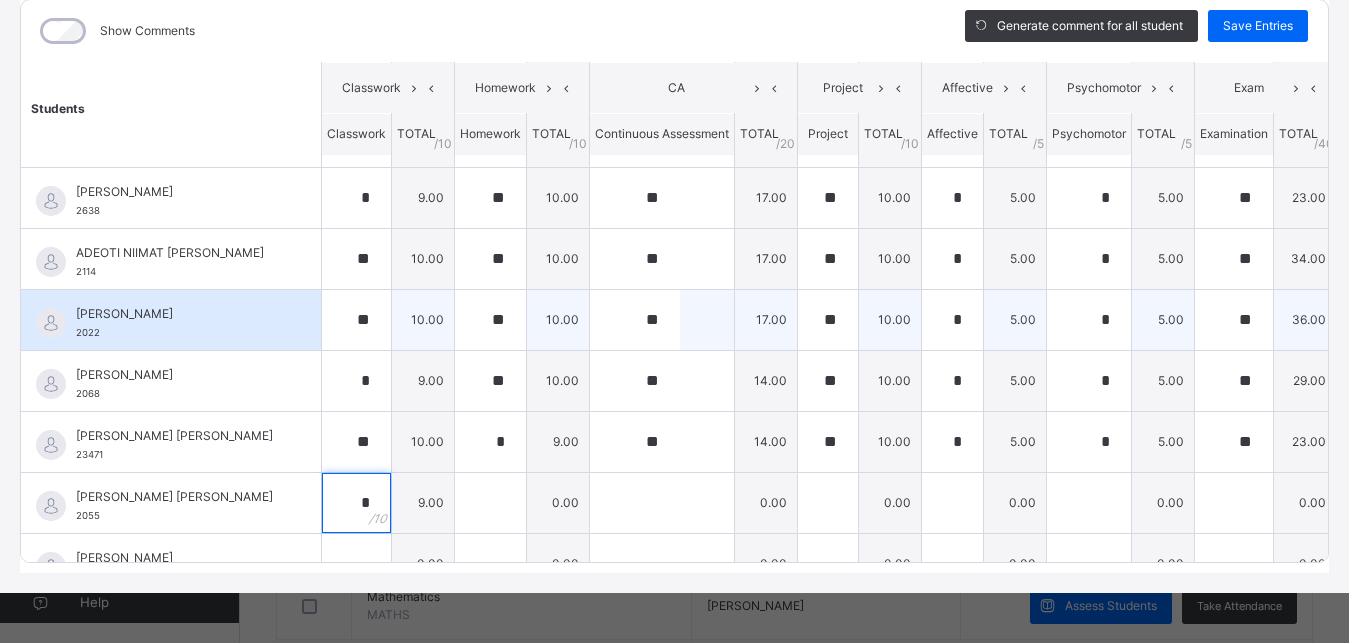 type on "*" 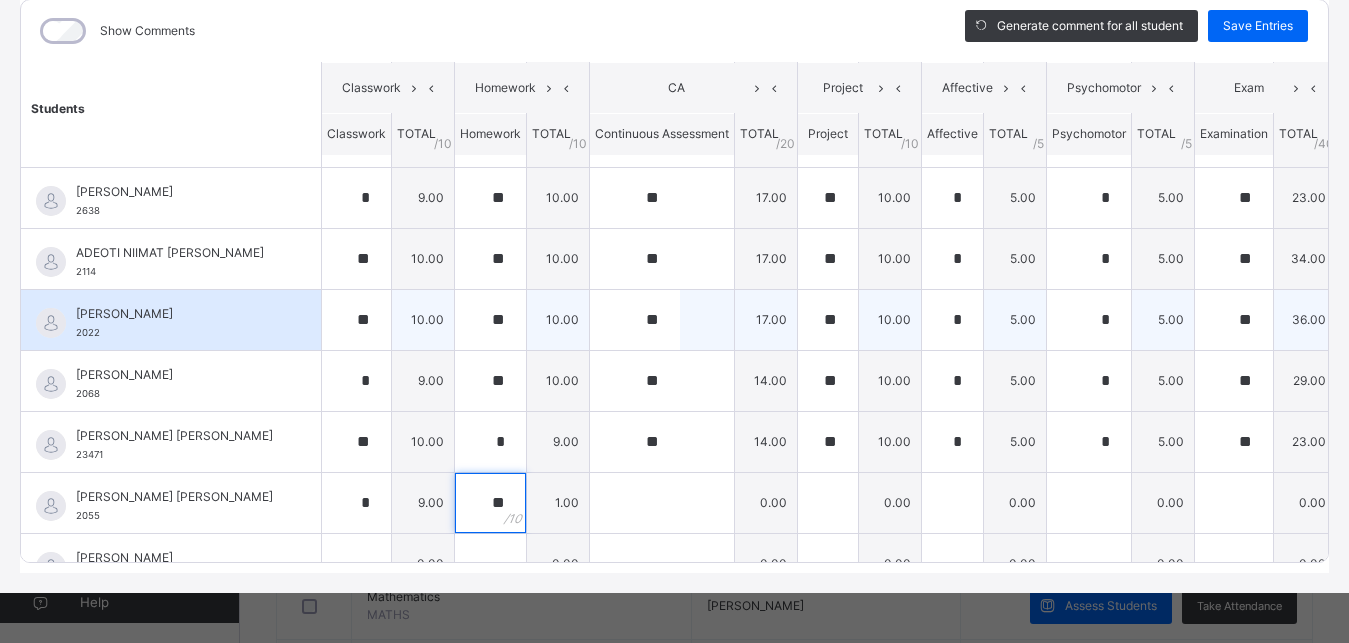 type on "**" 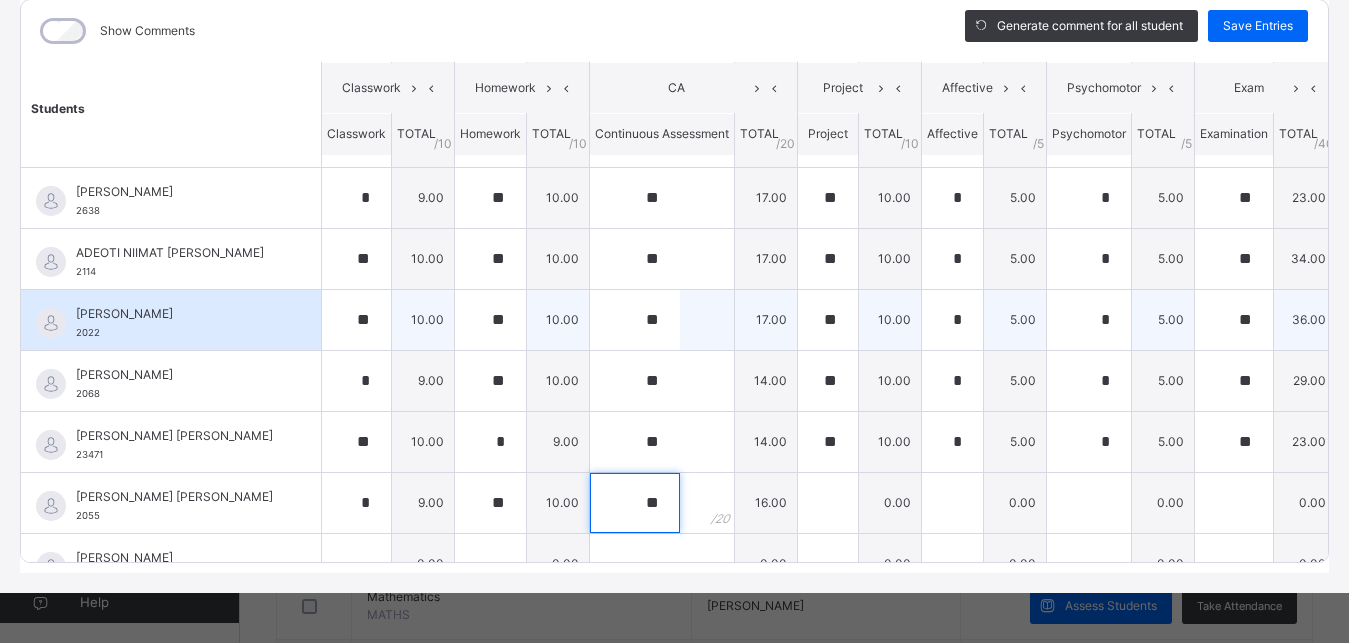 type on "**" 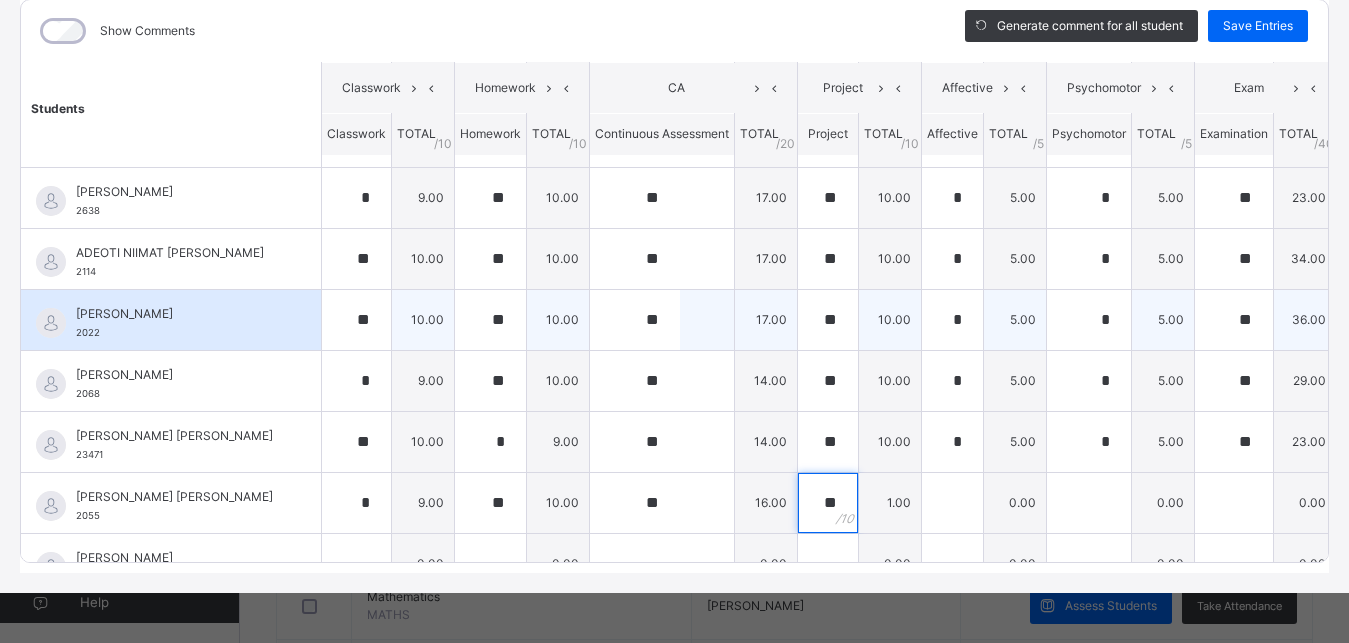 type on "**" 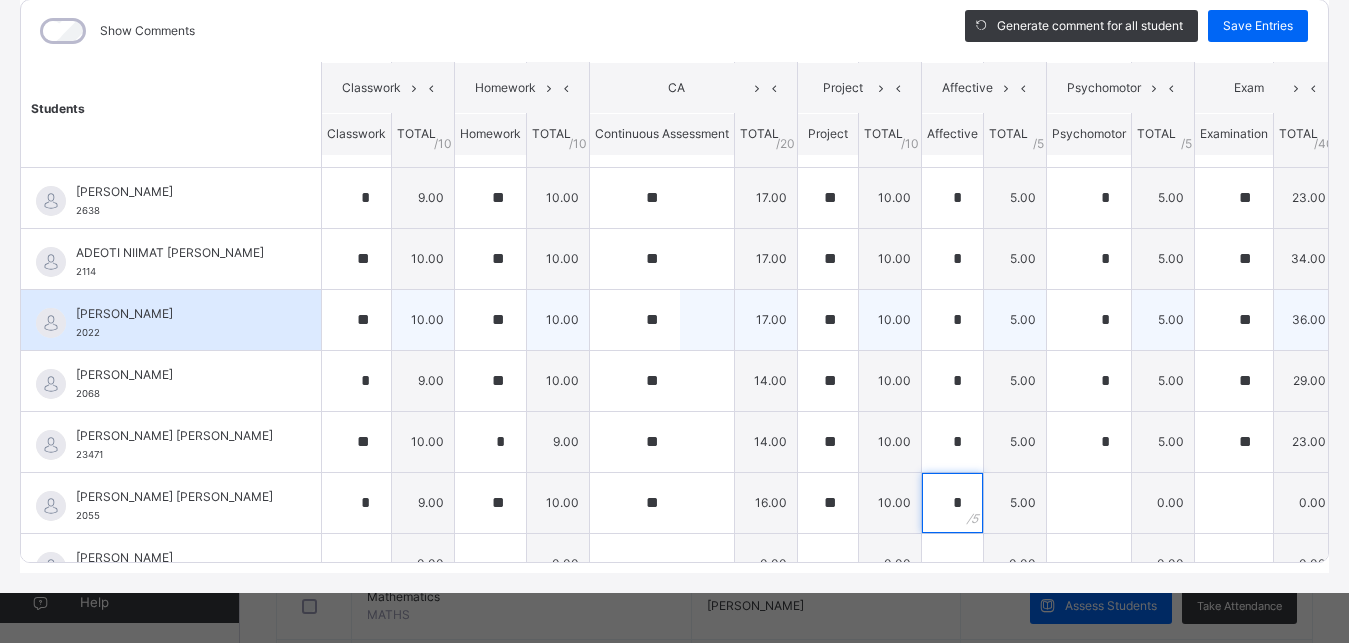 type on "*" 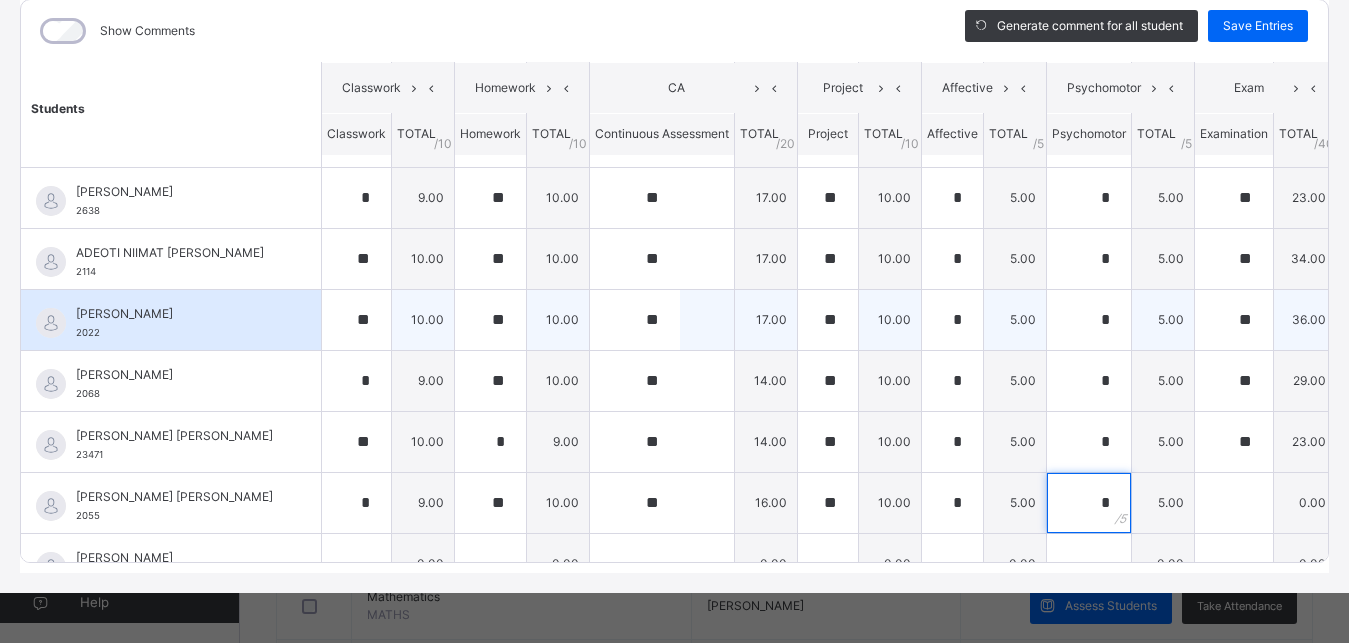 type on "*" 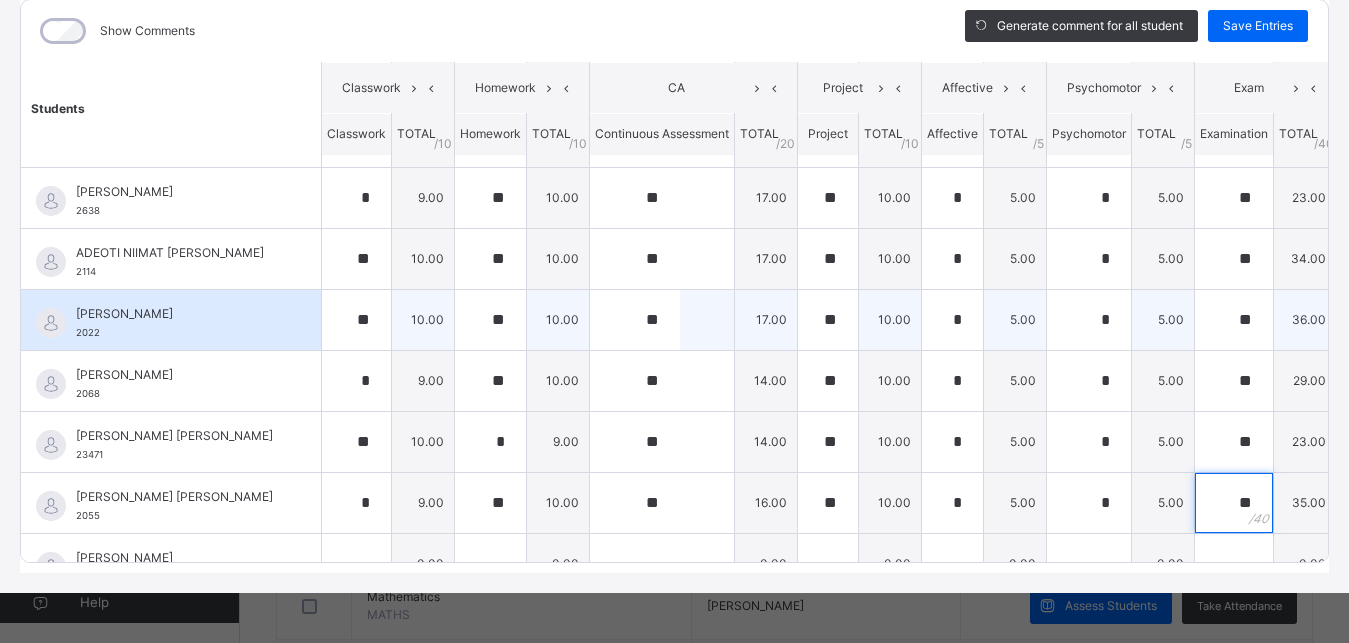 type on "**" 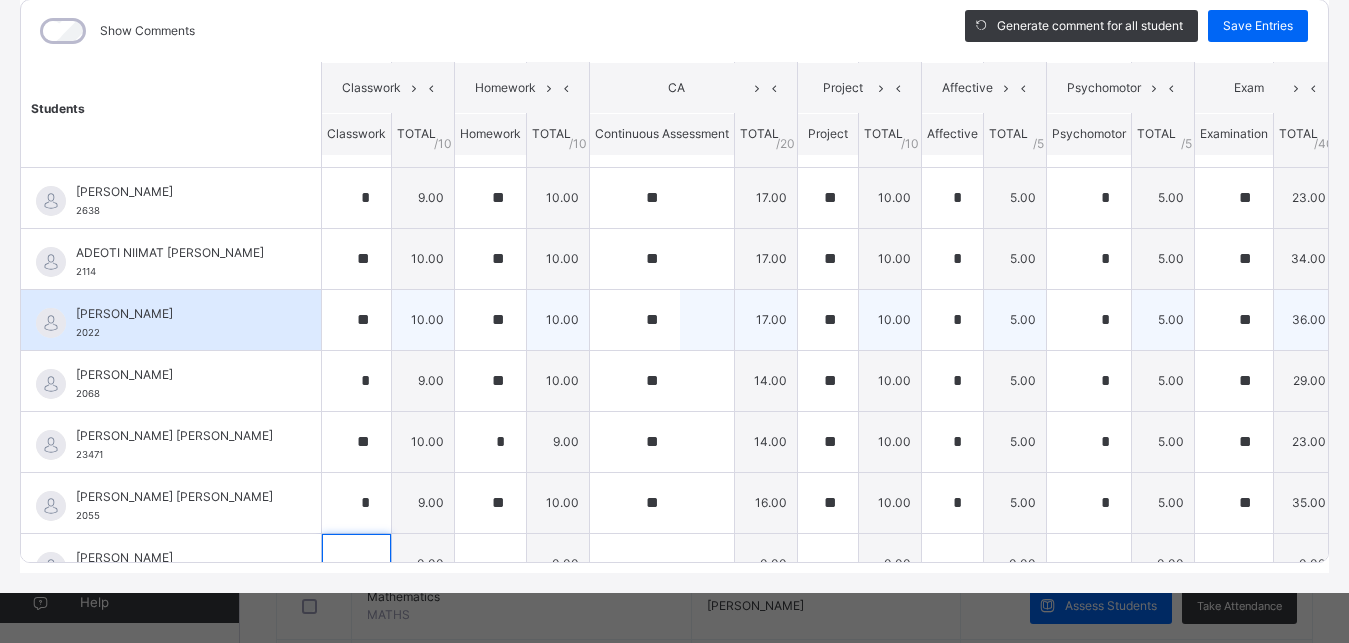 scroll, scrollTop: 553, scrollLeft: 0, axis: vertical 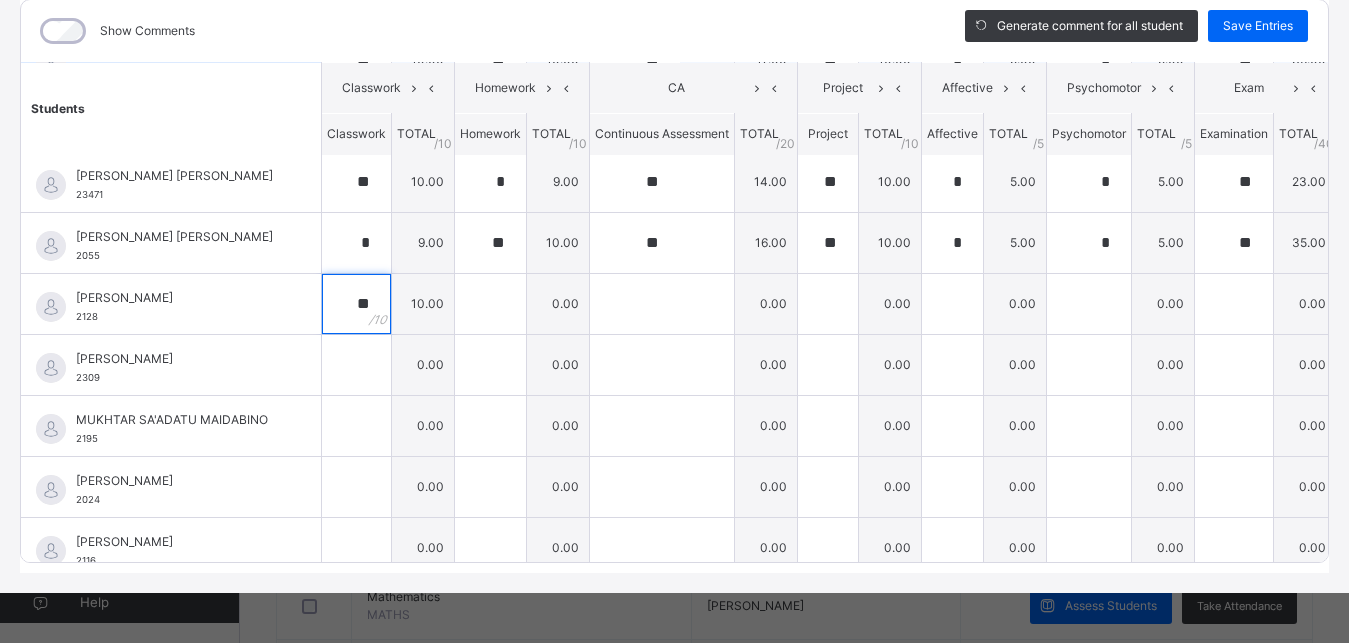 type on "**" 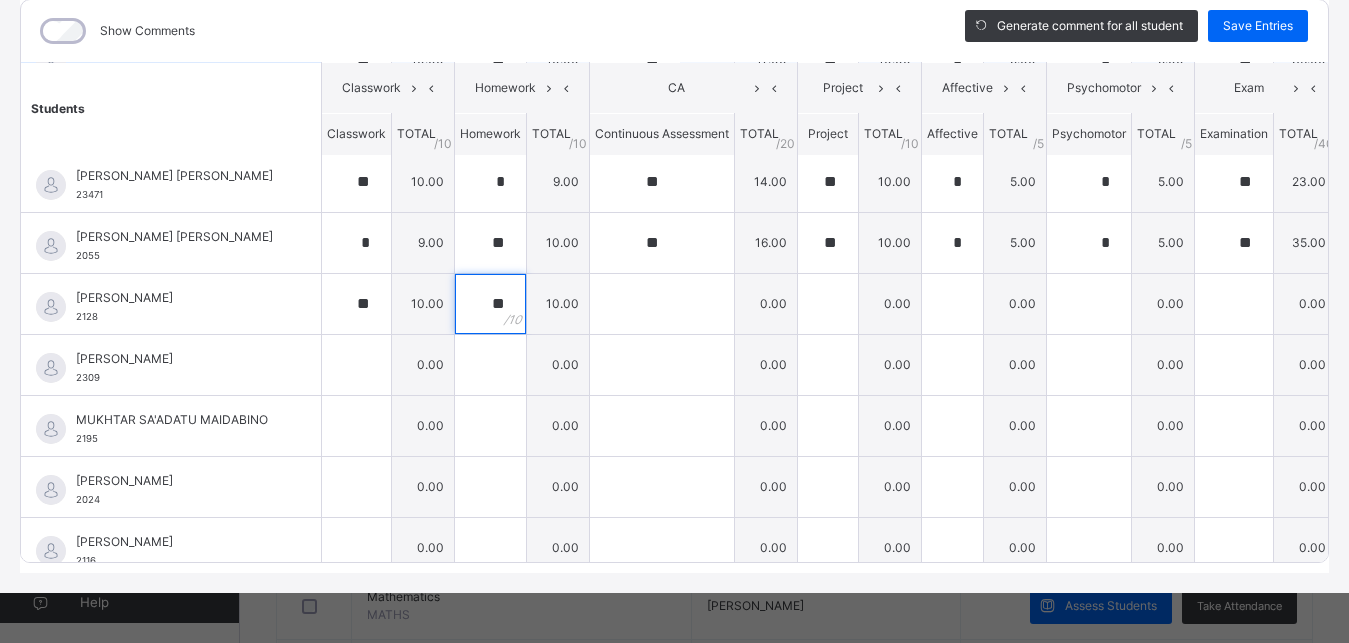 type on "**" 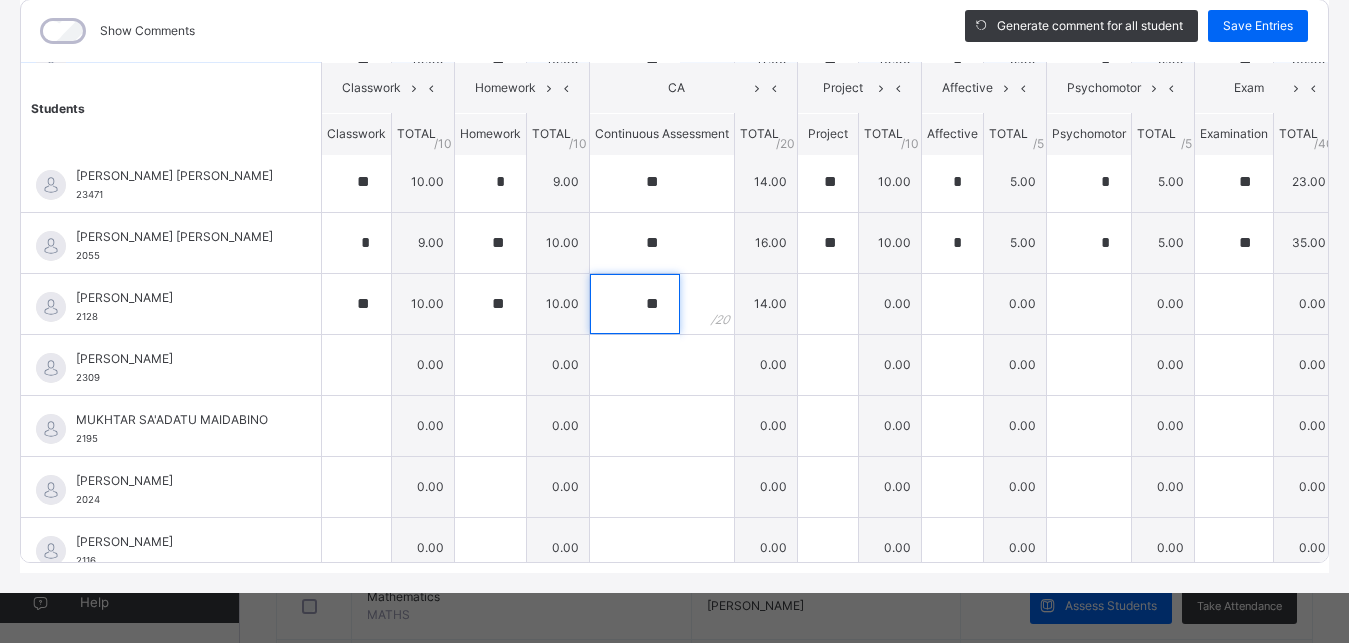 type on "**" 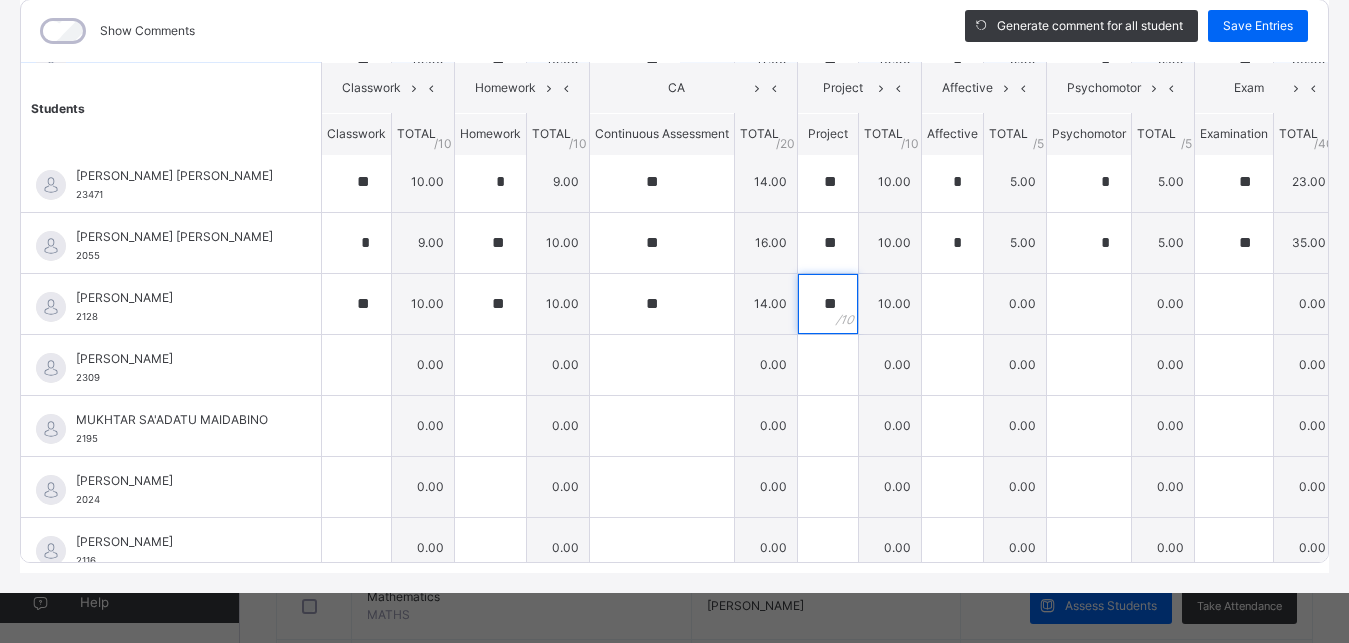 type on "**" 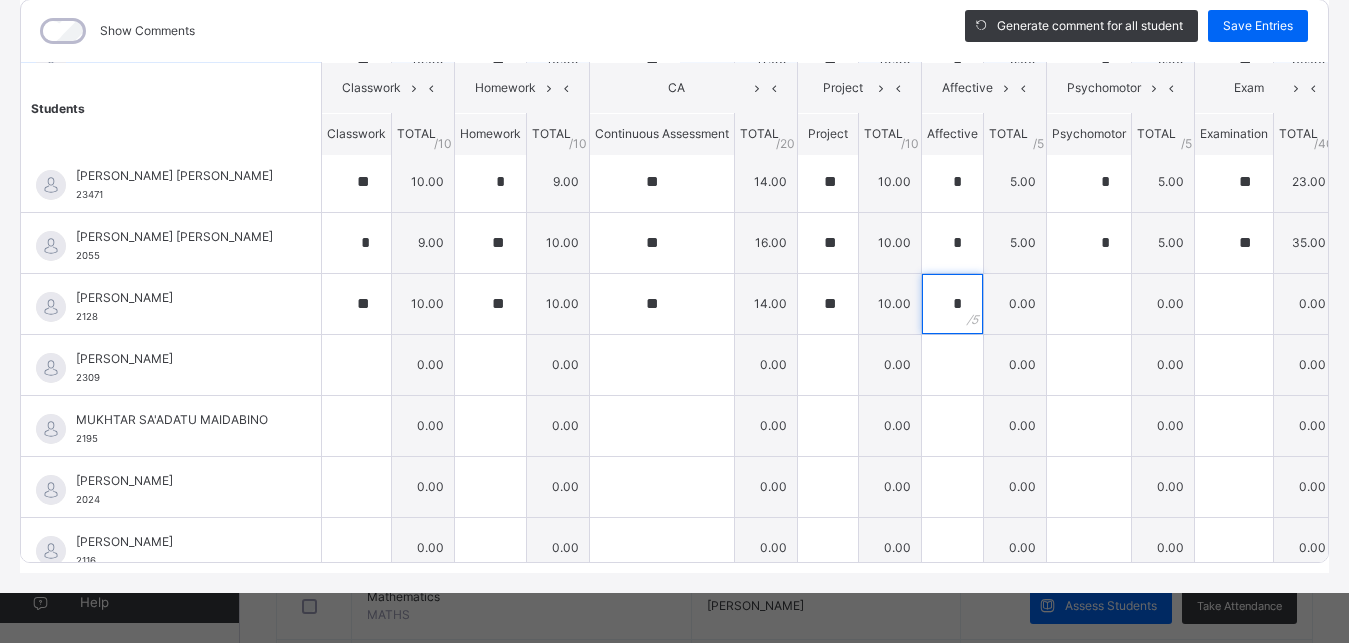 type on "*" 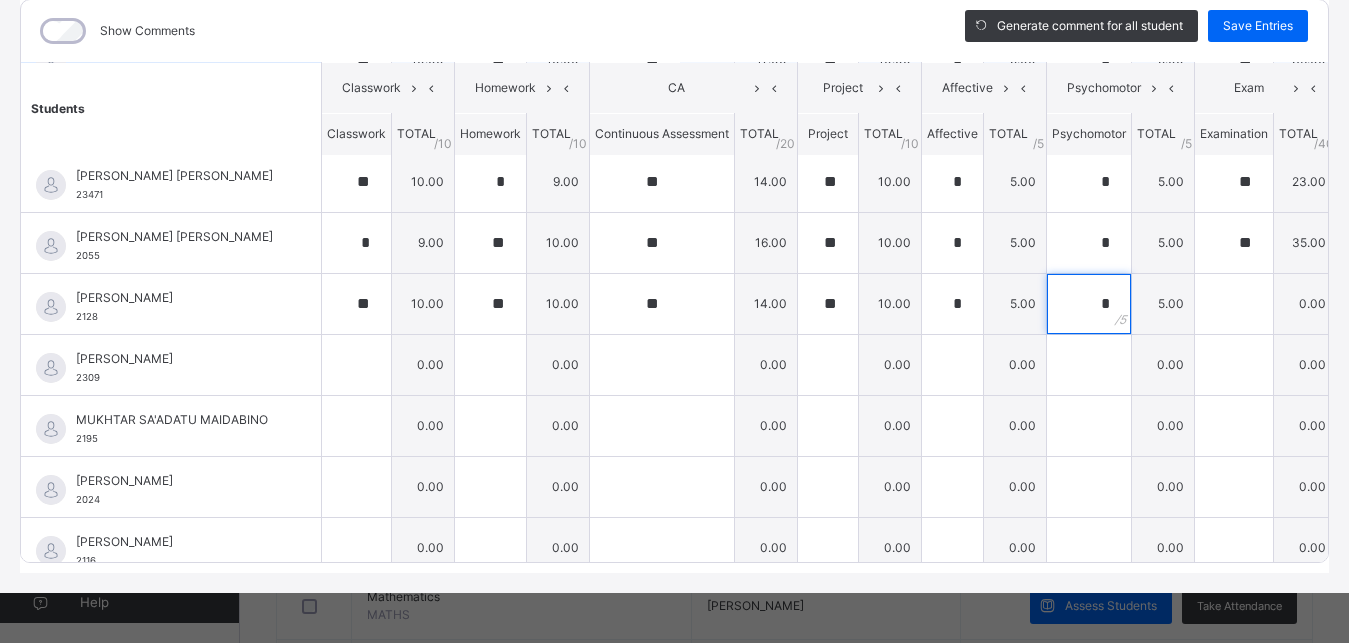 type on "*" 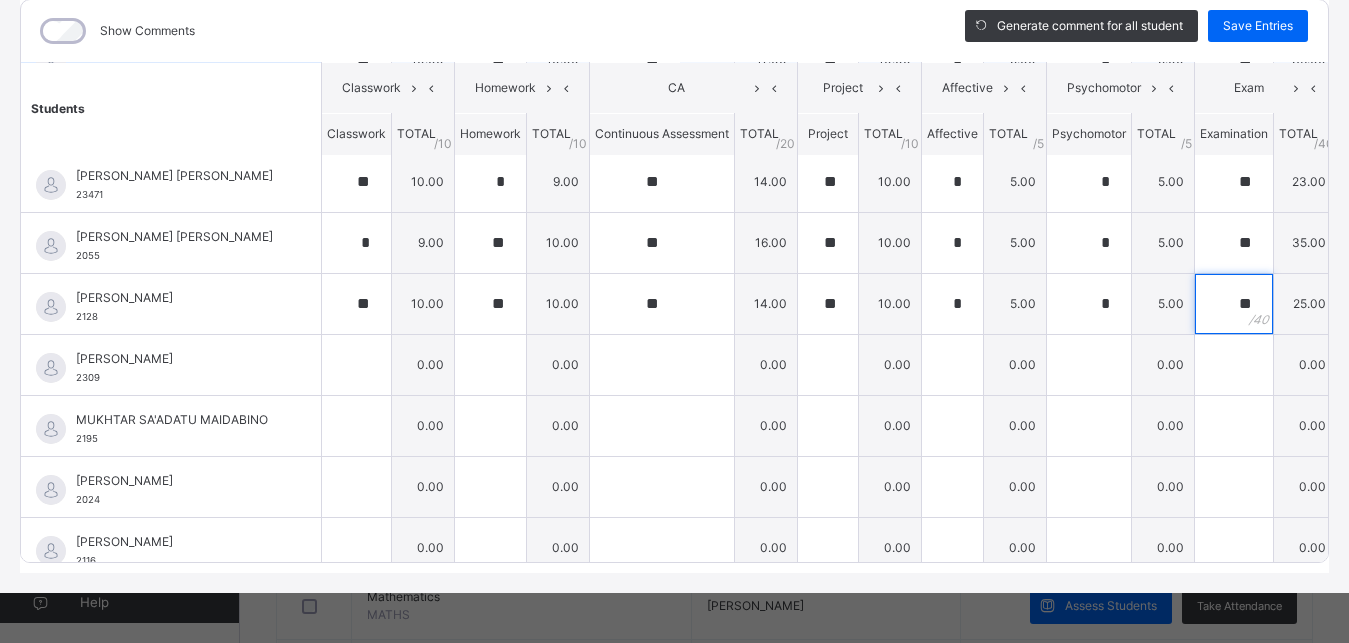 type on "**" 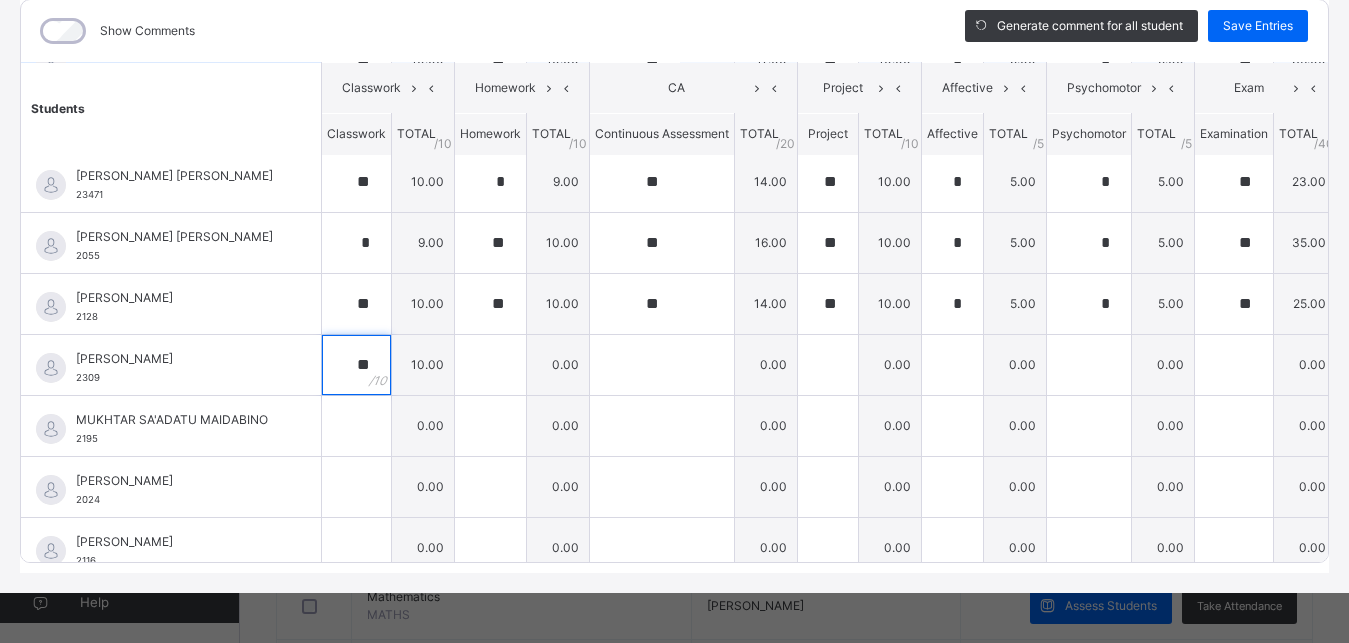 type on "**" 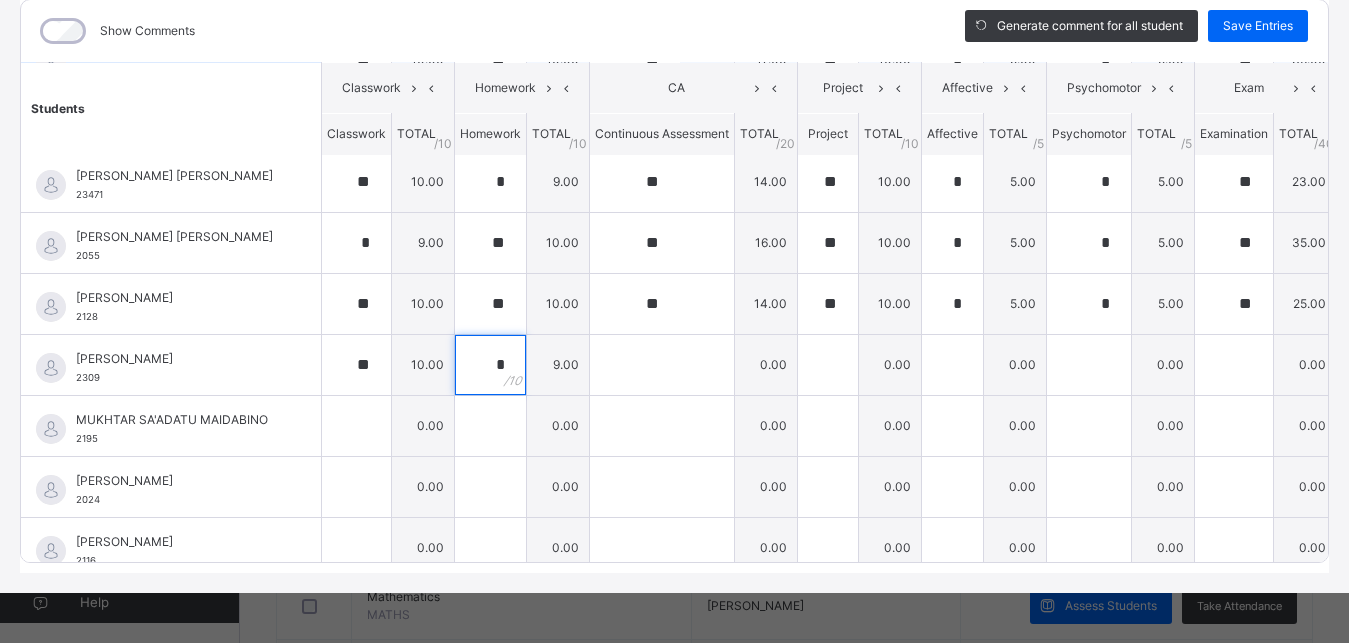 type on "*" 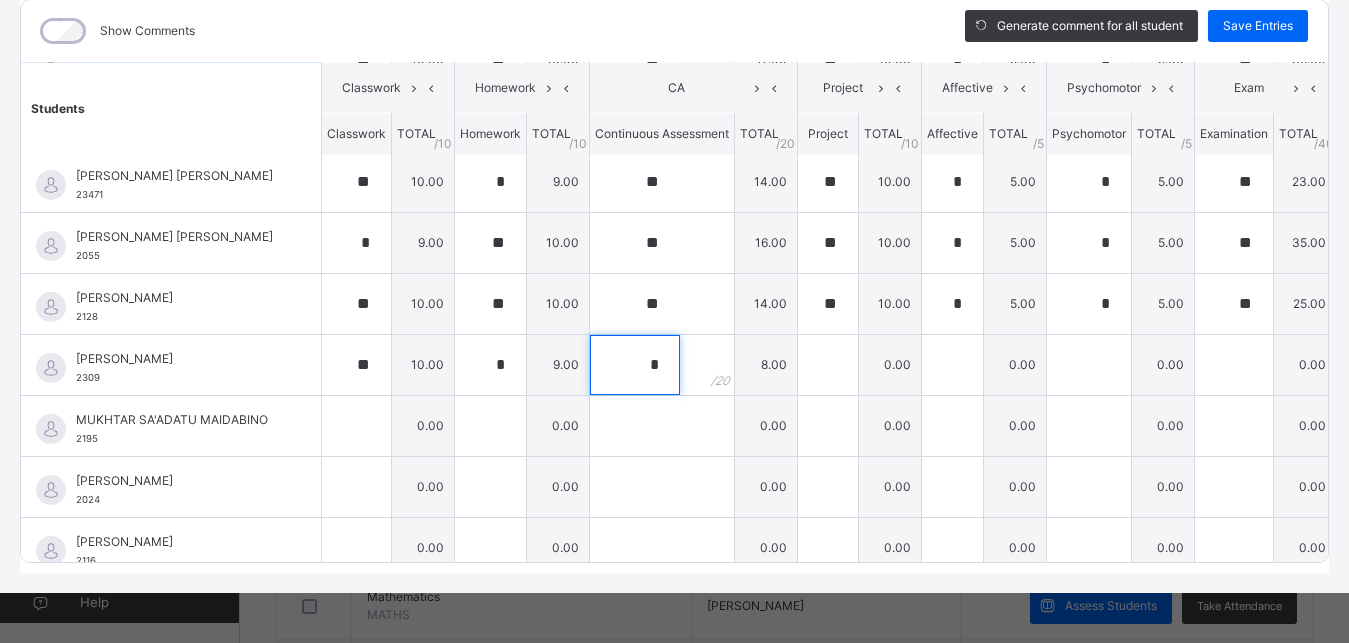 type on "*" 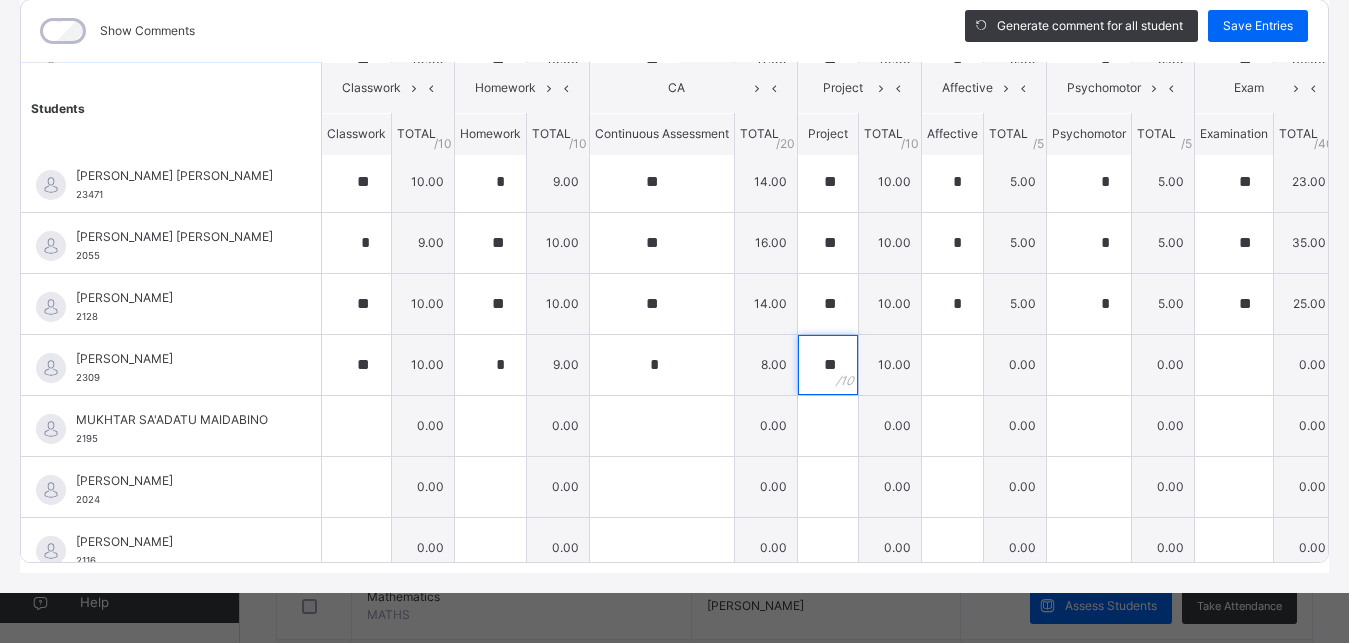 type on "**" 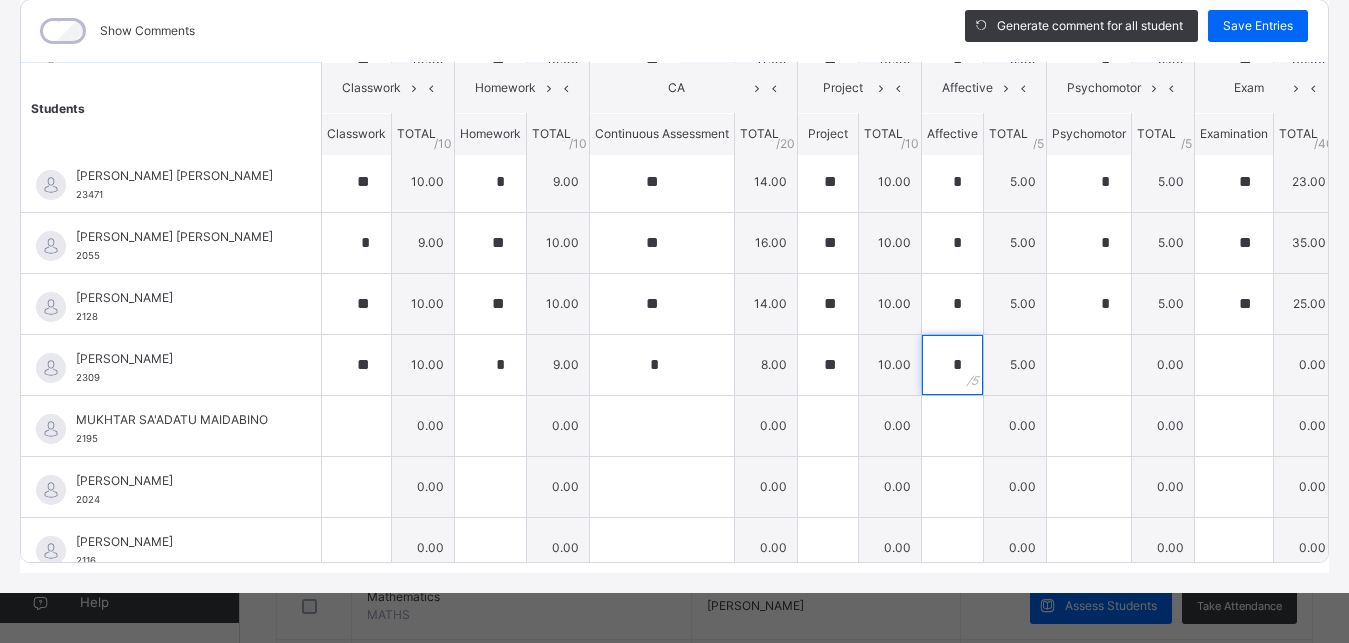 type on "*" 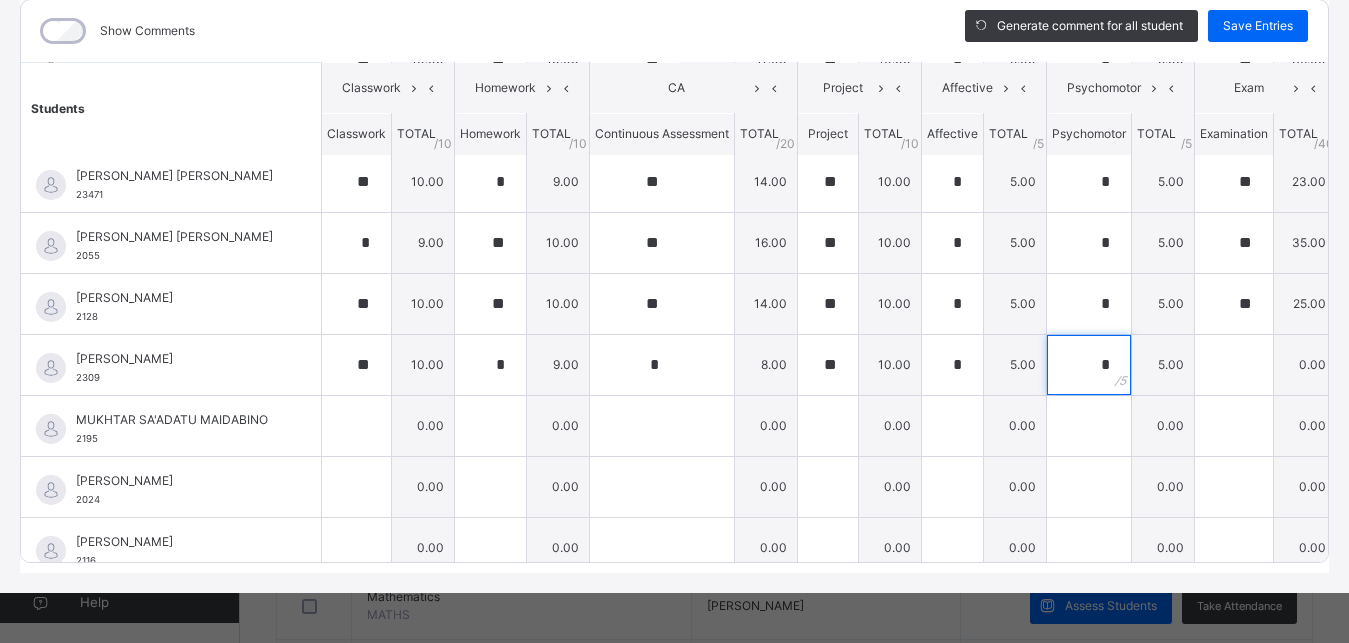 type on "*" 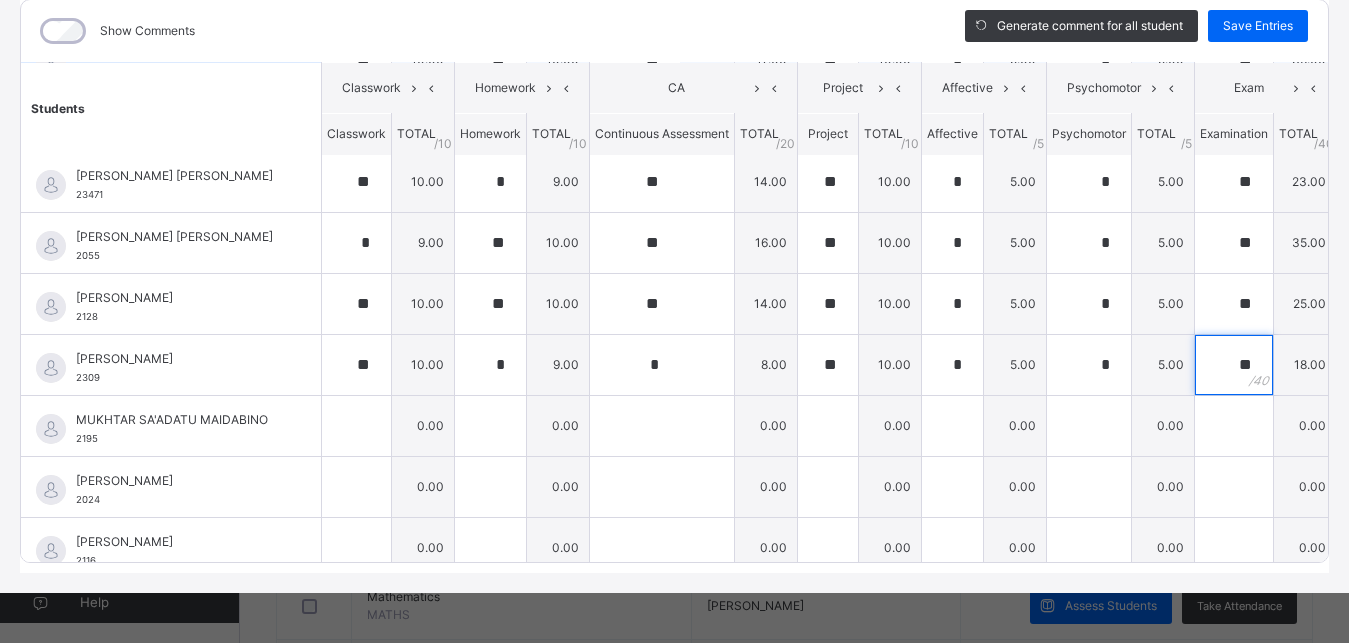 type on "**" 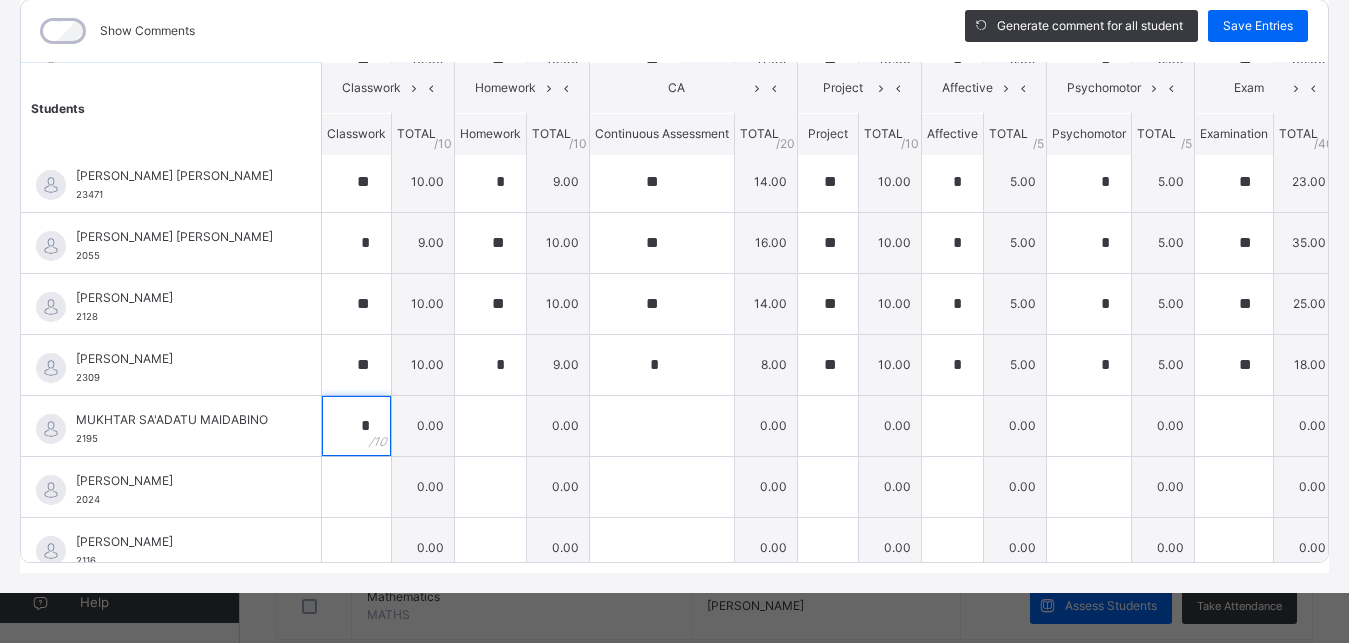type on "*" 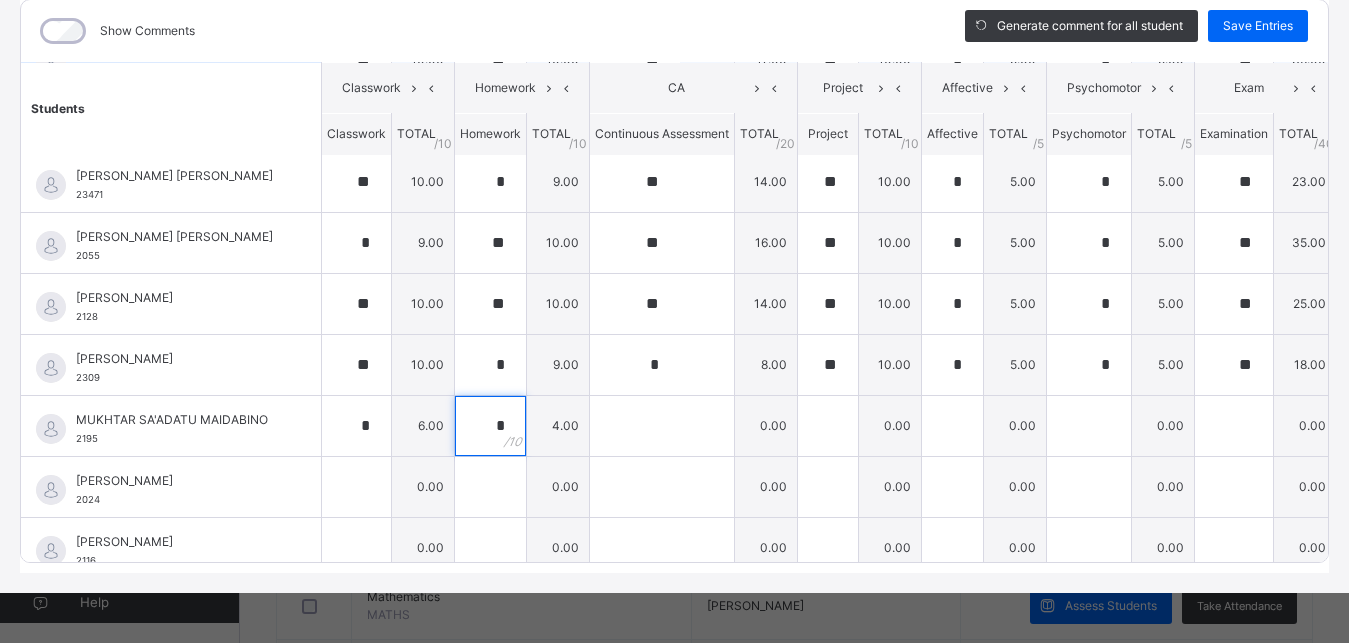 type on "*" 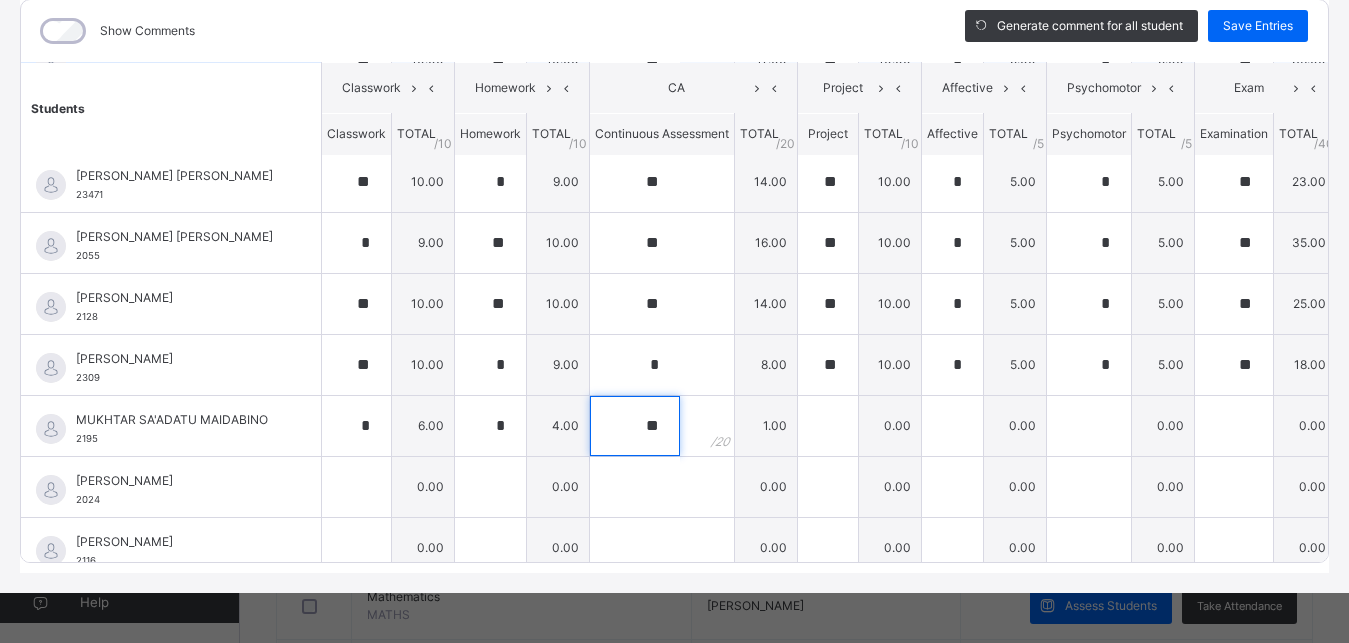 type on "**" 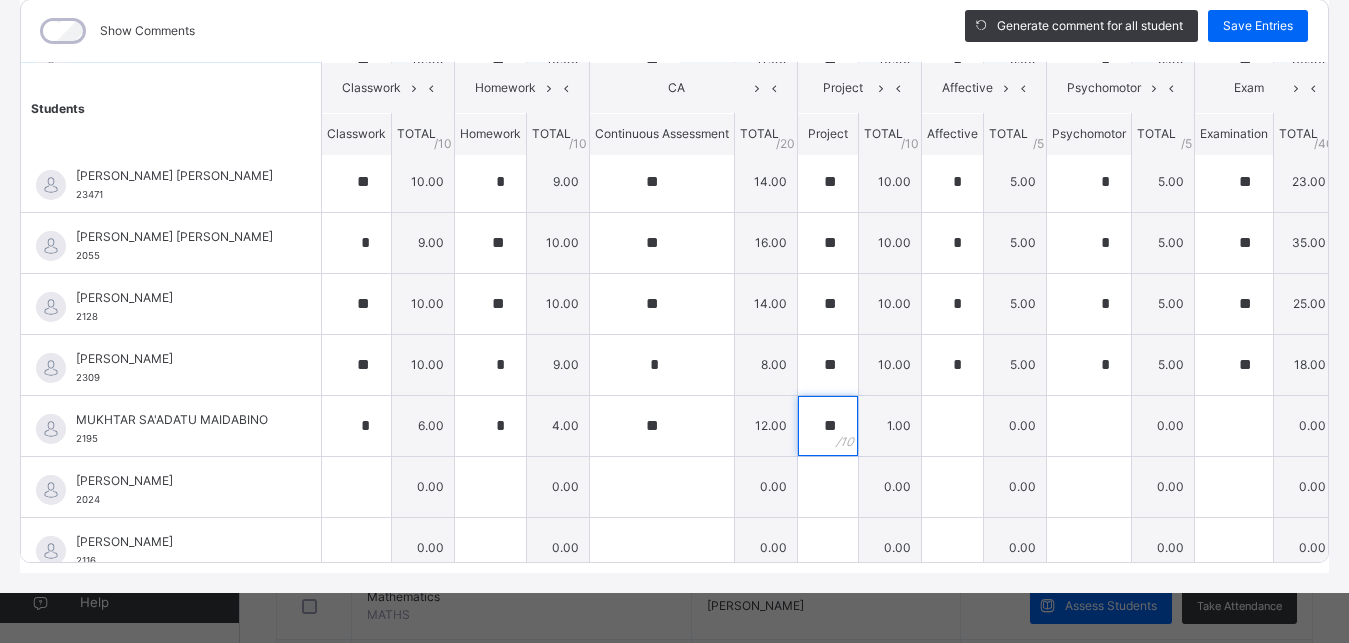 type on "**" 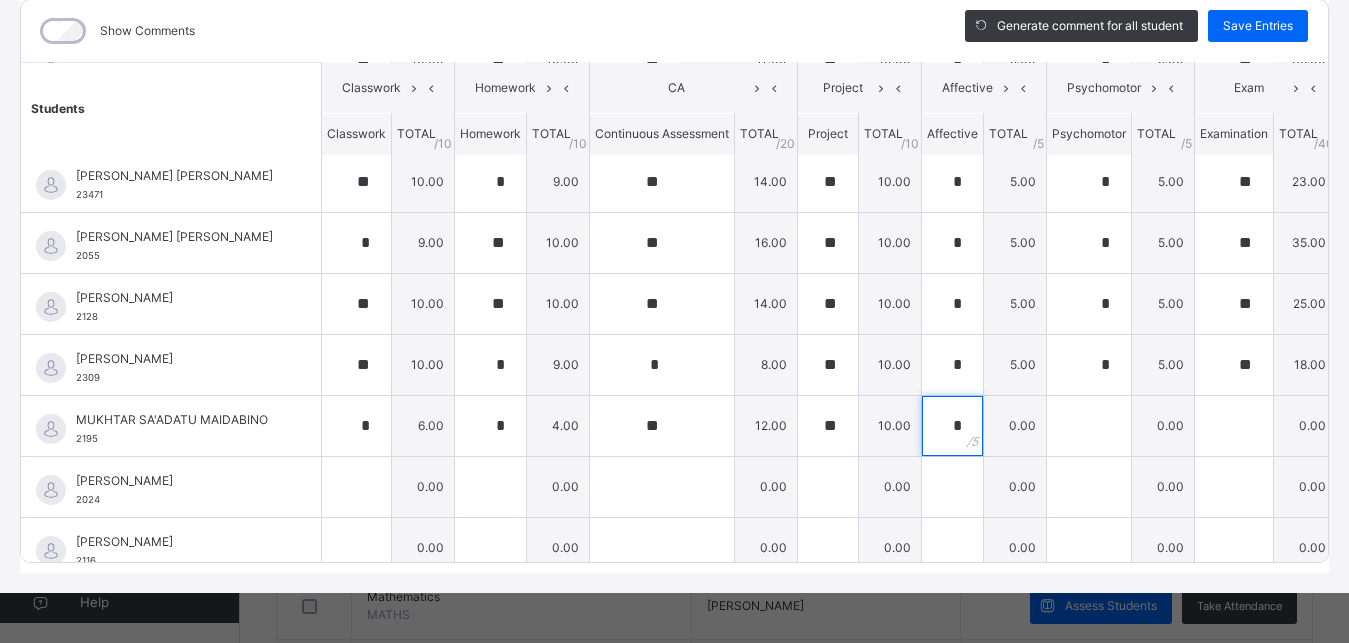 type on "*" 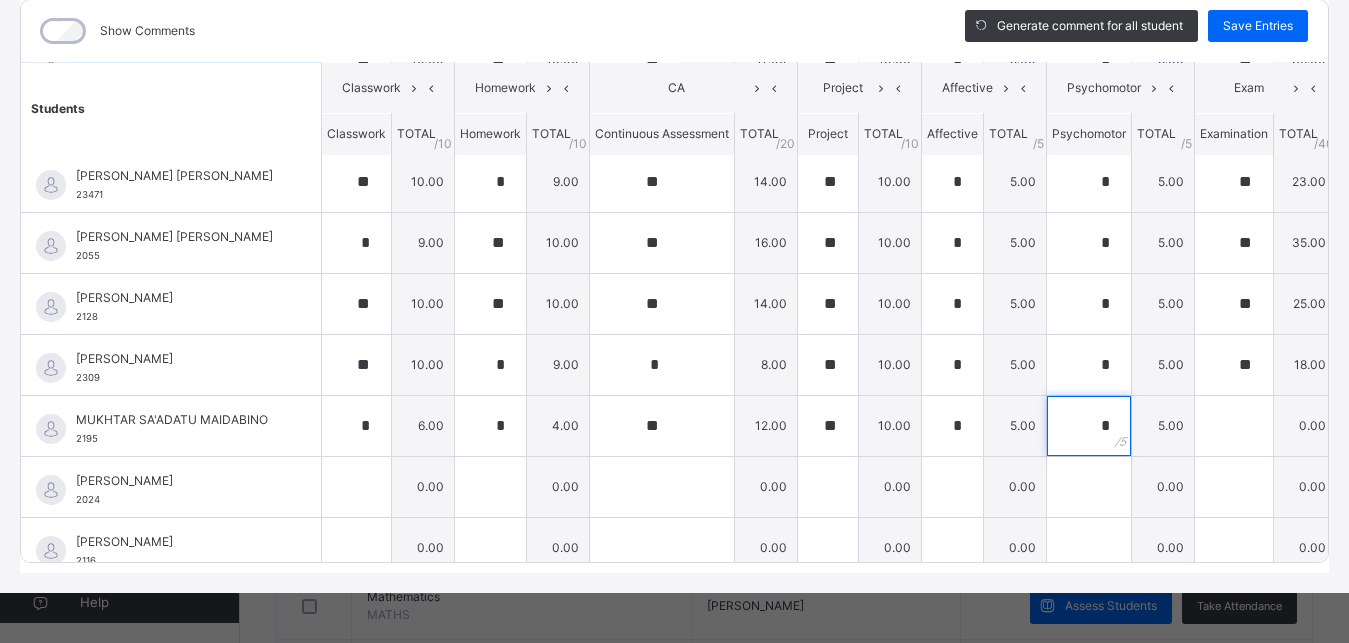 type on "*" 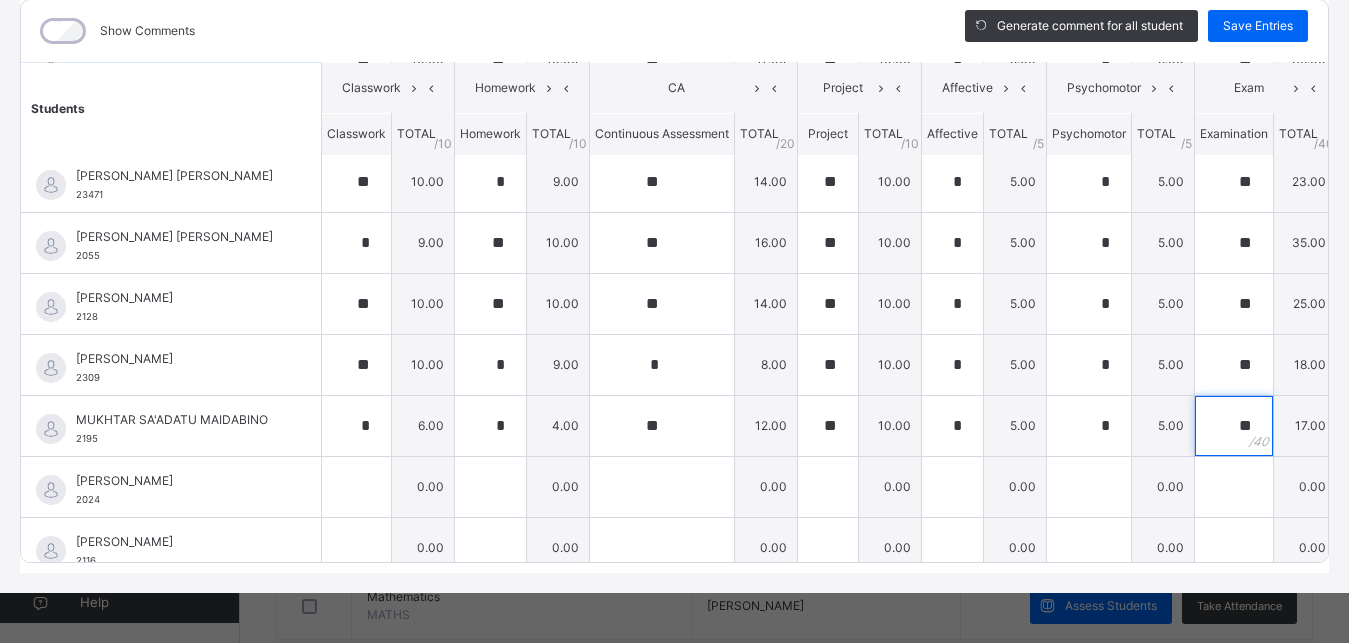 type on "**" 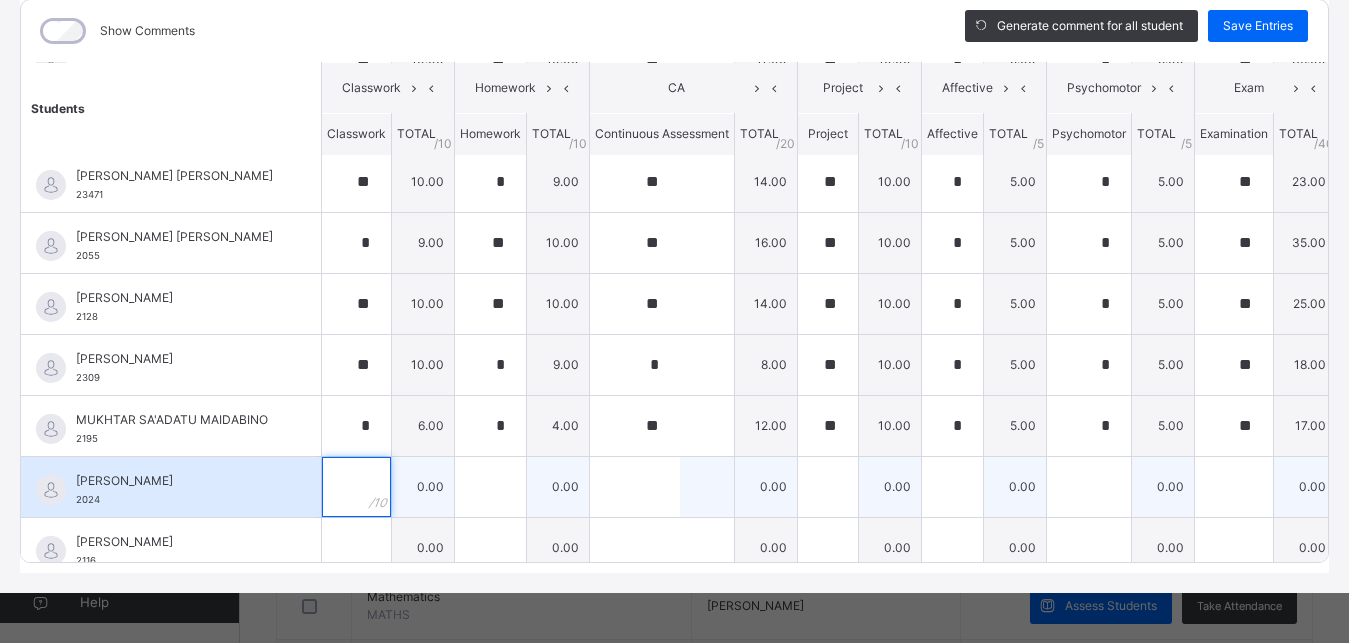 click at bounding box center (356, 487) 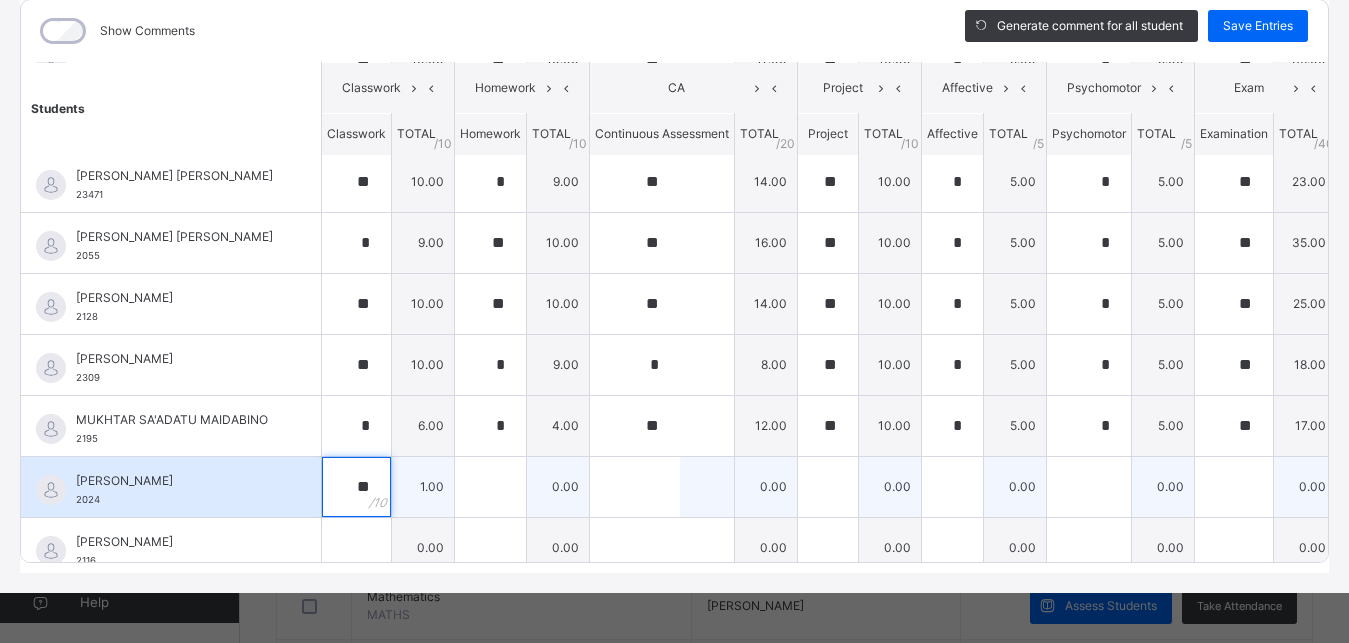type on "**" 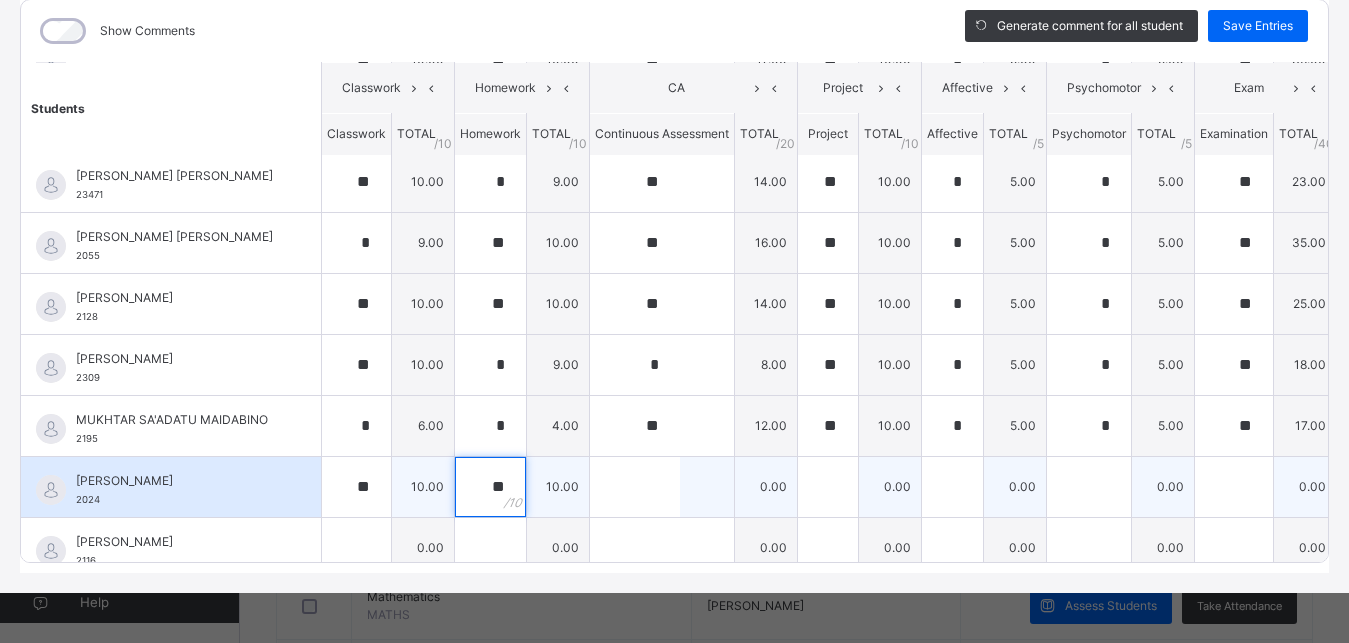 type on "**" 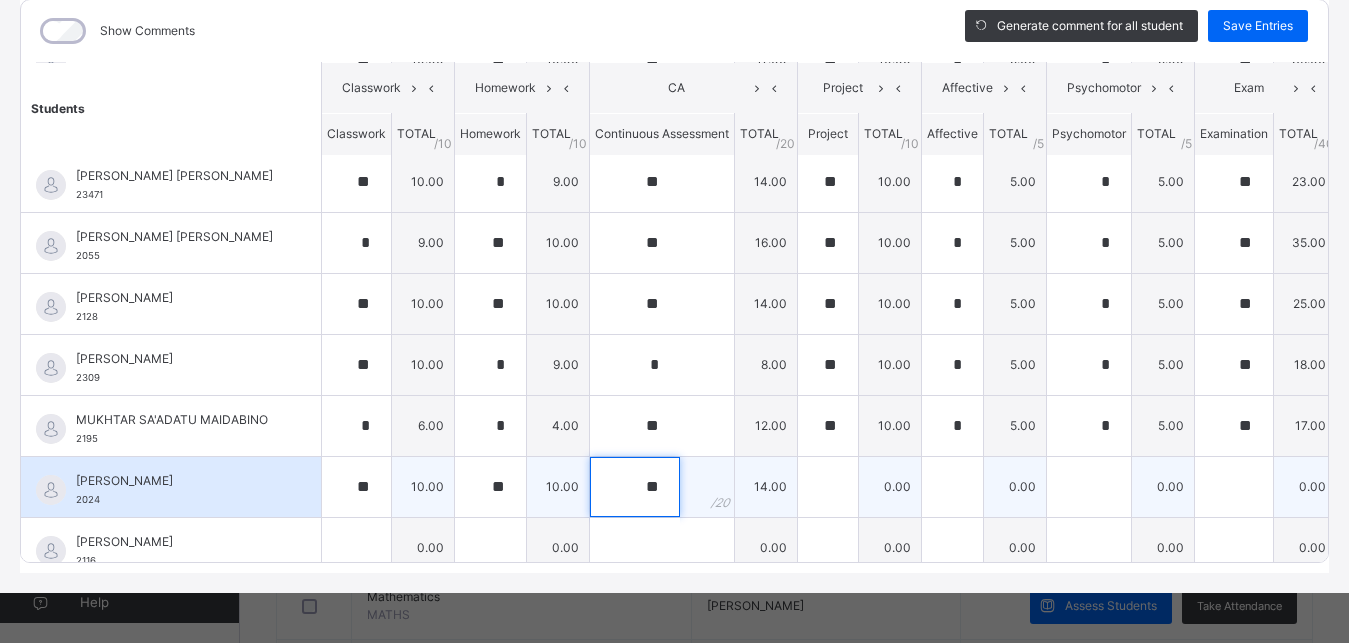 type on "**" 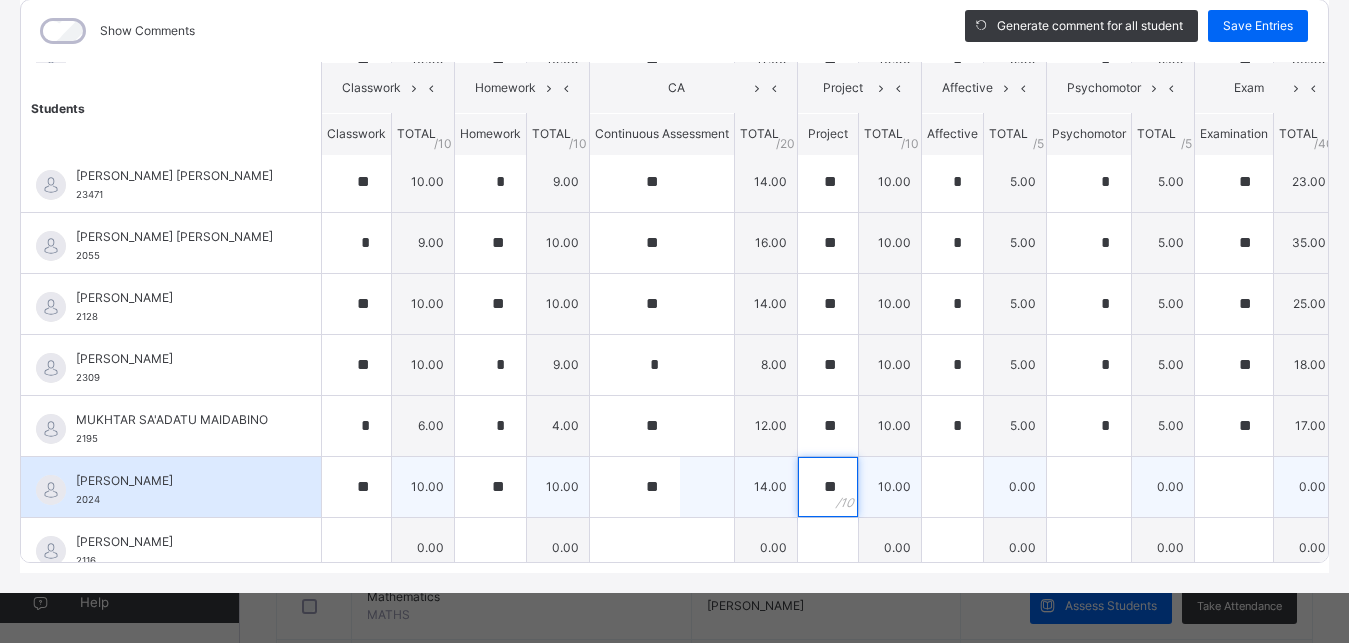 type on "**" 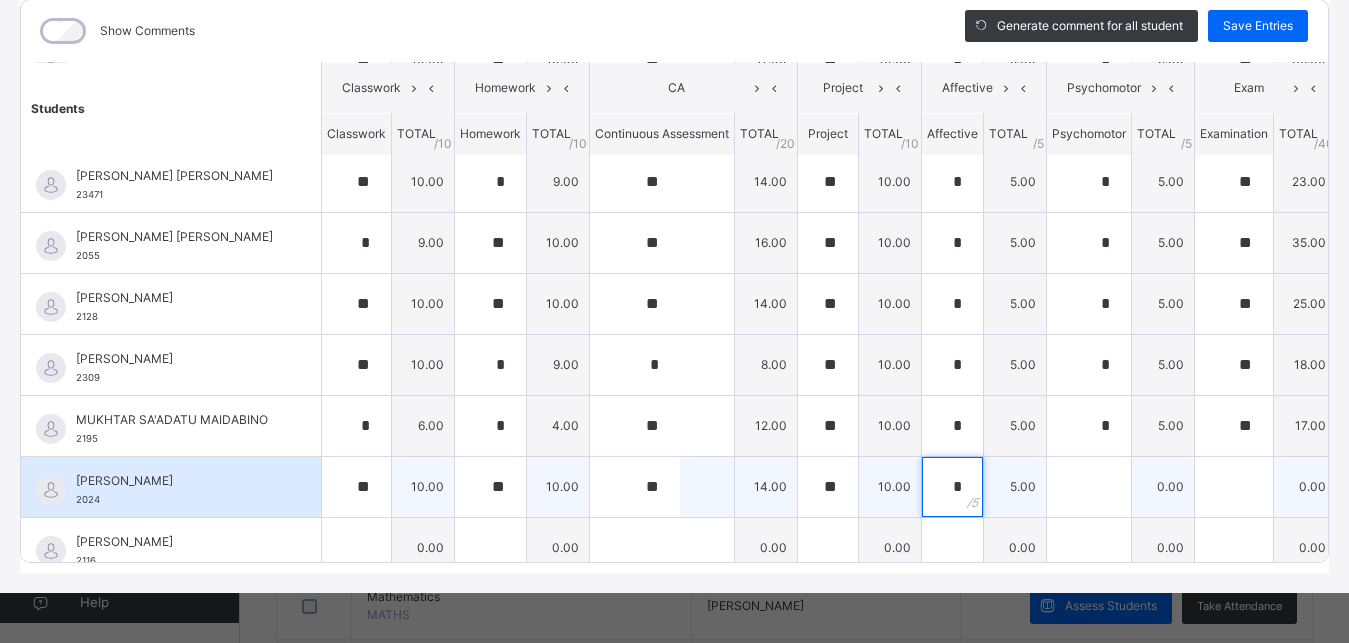 type on "*" 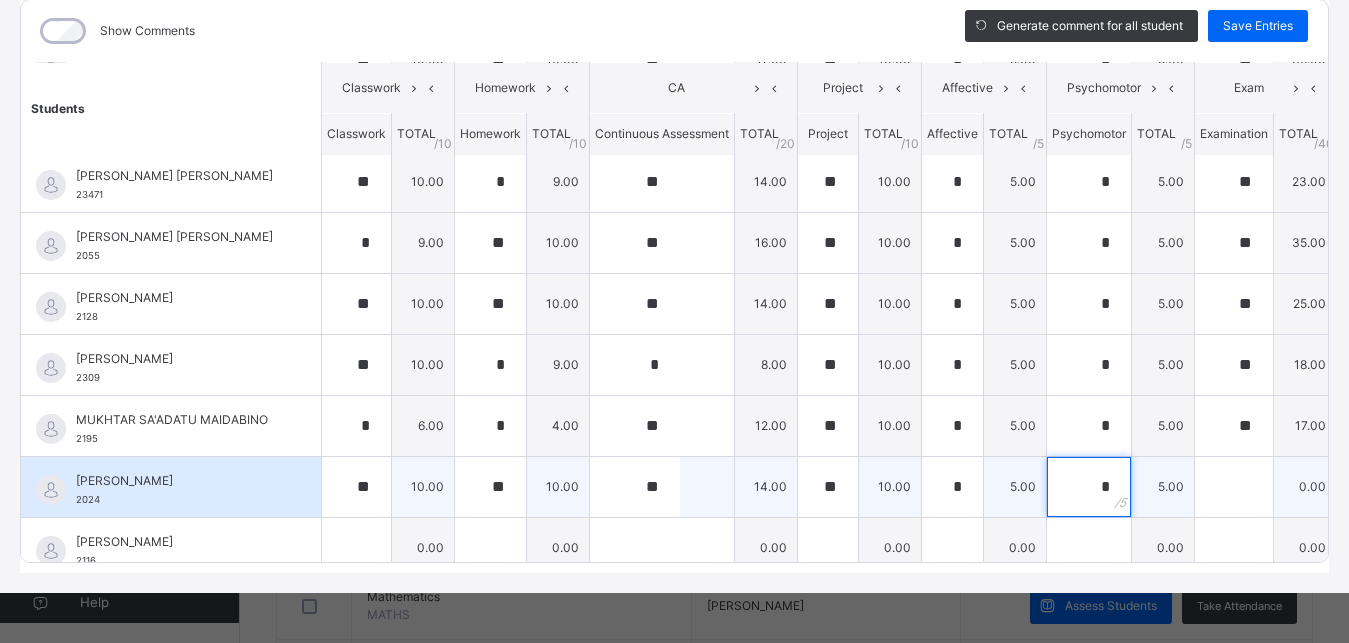 type on "*" 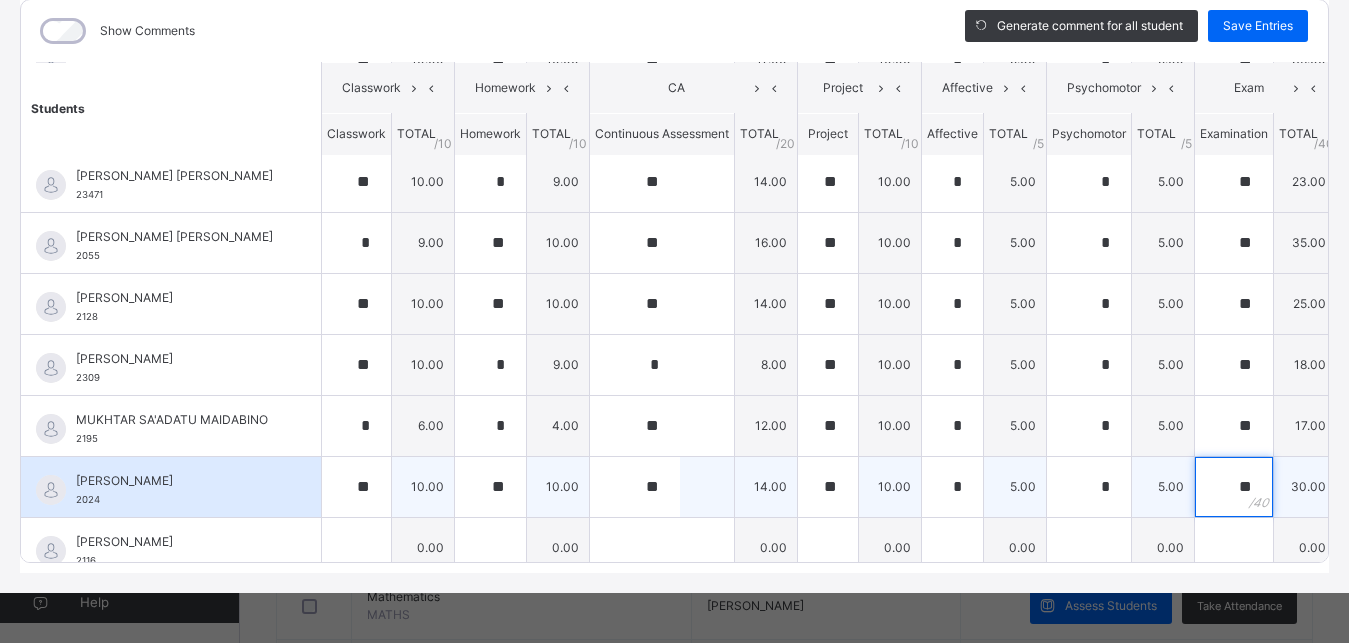 type on "**" 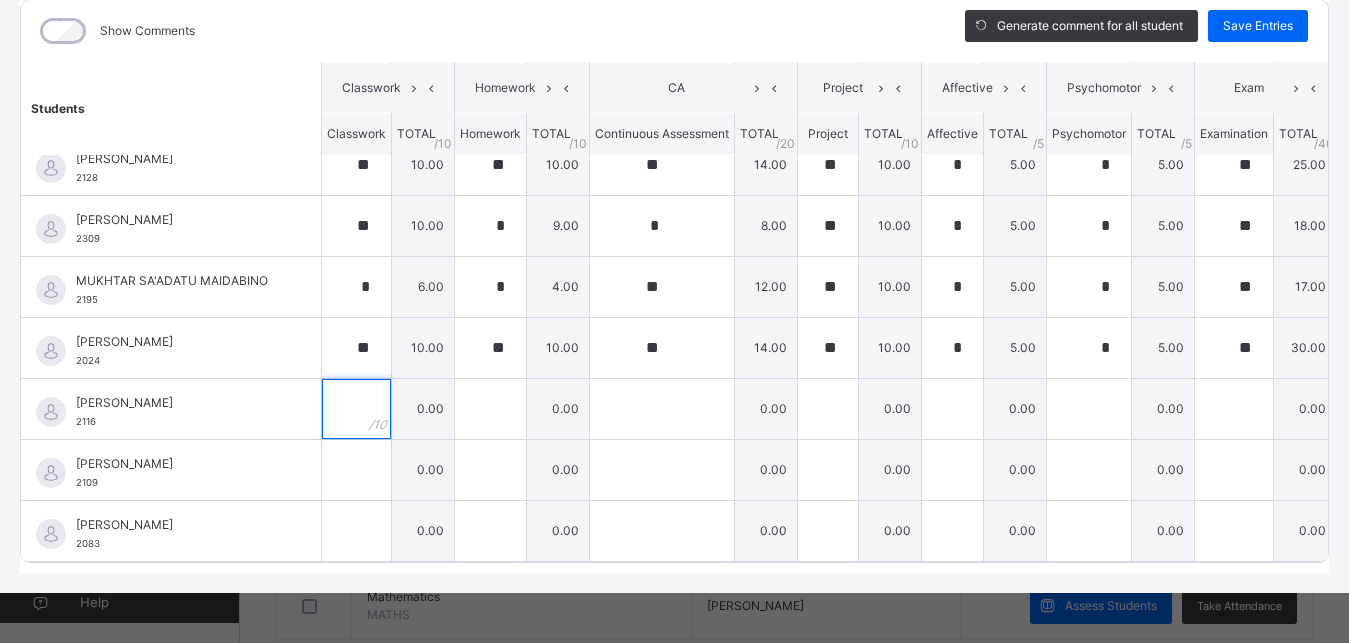 scroll, scrollTop: 709, scrollLeft: 0, axis: vertical 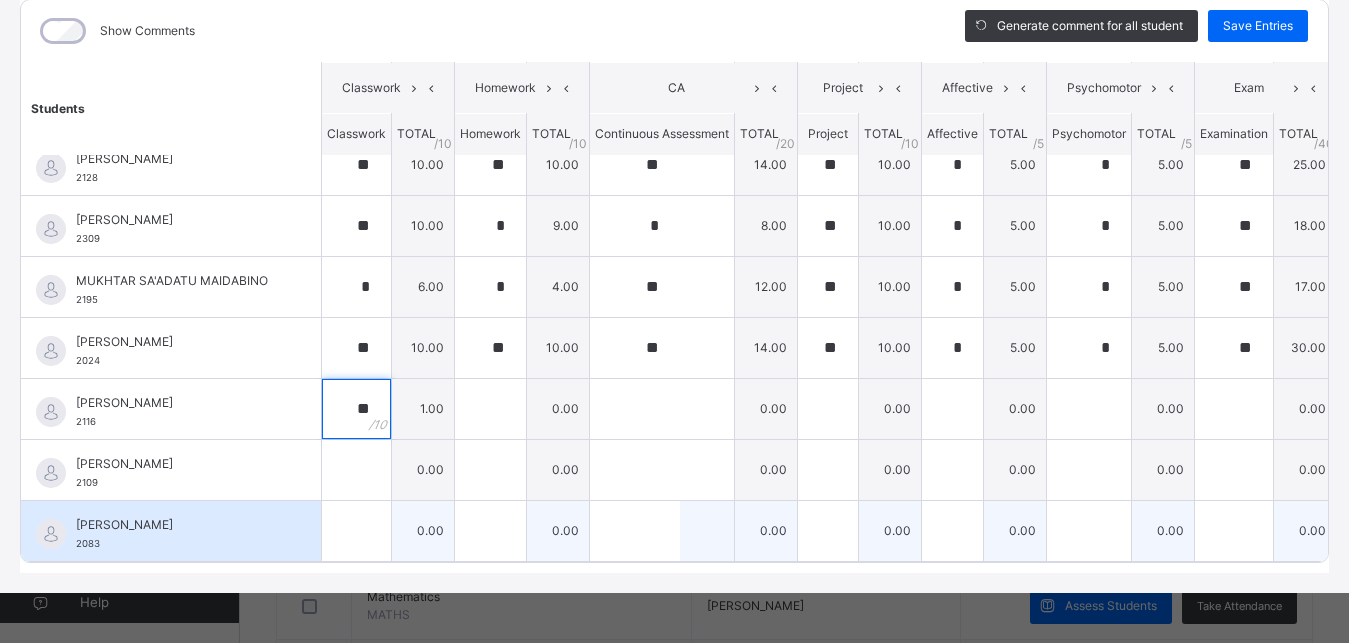 type on "**" 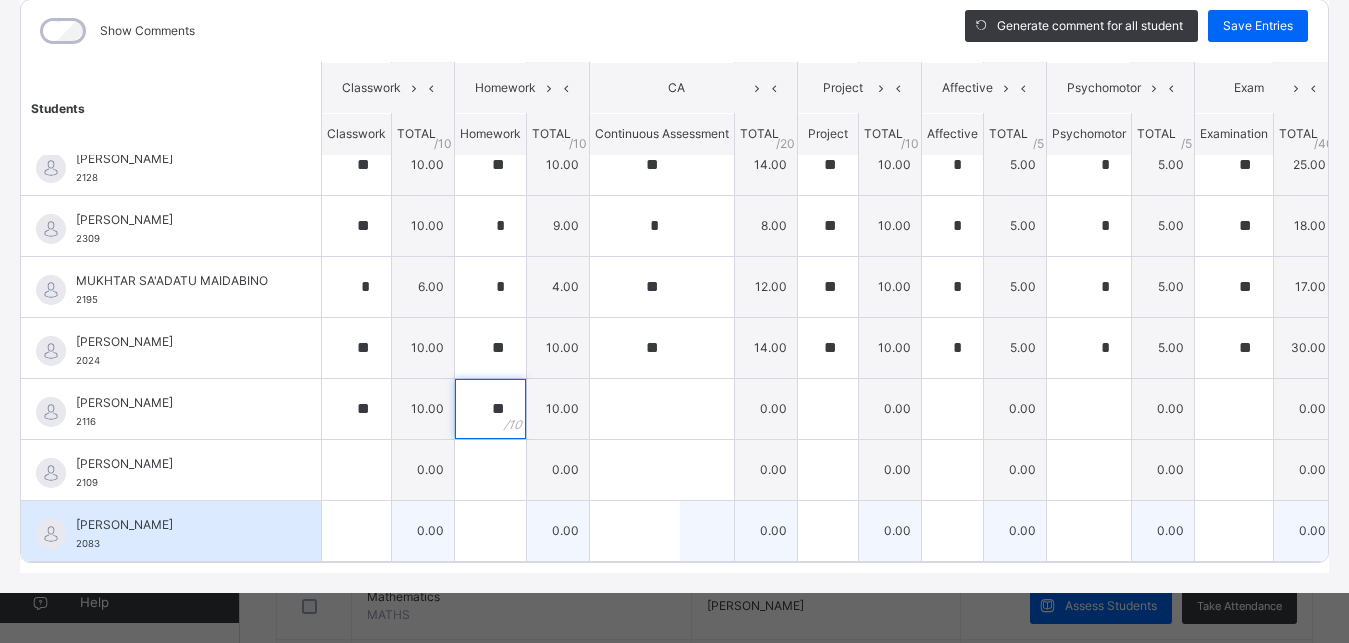 type on "**" 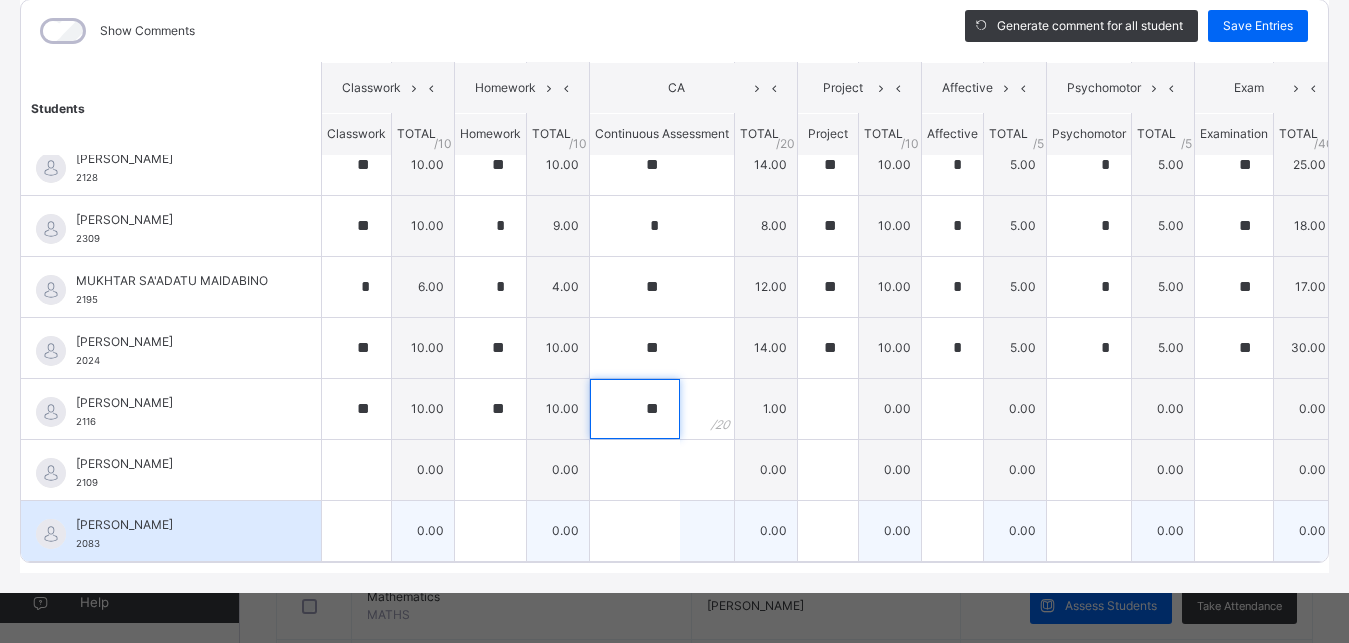 type on "**" 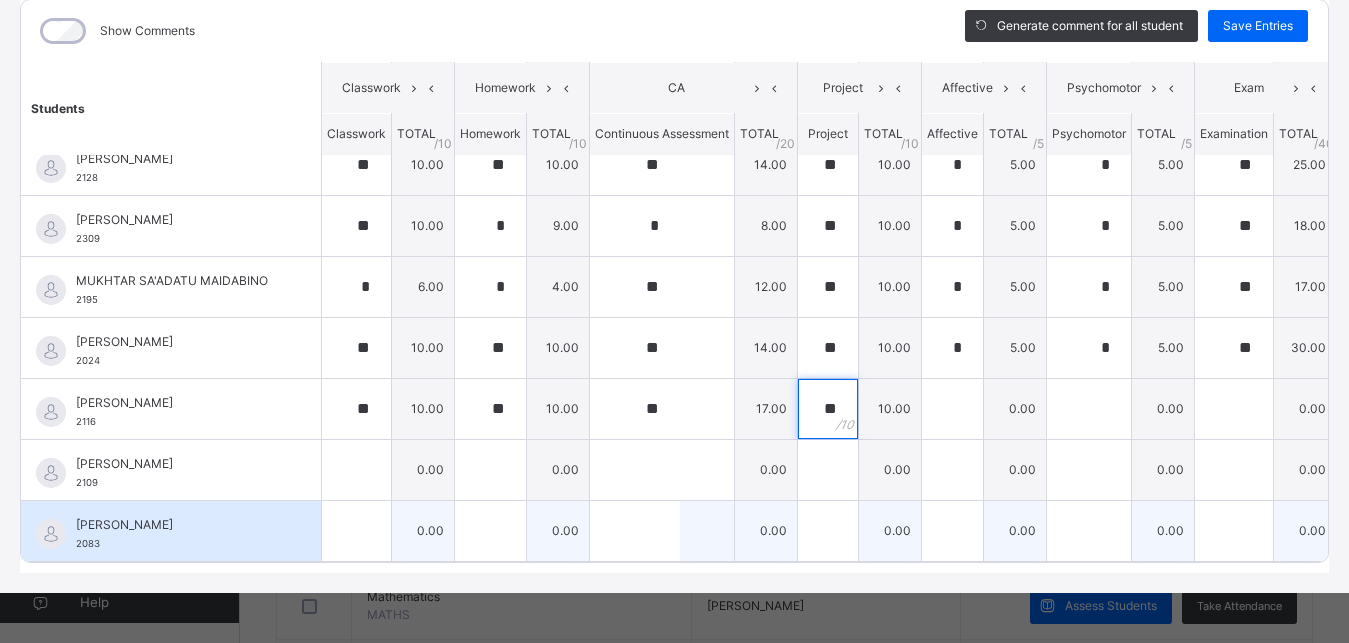 type on "**" 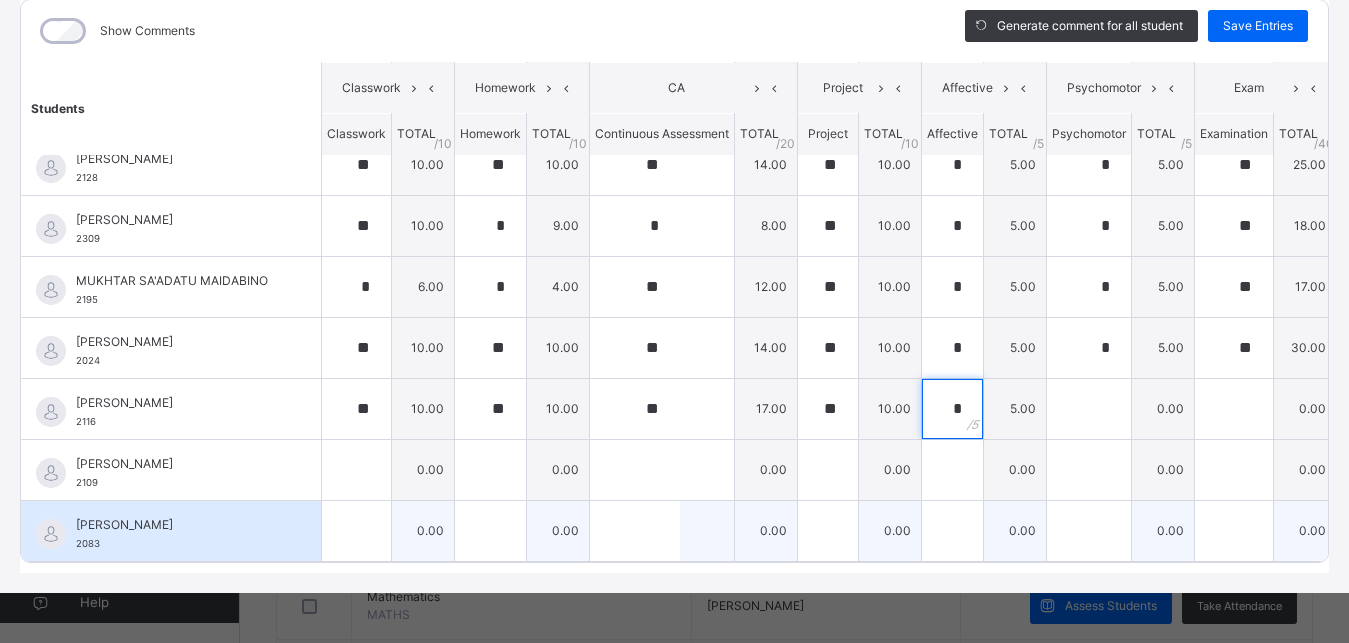 type on "*" 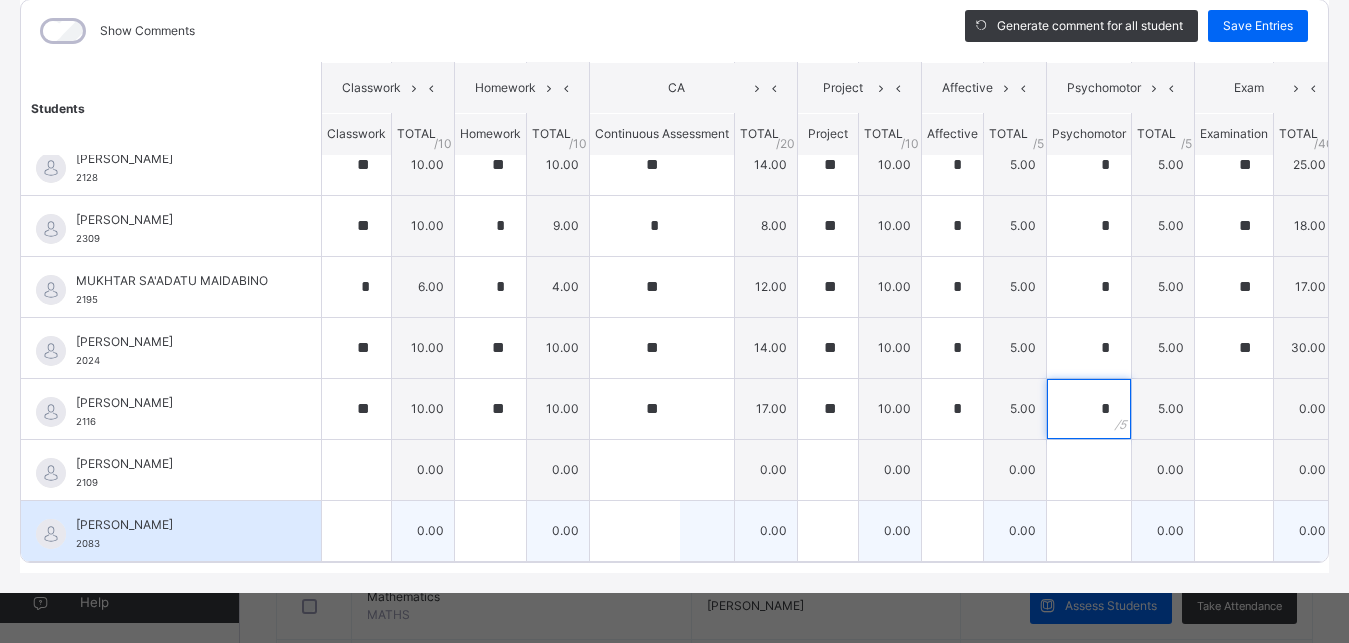 type on "*" 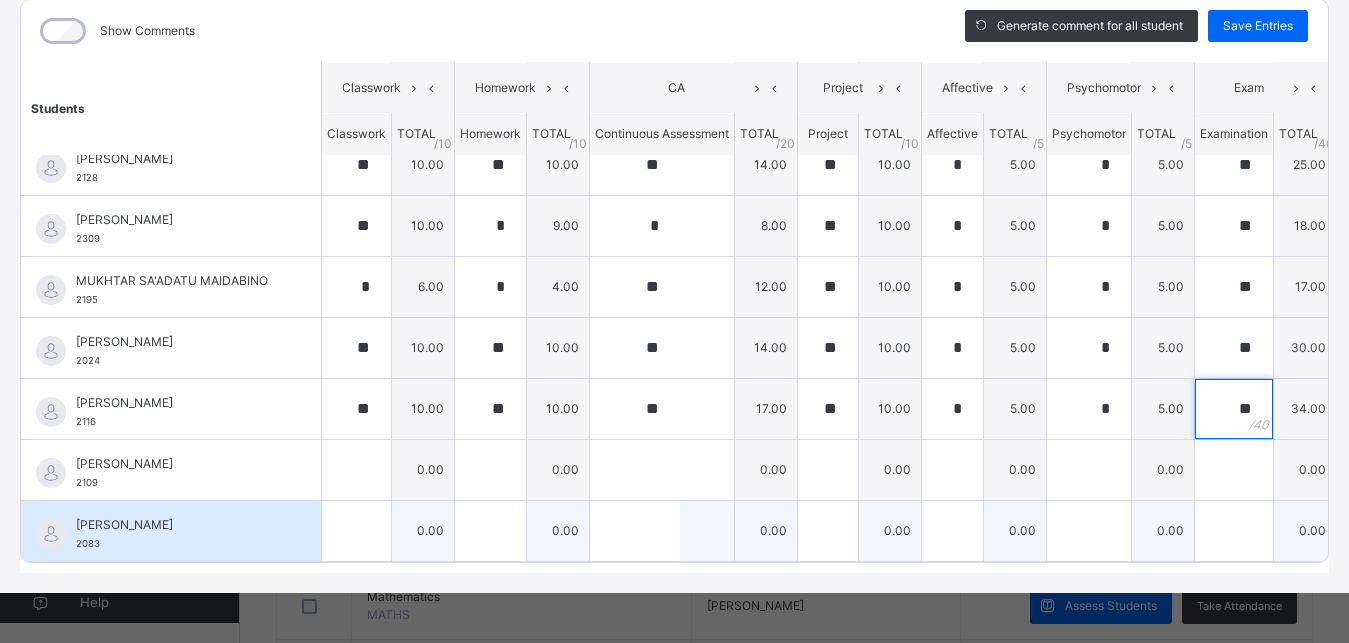 type on "**" 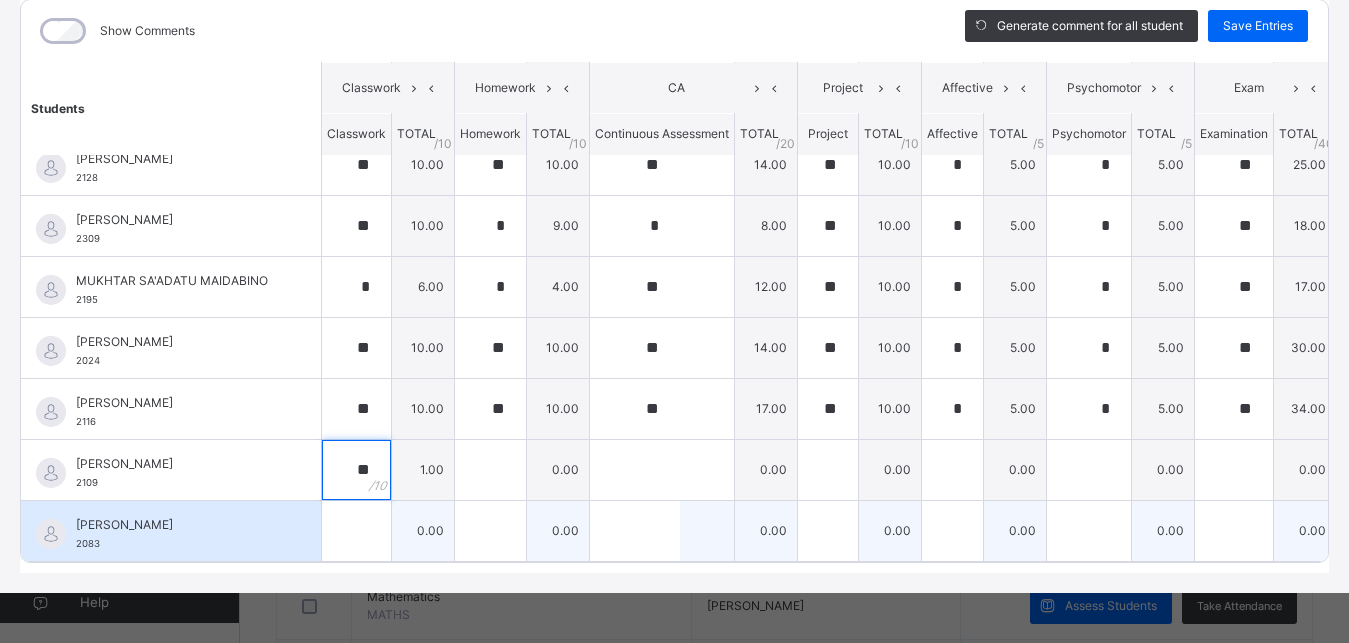 type on "**" 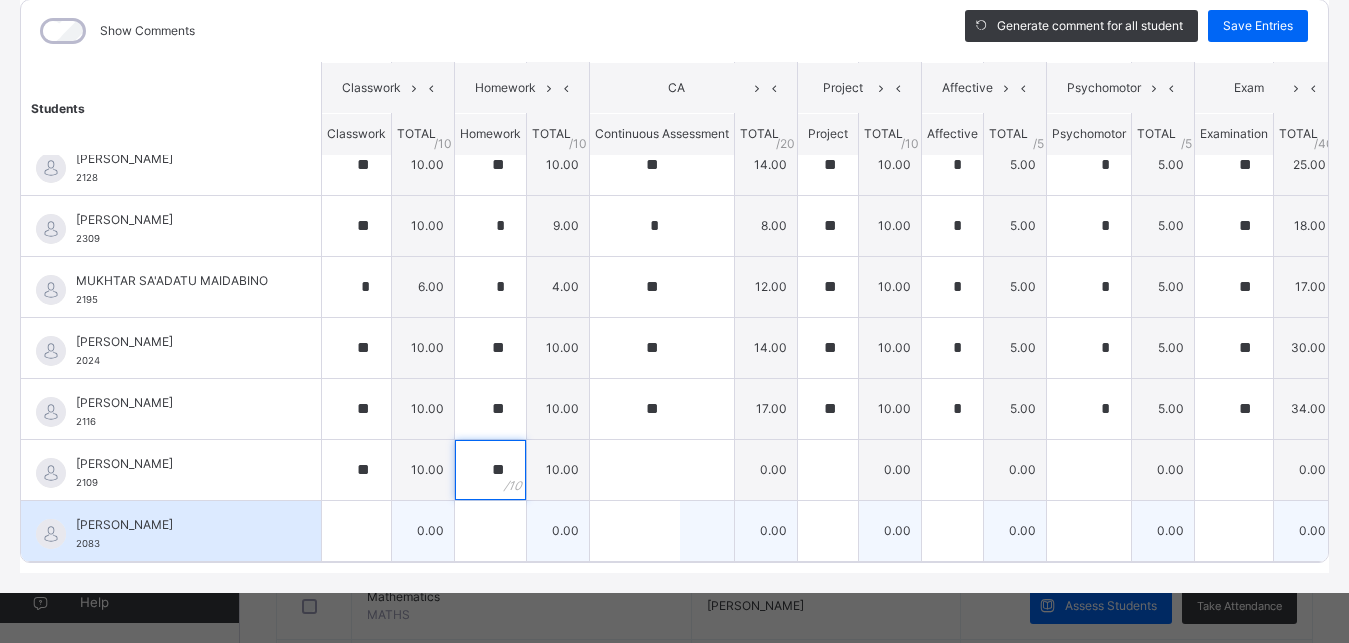 type on "**" 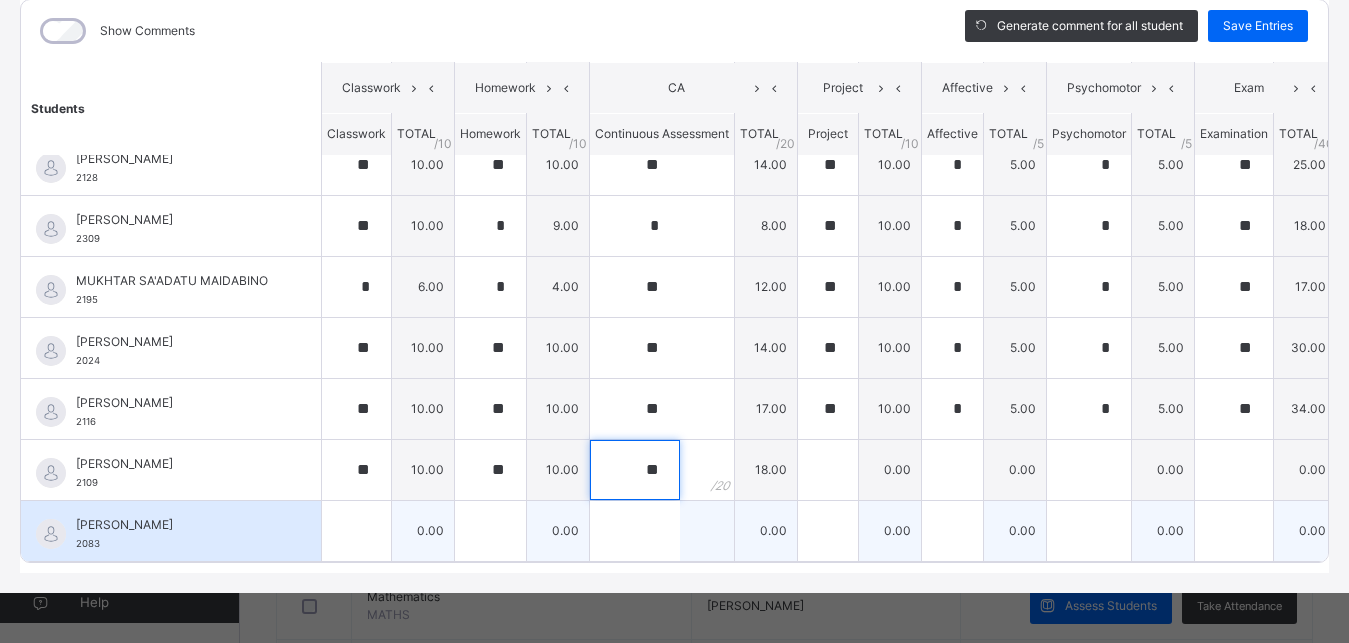 type on "**" 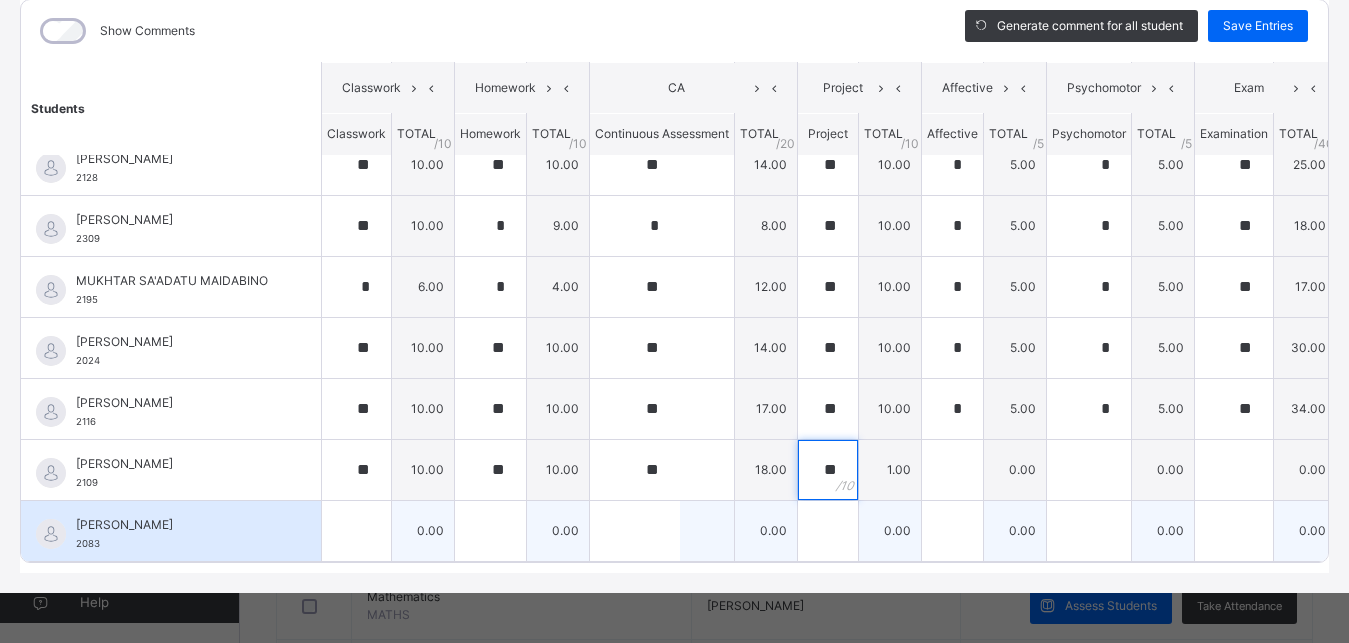 type on "**" 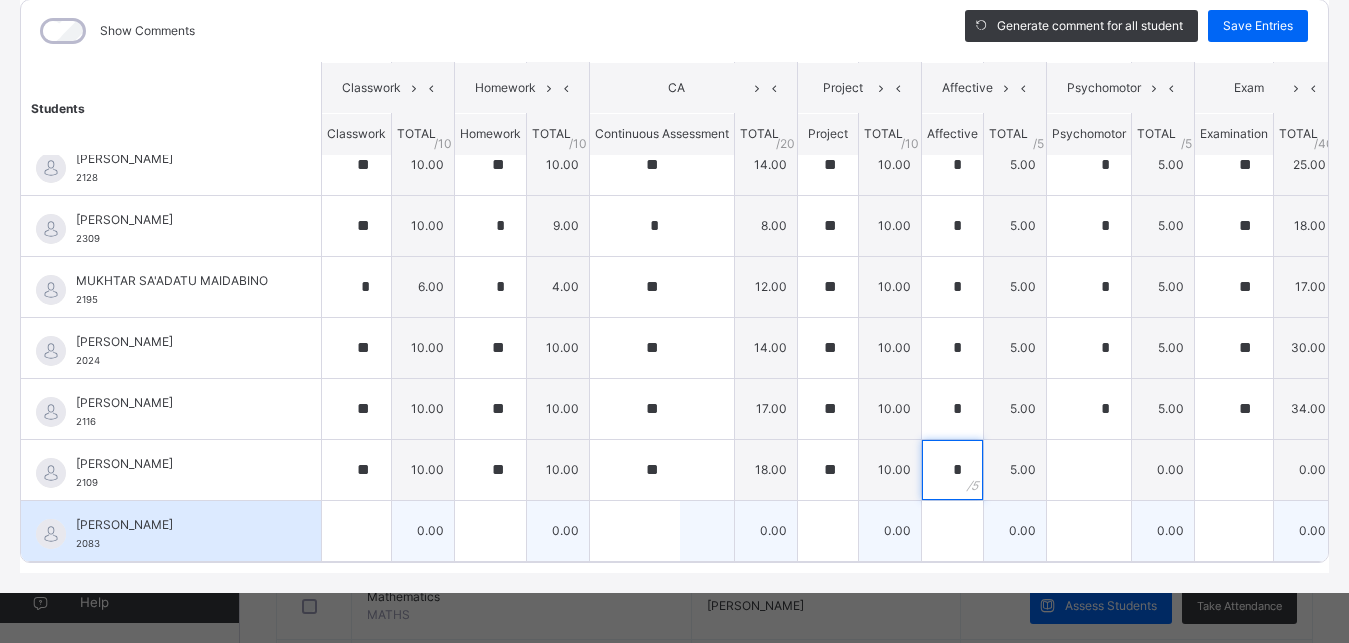 type on "*" 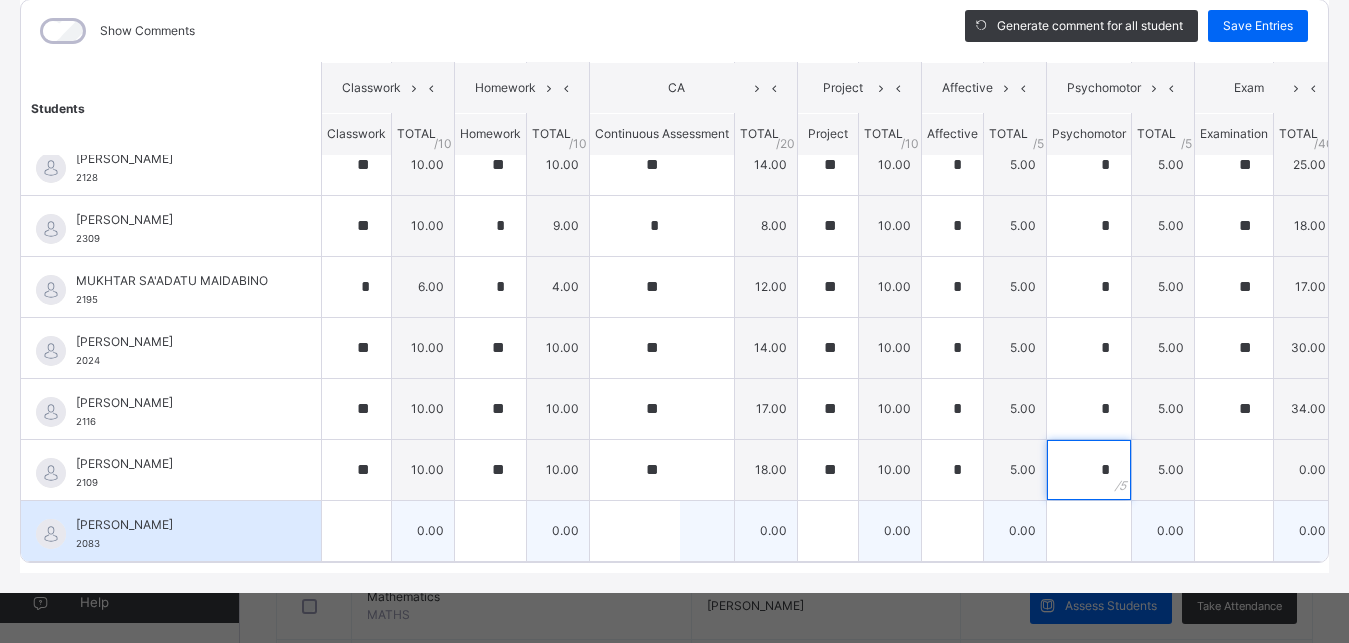 type on "*" 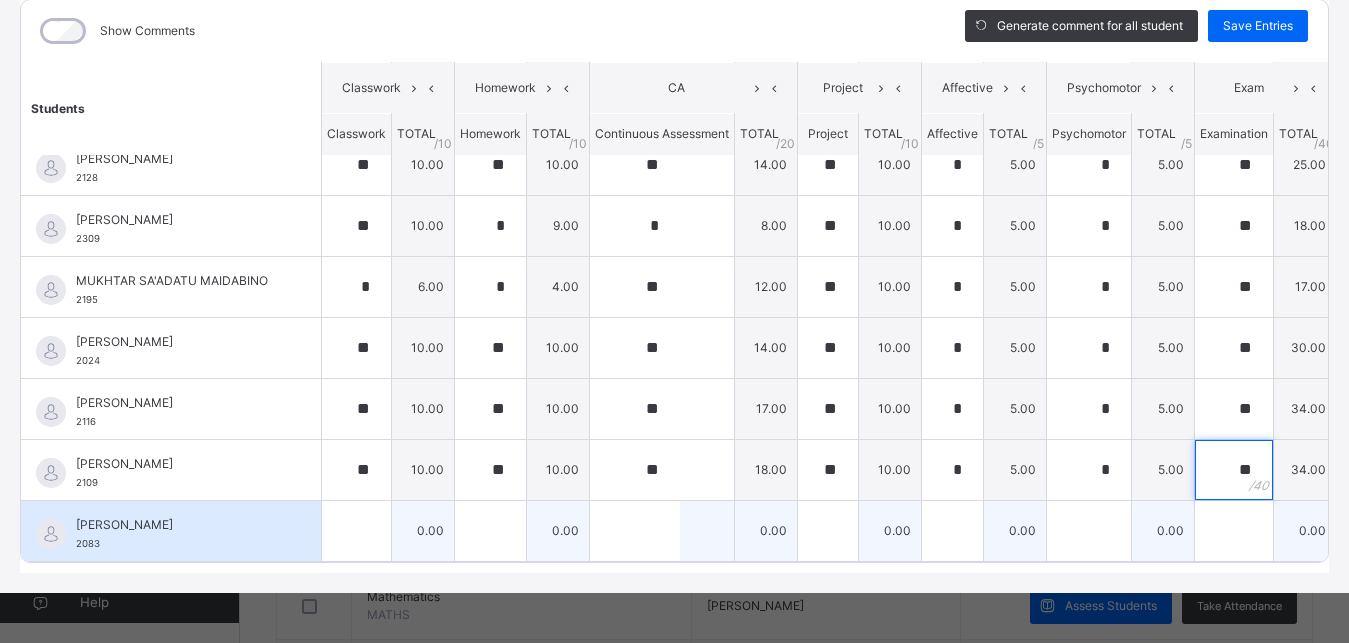 type on "**" 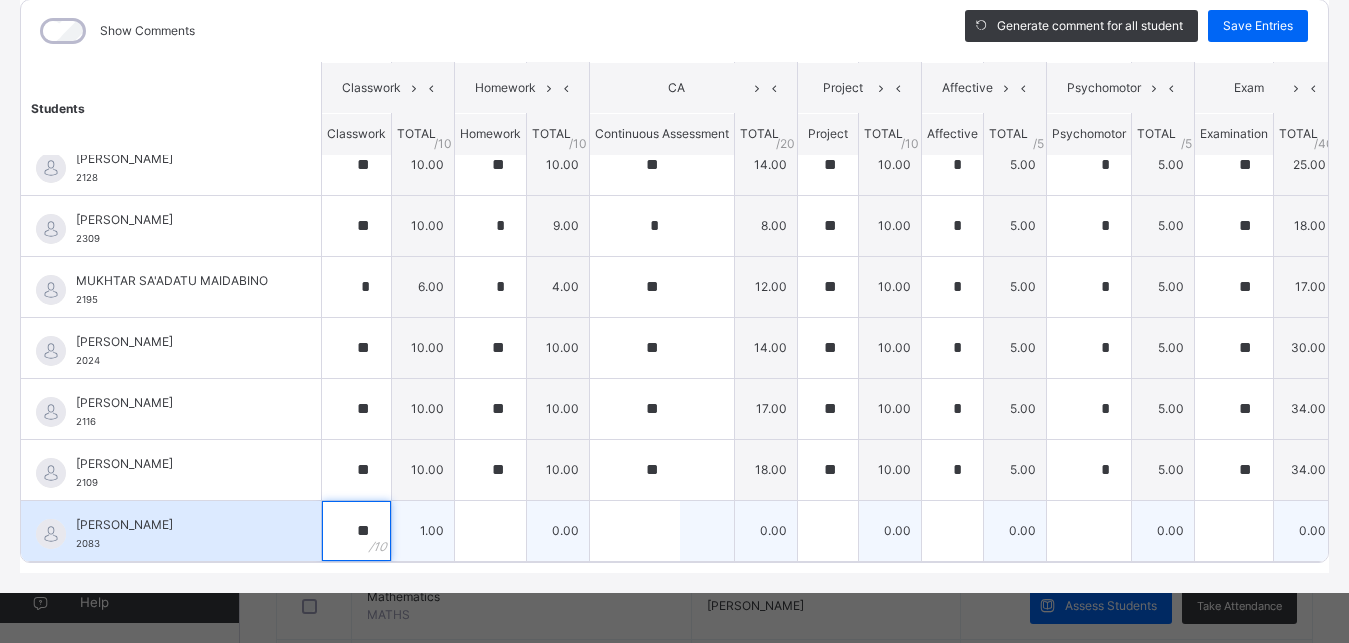 type on "**" 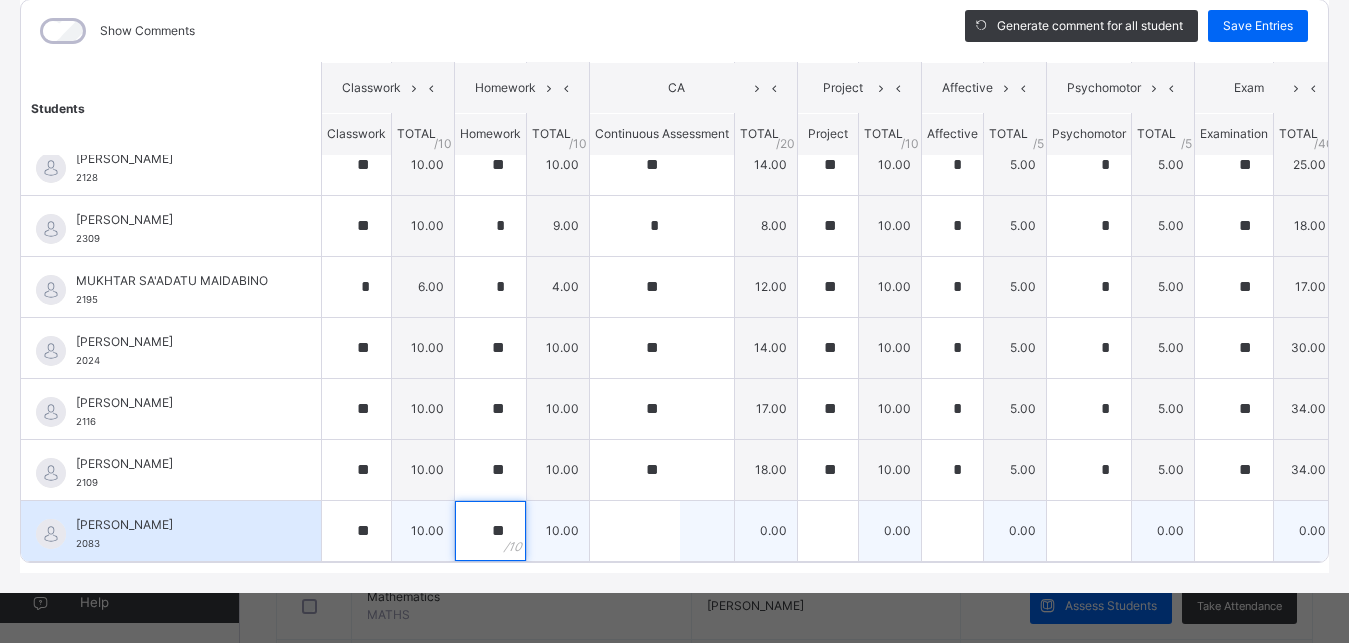 type on "**" 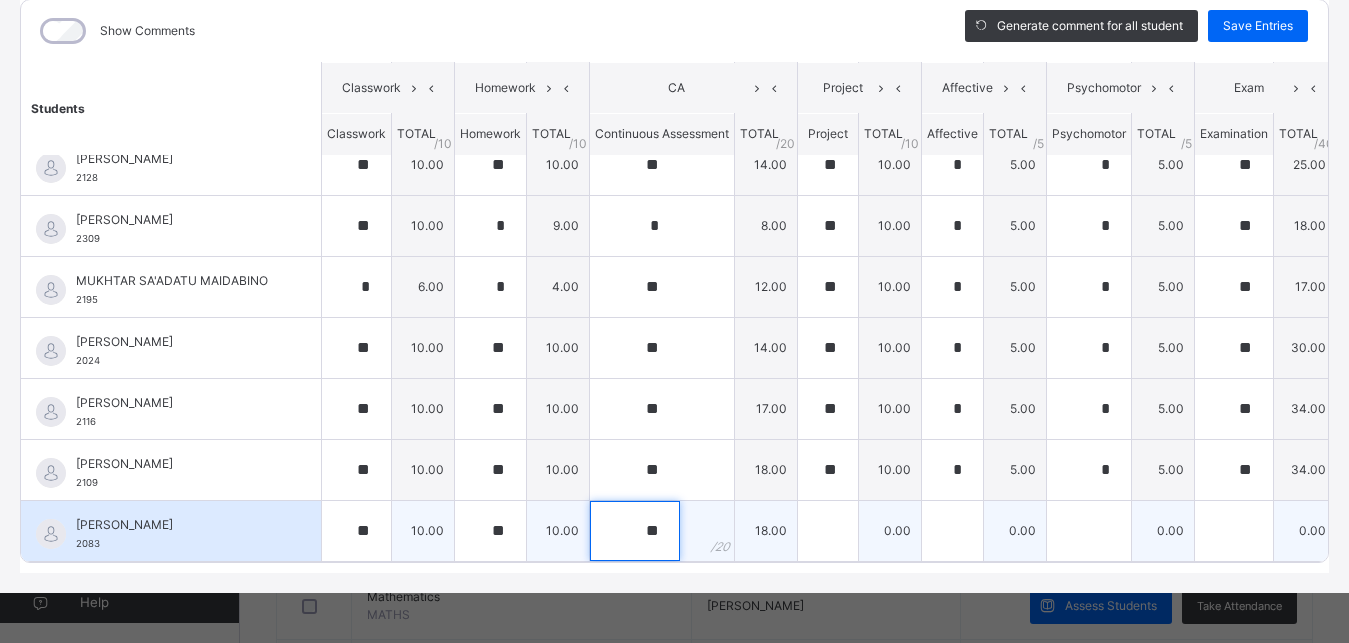 type on "**" 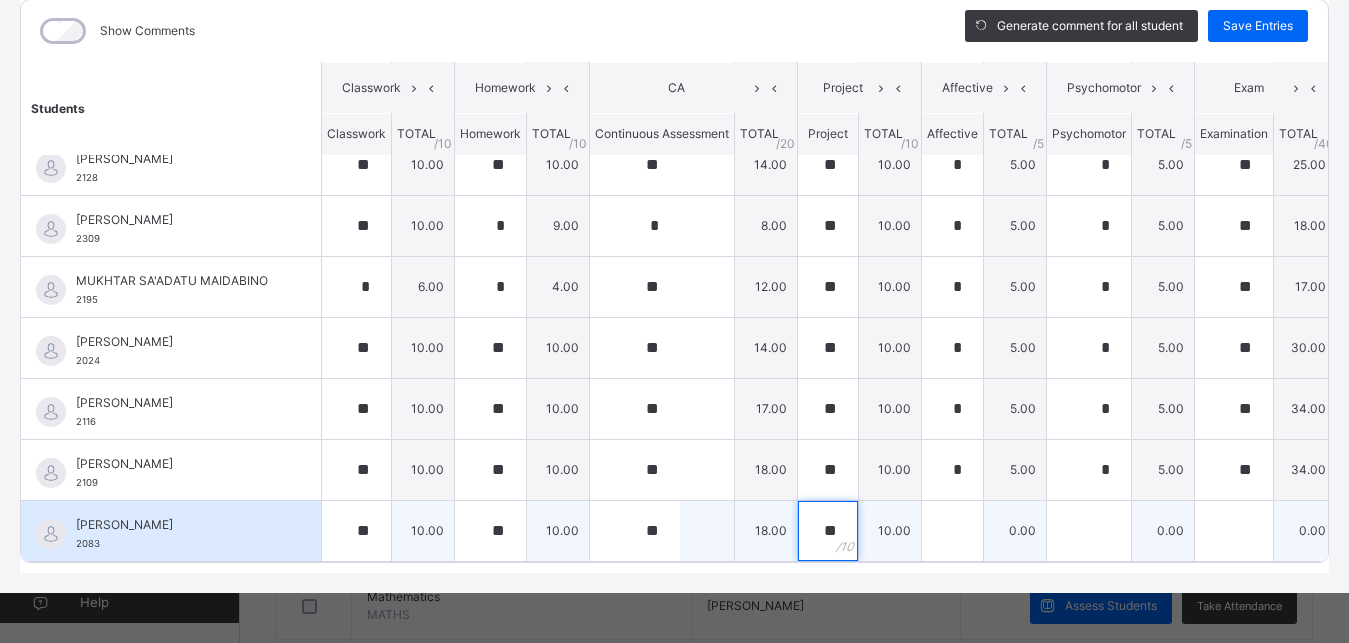 type on "**" 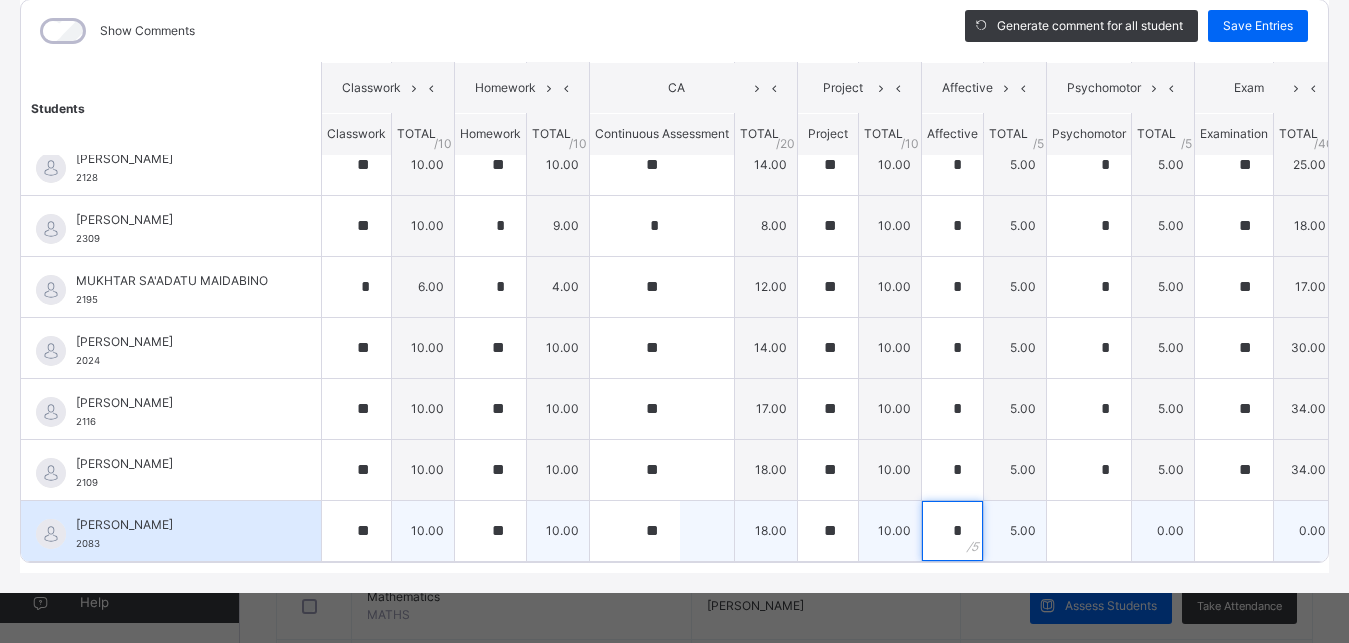 type on "*" 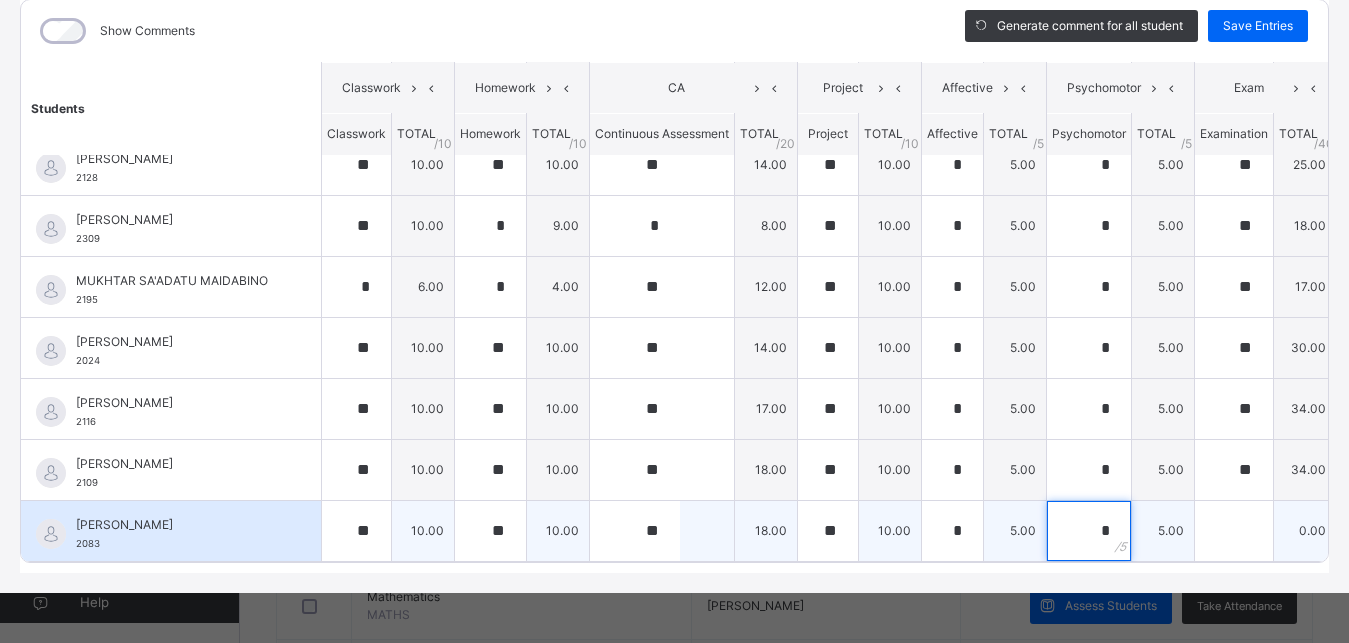 type on "*" 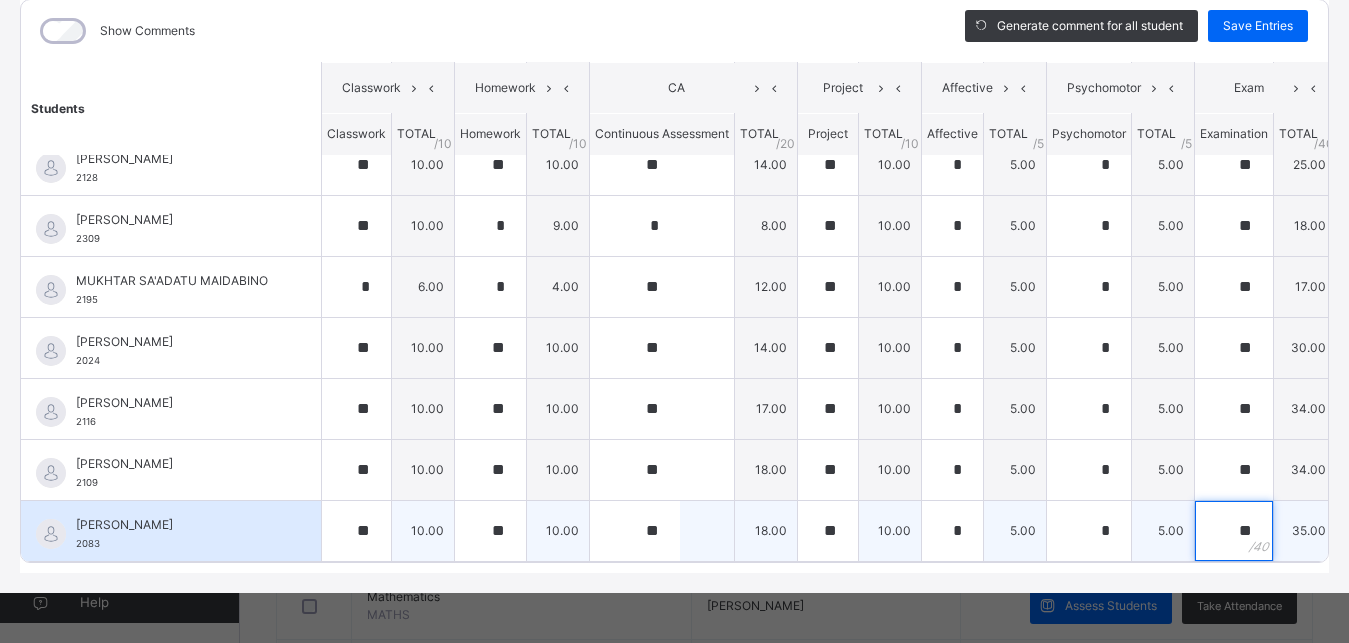 type on "**" 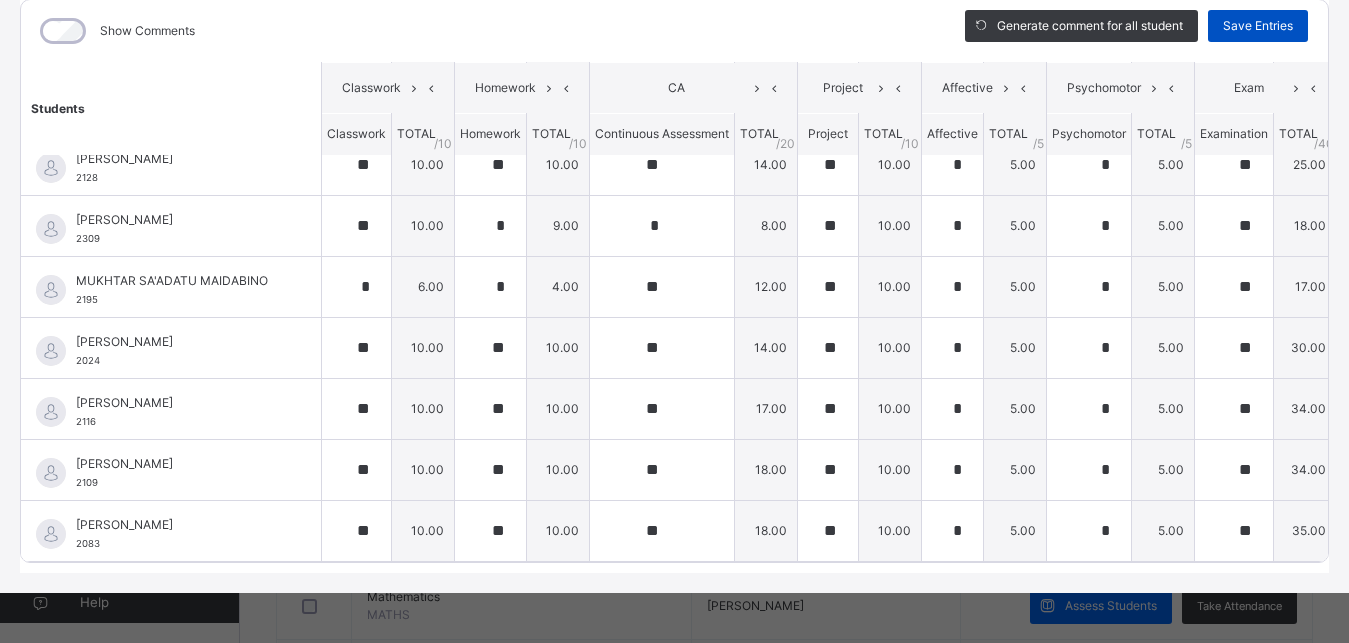click on "Save Entries" at bounding box center [1258, 26] 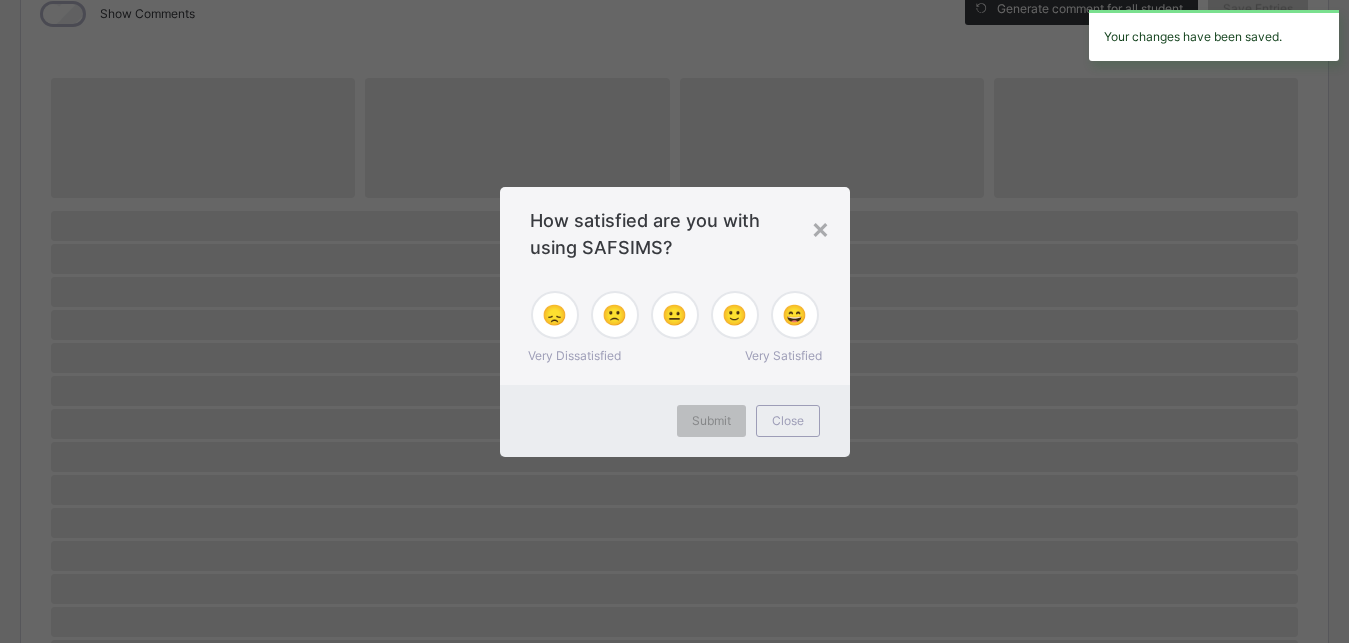 scroll, scrollTop: 285, scrollLeft: 0, axis: vertical 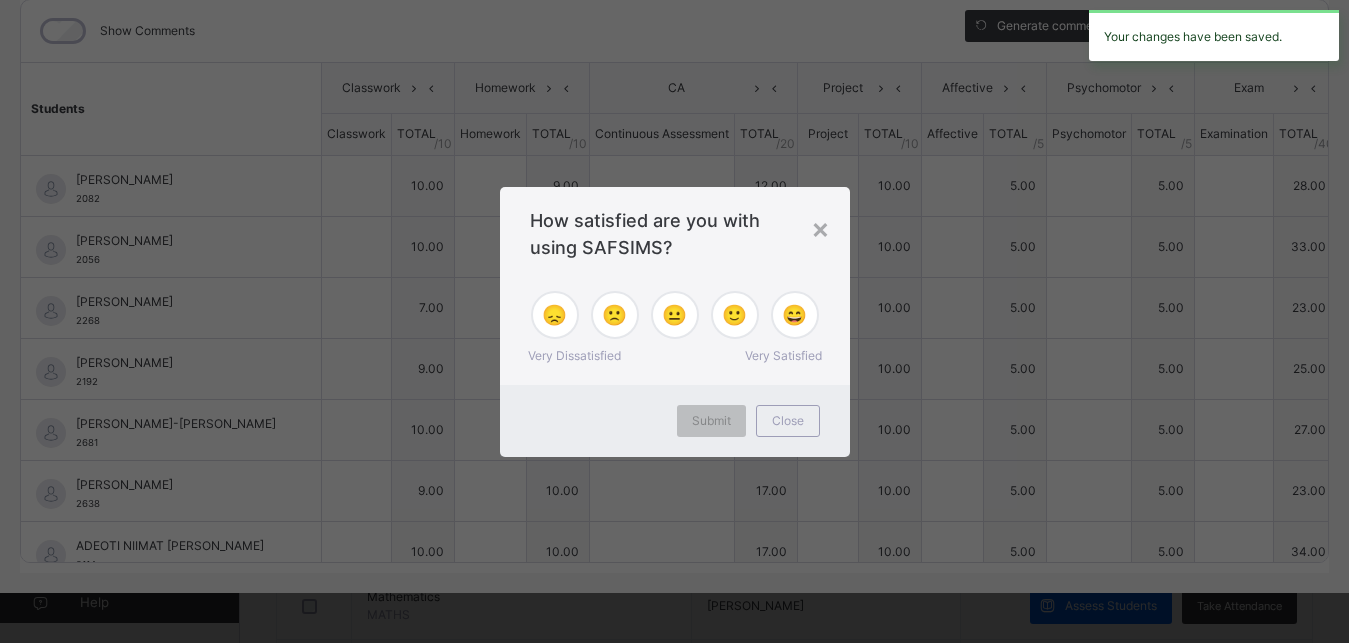 click on "×" at bounding box center [820, 228] 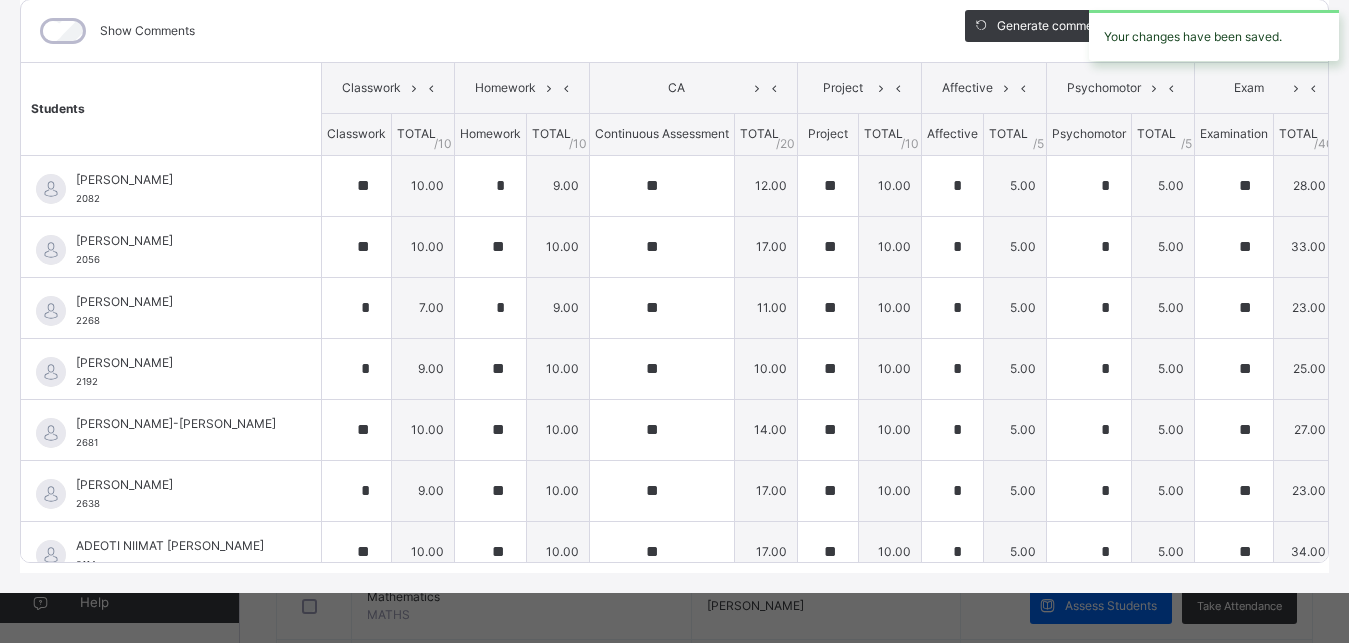 type on "**" 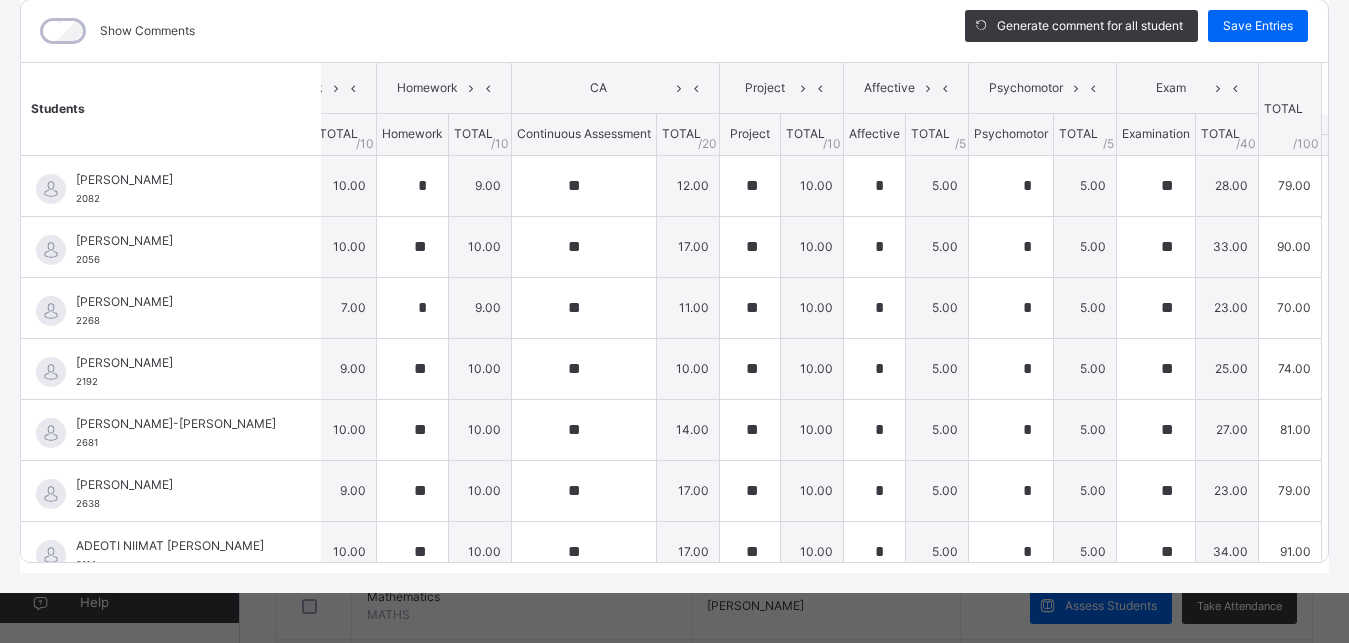 scroll, scrollTop: 0, scrollLeft: 89, axis: horizontal 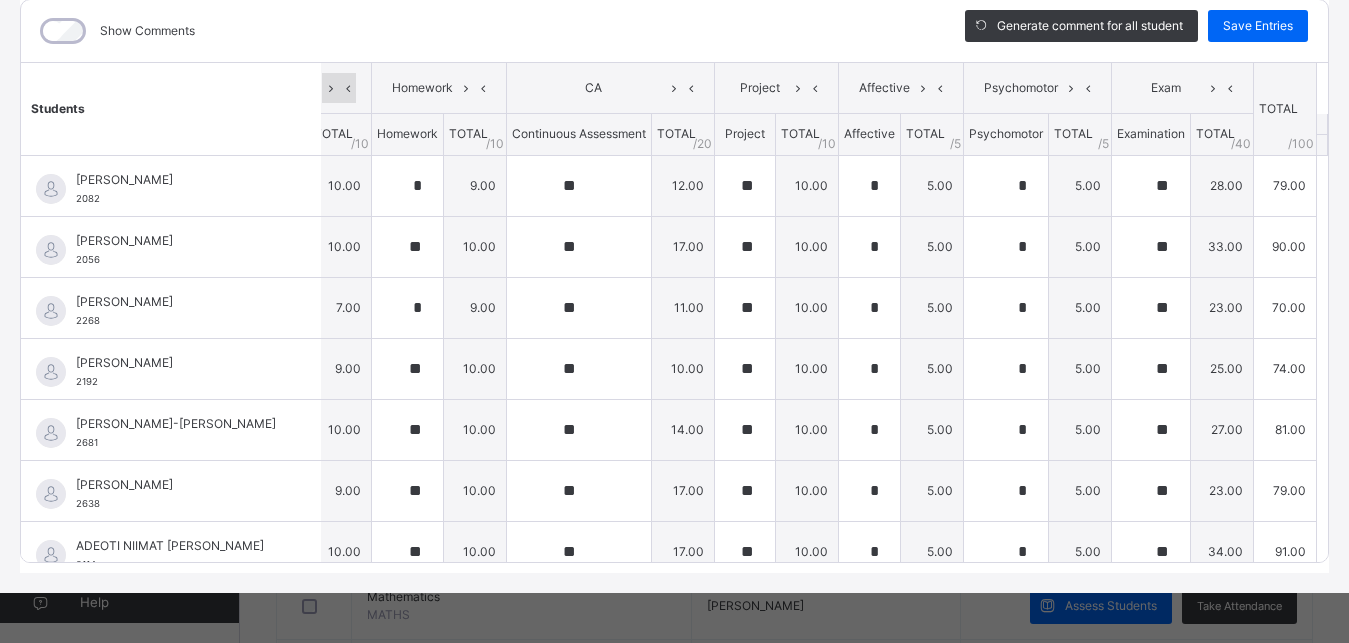 click at bounding box center [330, 88] 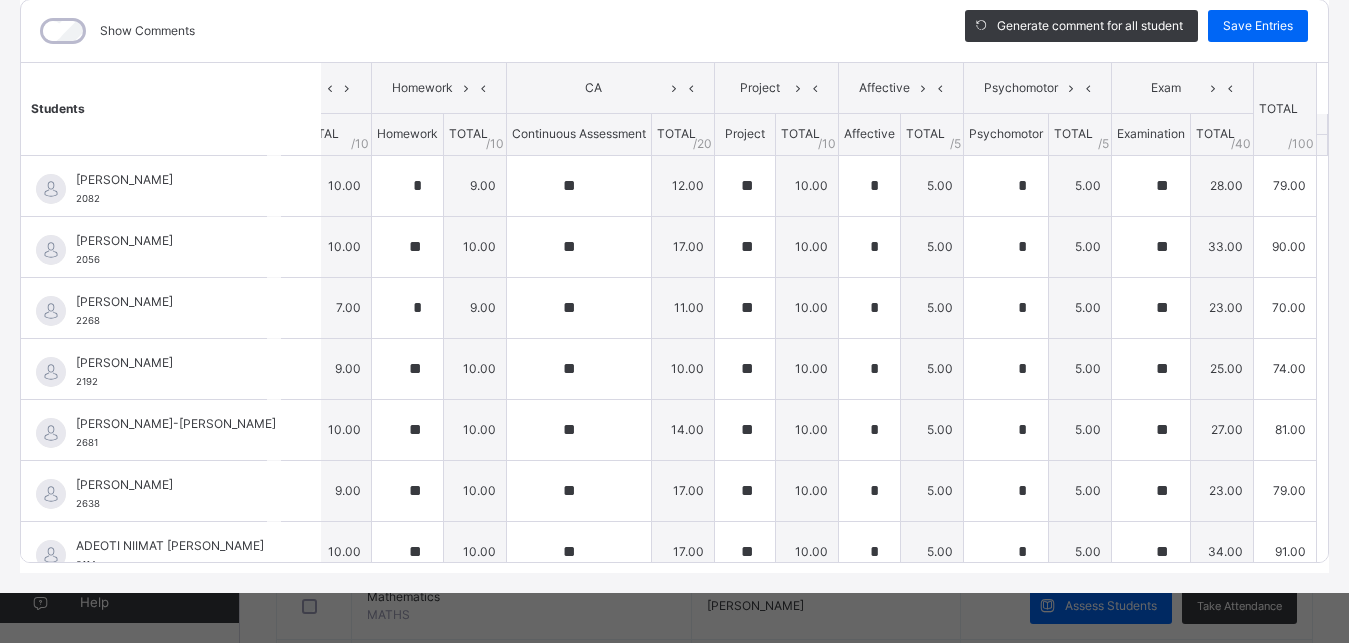 scroll, scrollTop: 0, scrollLeft: 63, axis: horizontal 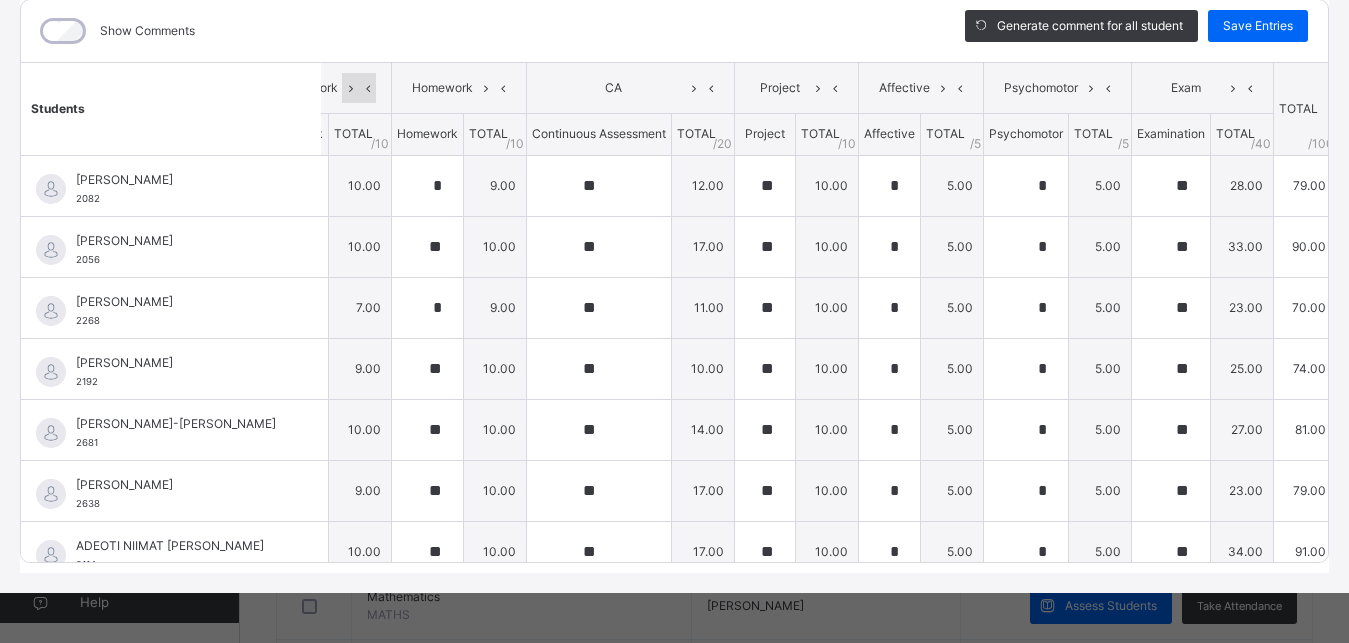 click at bounding box center (350, 88) 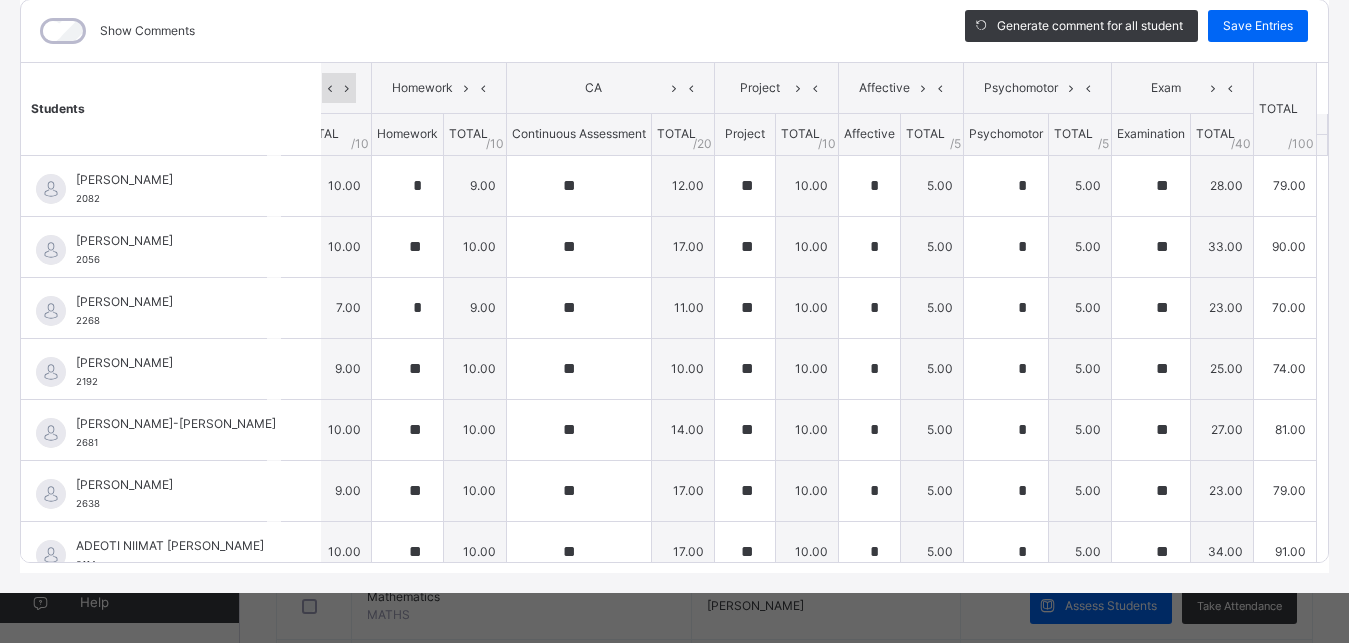 click at bounding box center (347, 88) 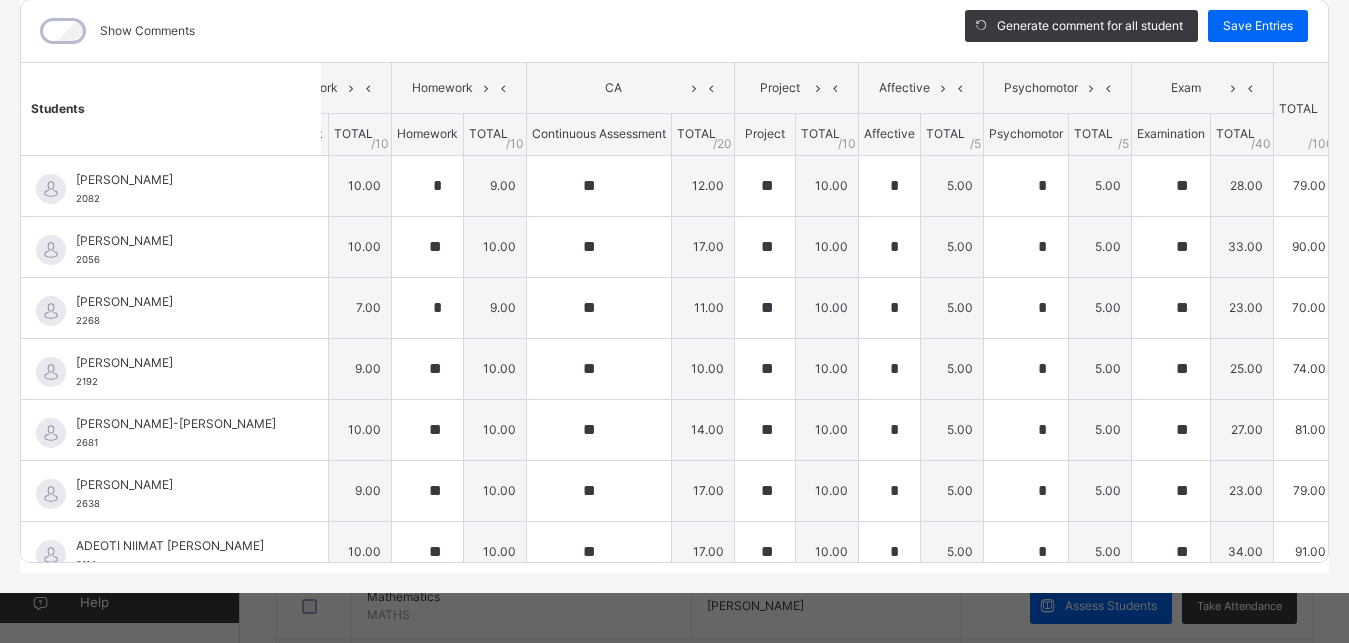 click at bounding box center (350, 88) 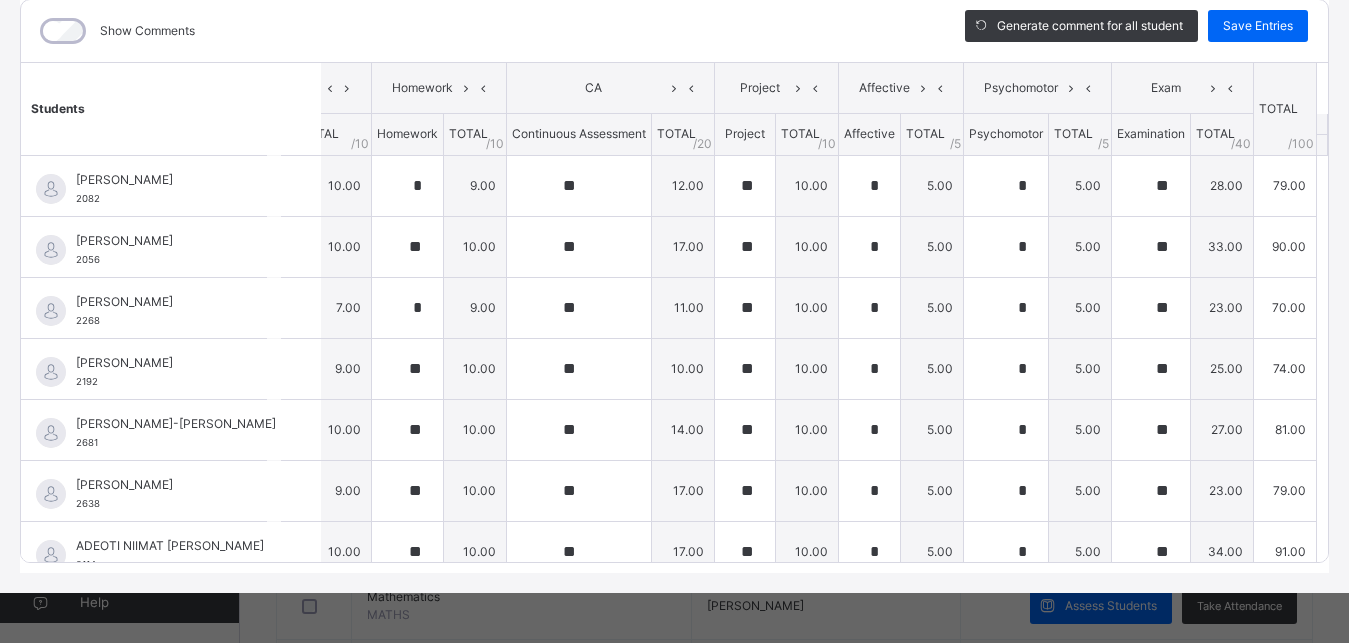 click at bounding box center (347, 88) 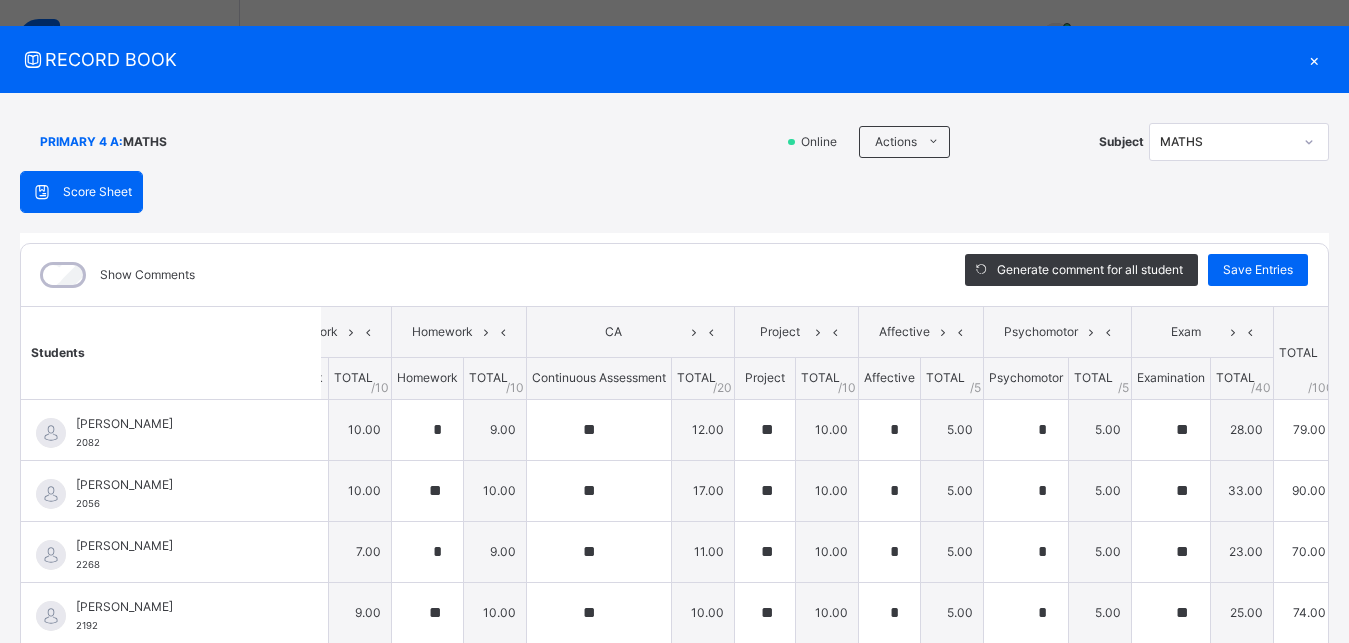 scroll, scrollTop: 0, scrollLeft: 0, axis: both 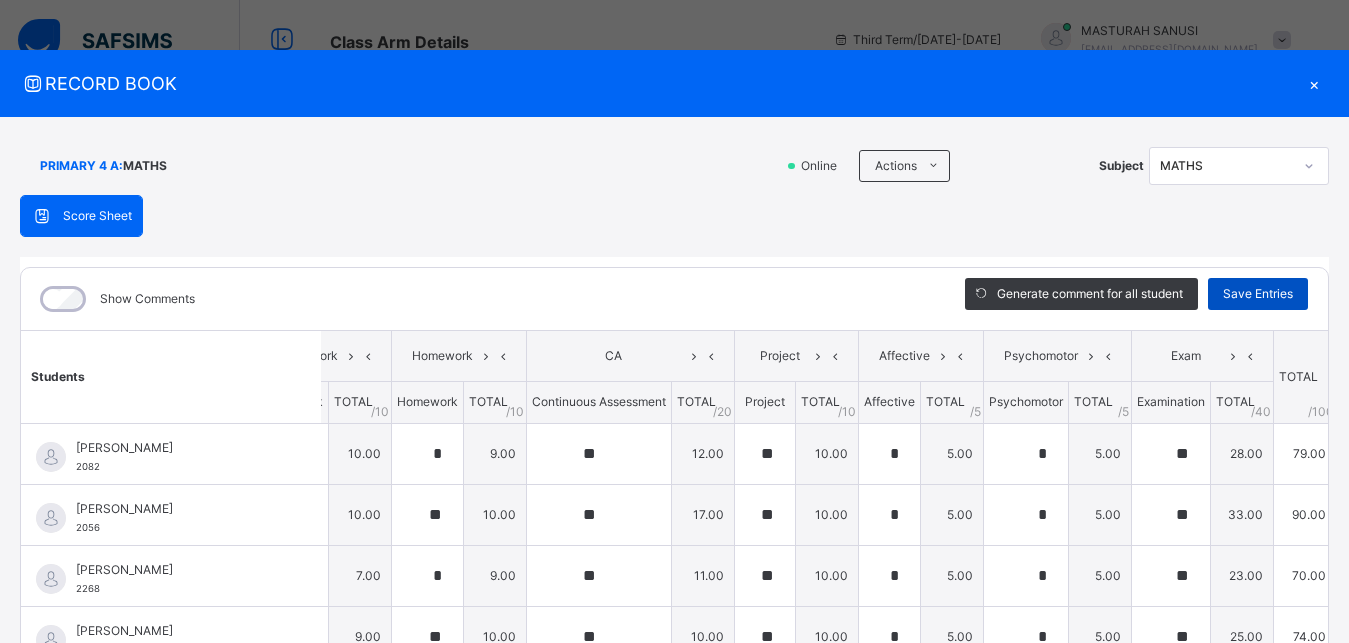 click on "Save Entries" at bounding box center [1258, 294] 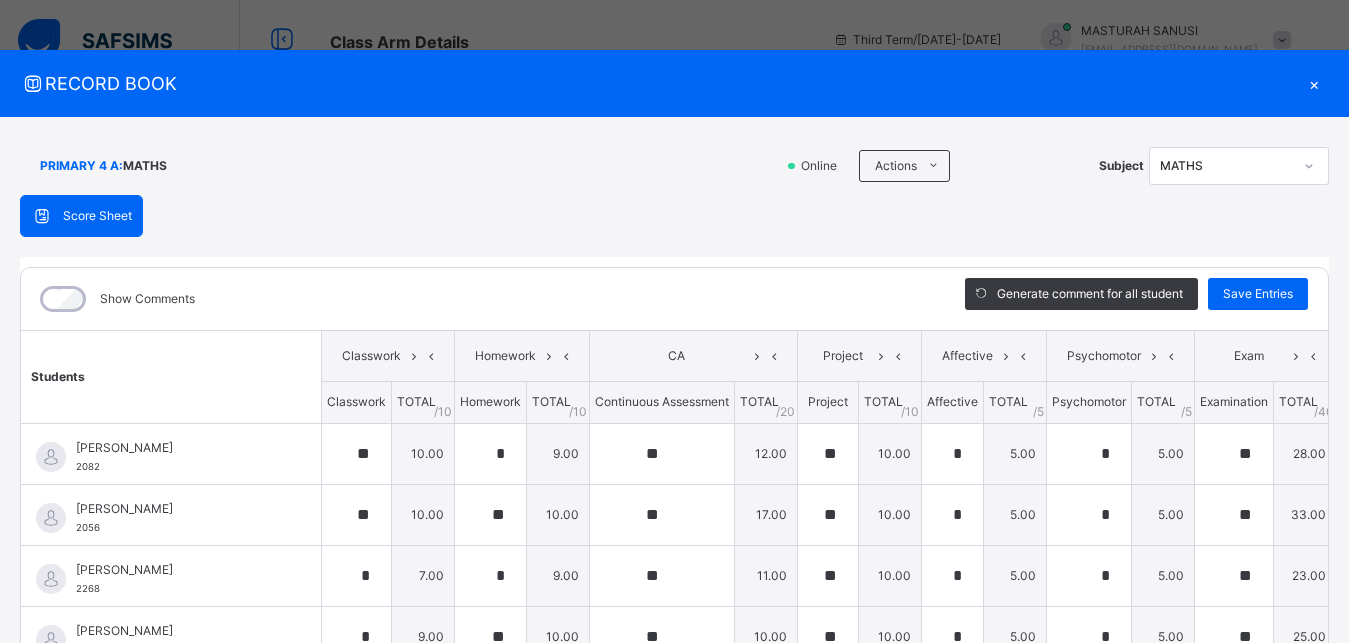 click on "×" at bounding box center (1314, 83) 